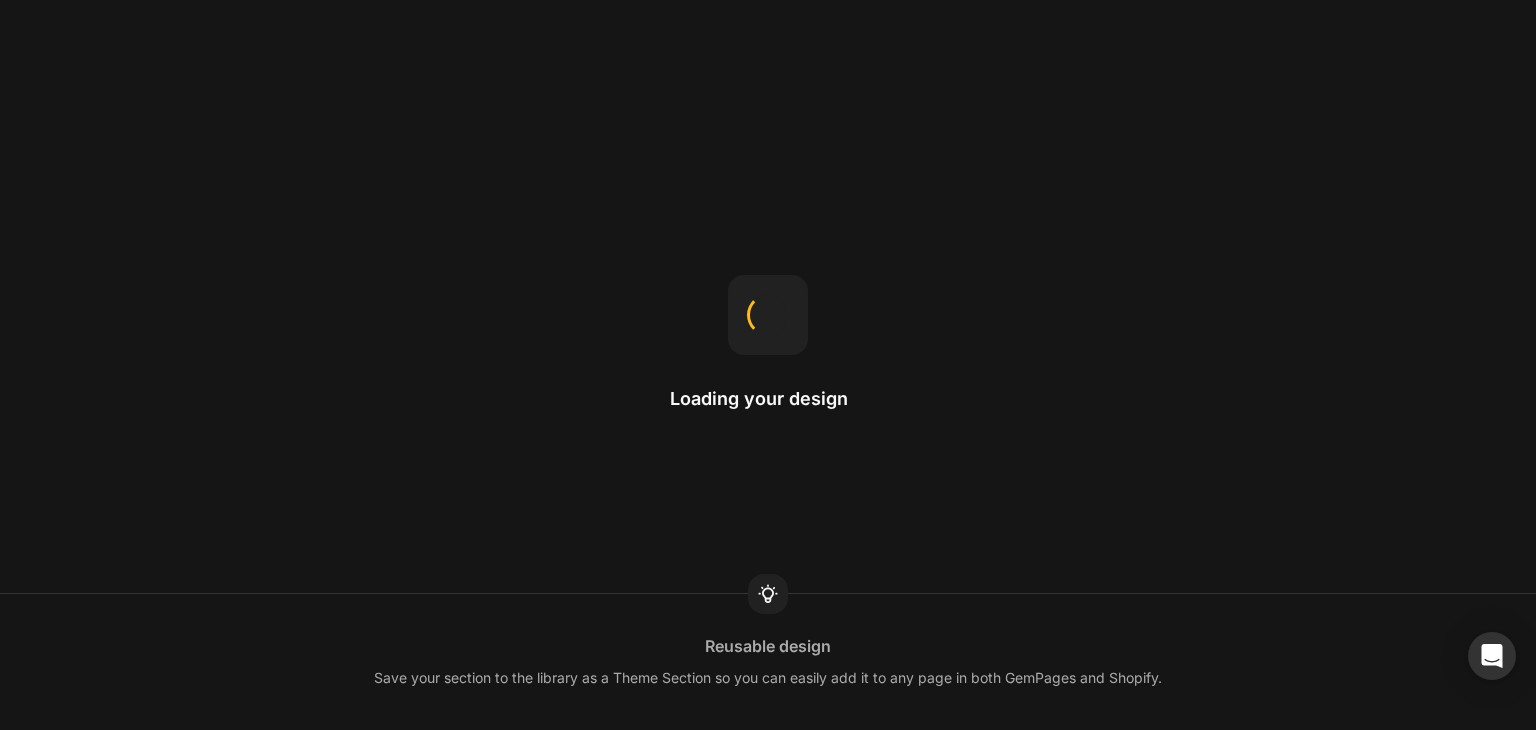 scroll, scrollTop: 0, scrollLeft: 0, axis: both 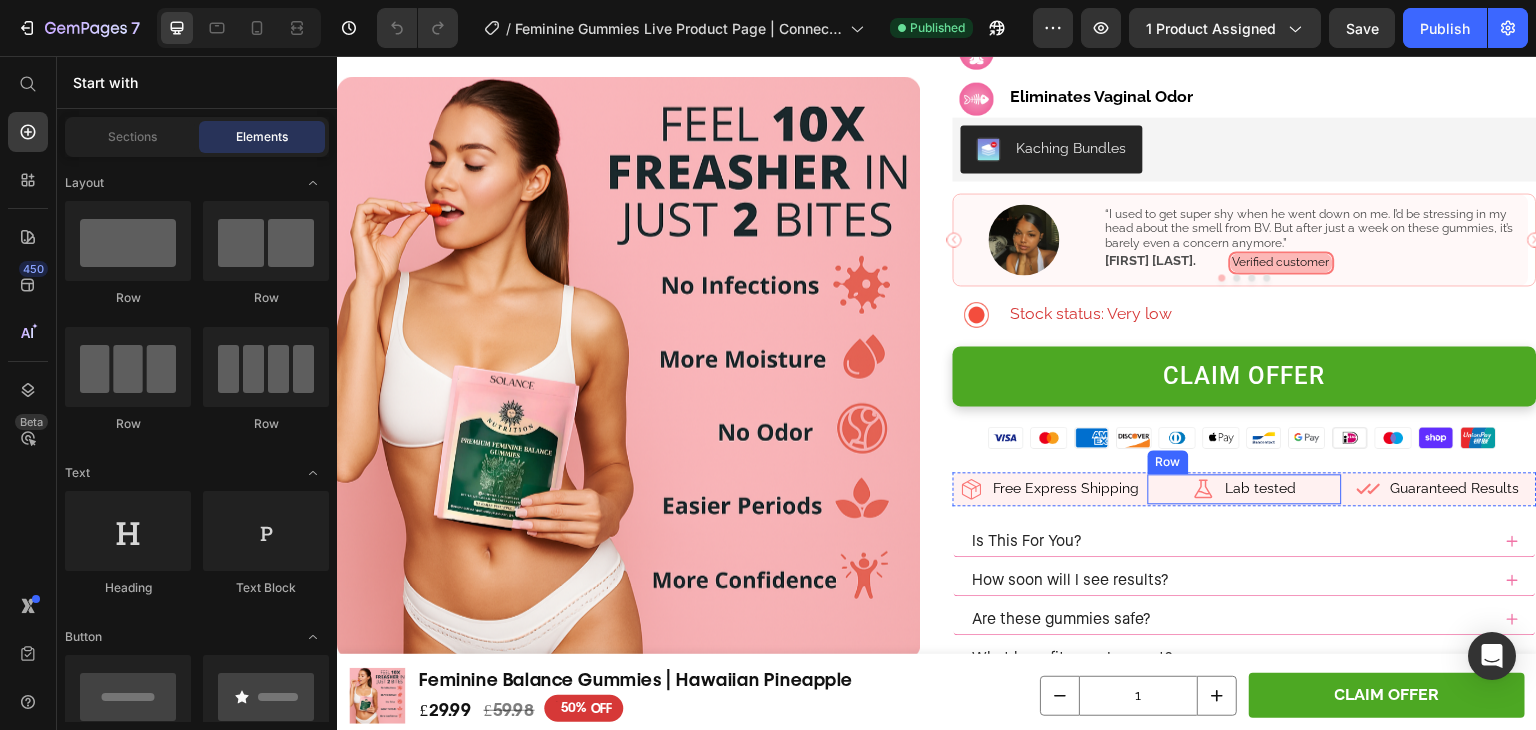 click on "Icon Lab tested Text Block Lab tested Text Block Row" at bounding box center [1245, 488] 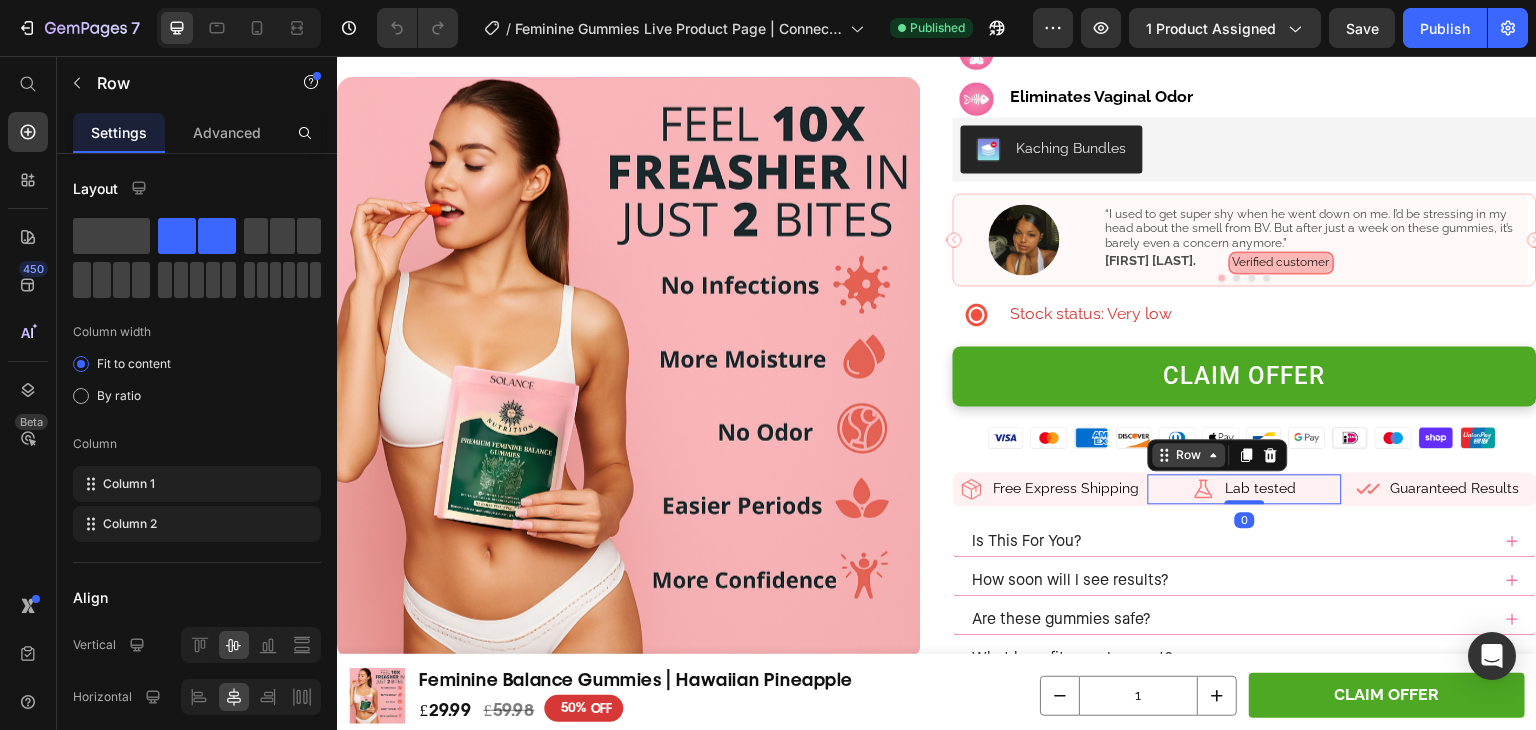 click on "Row" at bounding box center [1189, 455] 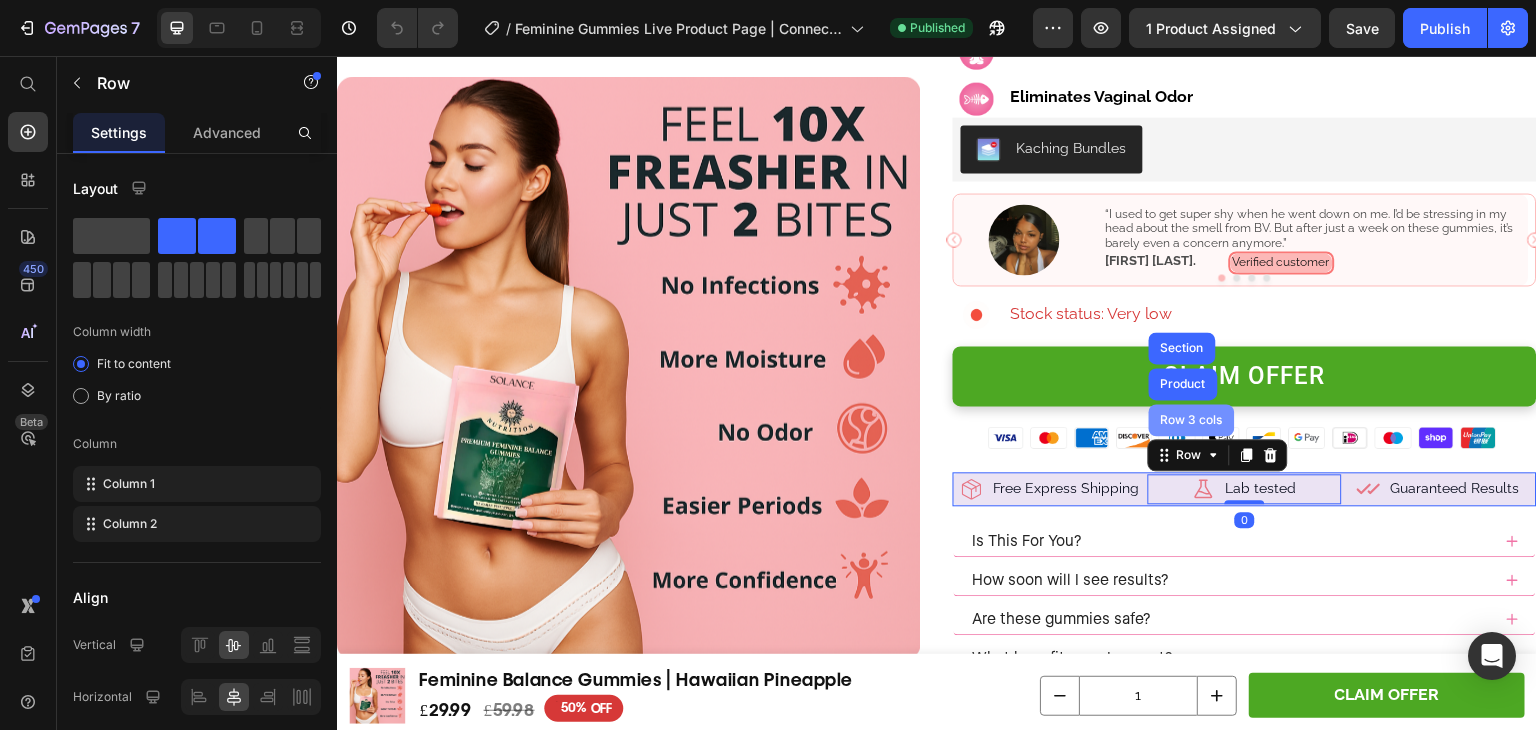 click on "Row 3 cols" at bounding box center (1192, 420) 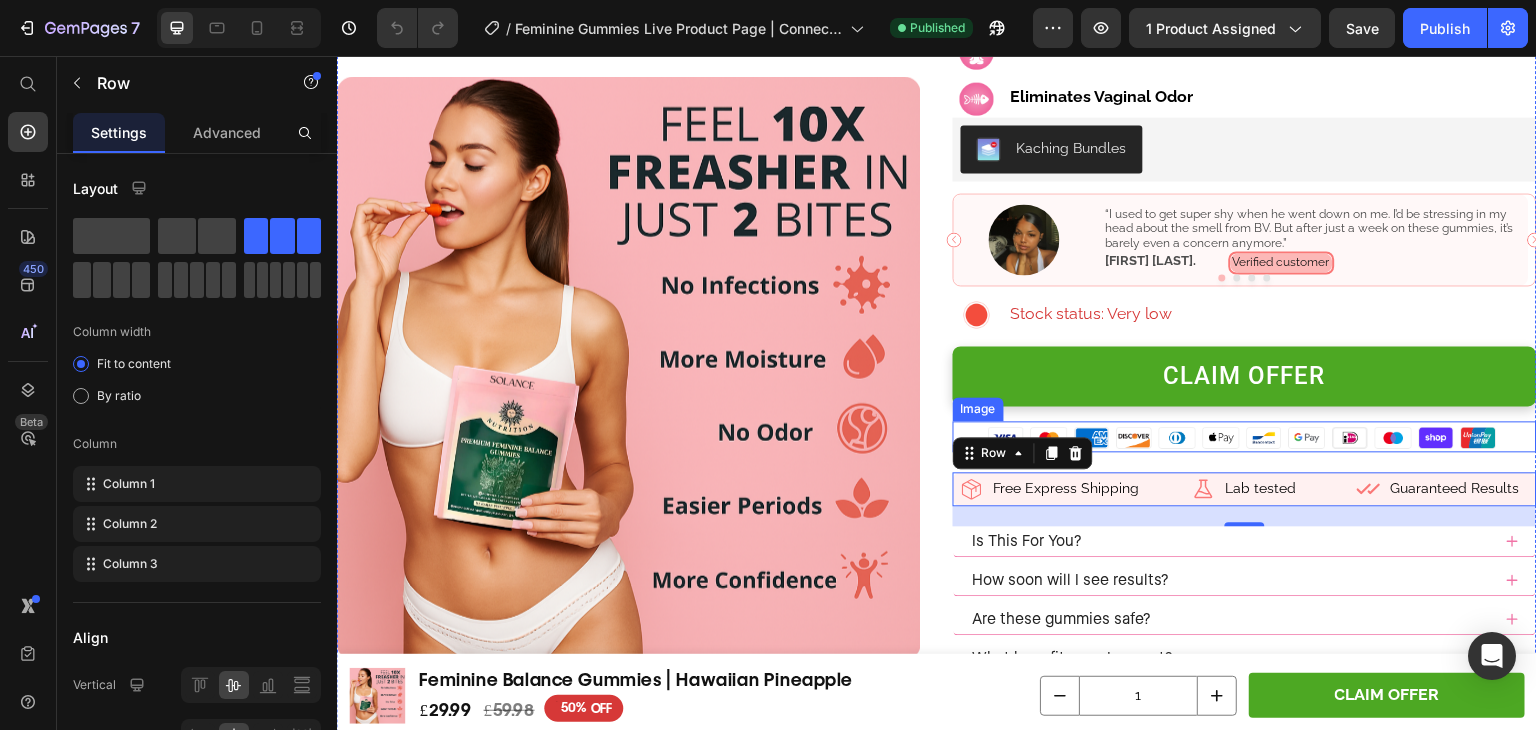 click at bounding box center [1245, 437] 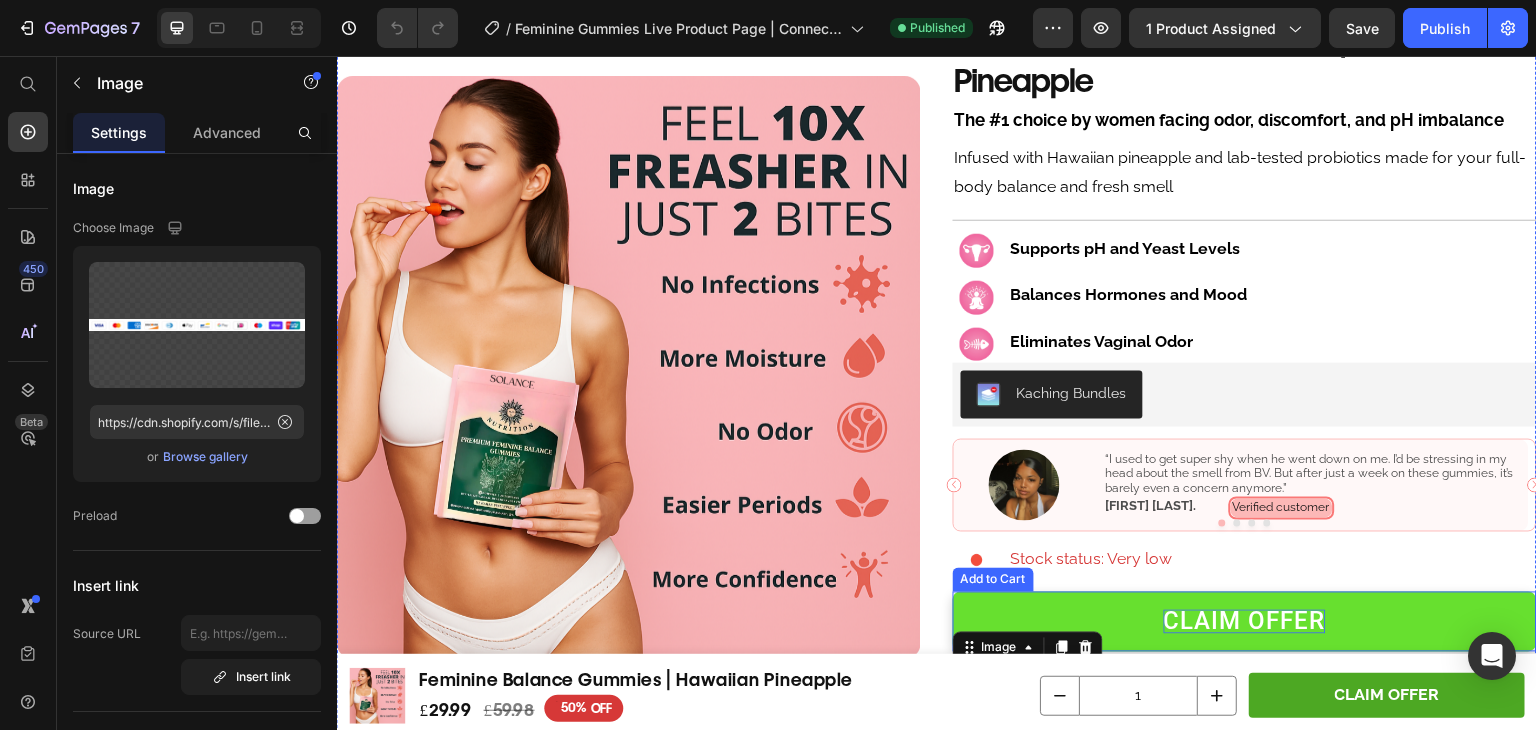 scroll, scrollTop: 110, scrollLeft: 0, axis: vertical 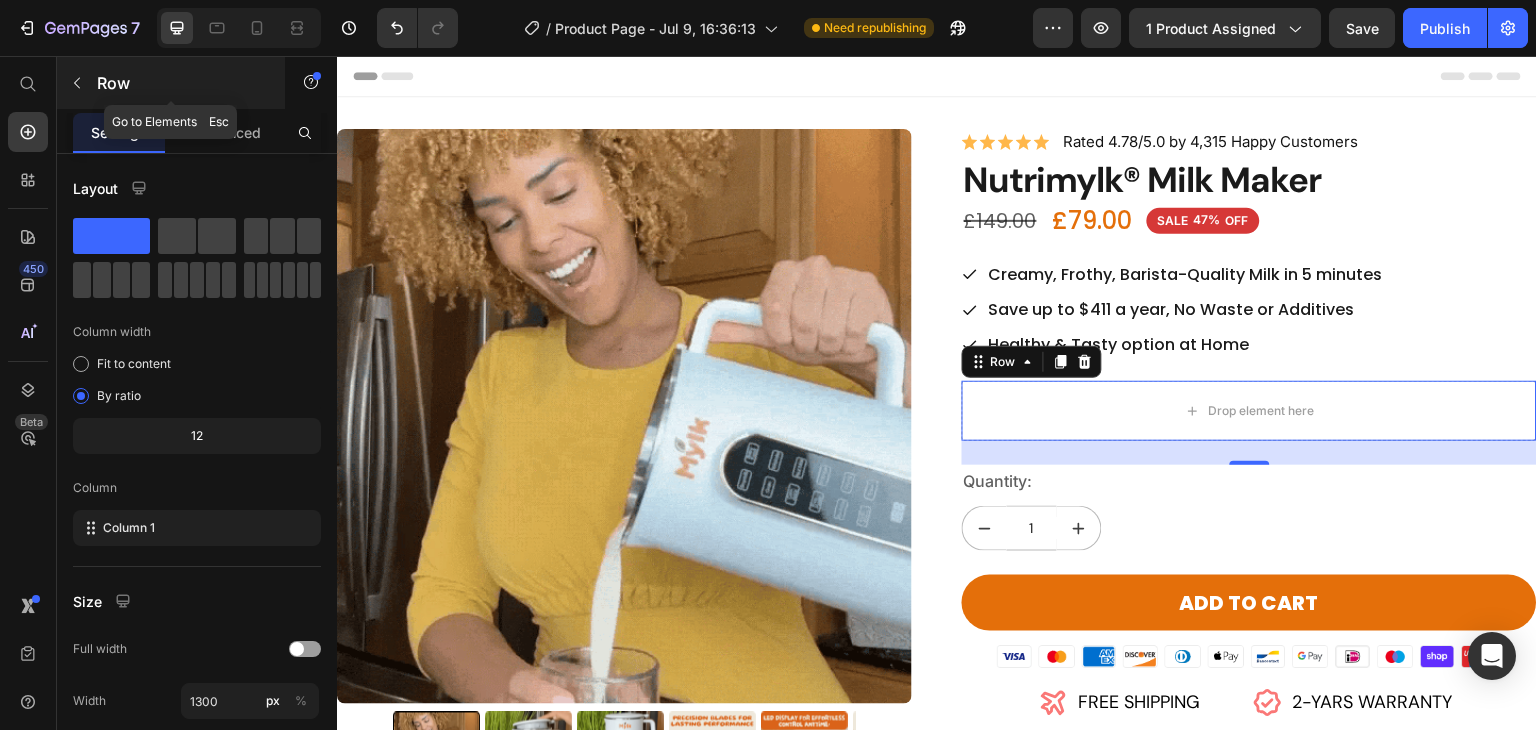 click on "Row" at bounding box center (182, 83) 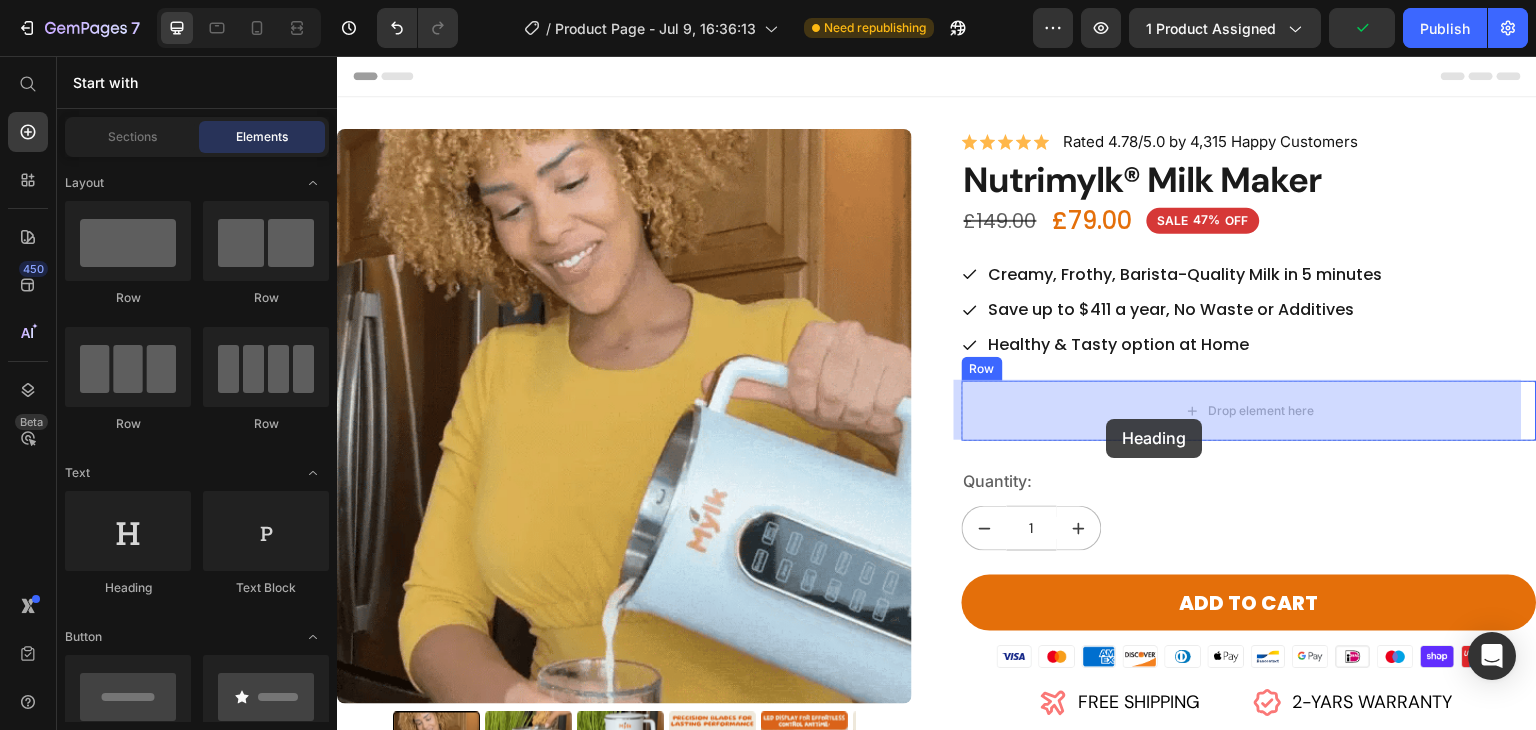 drag, startPoint x: 473, startPoint y: 571, endPoint x: 1134, endPoint y: 400, distance: 682.76056 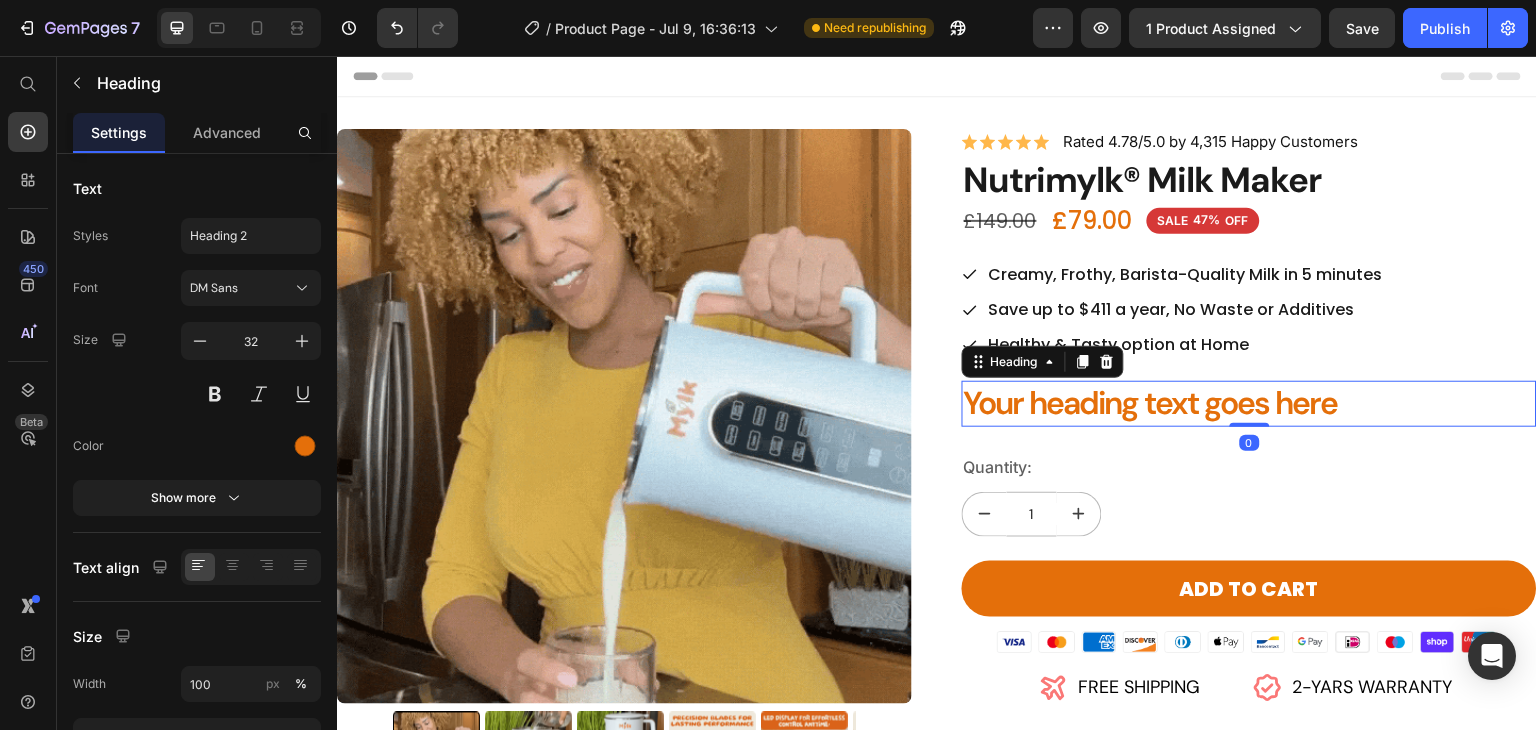 click on "Your heading text goes here" at bounding box center [1249, 404] 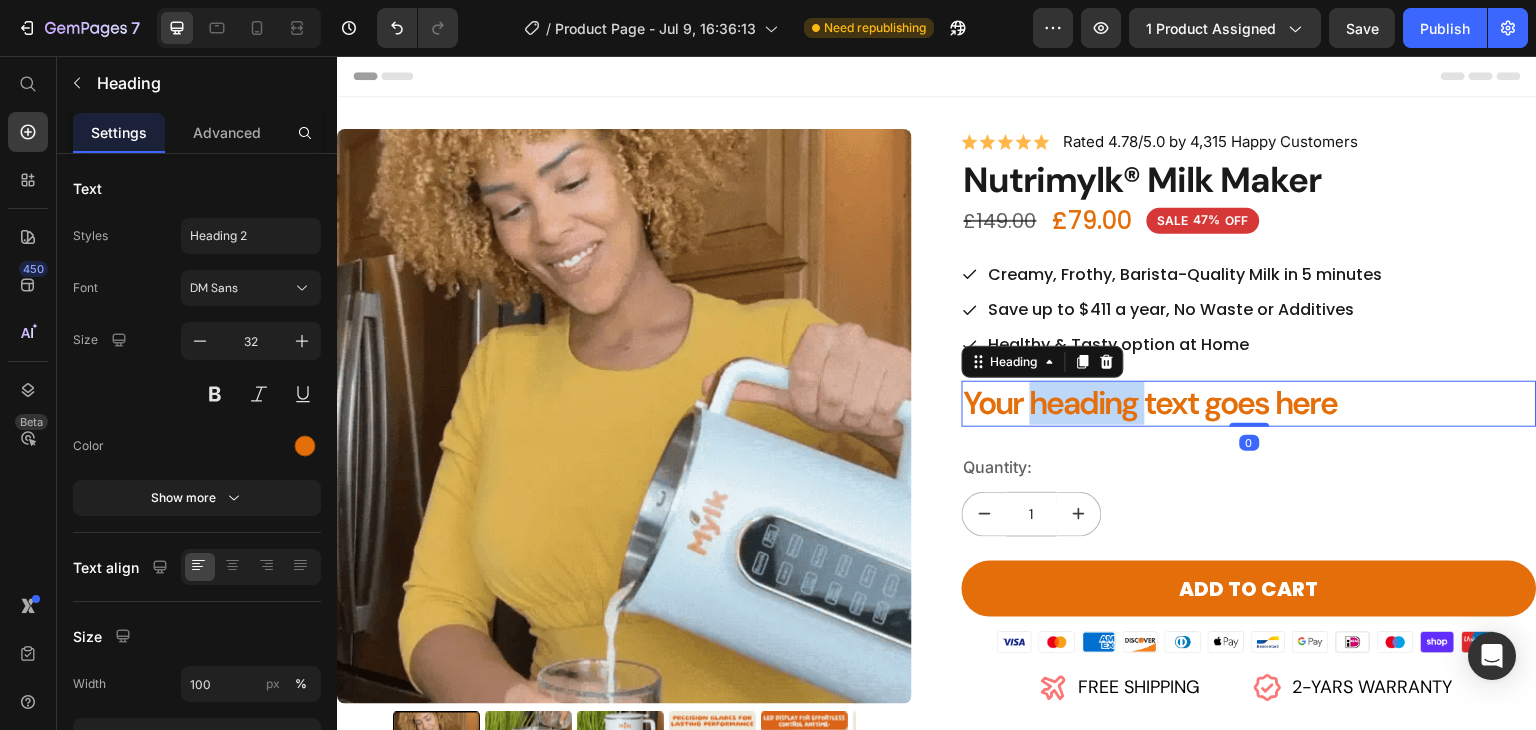 click on "Your heading text goes here" at bounding box center (1249, 404) 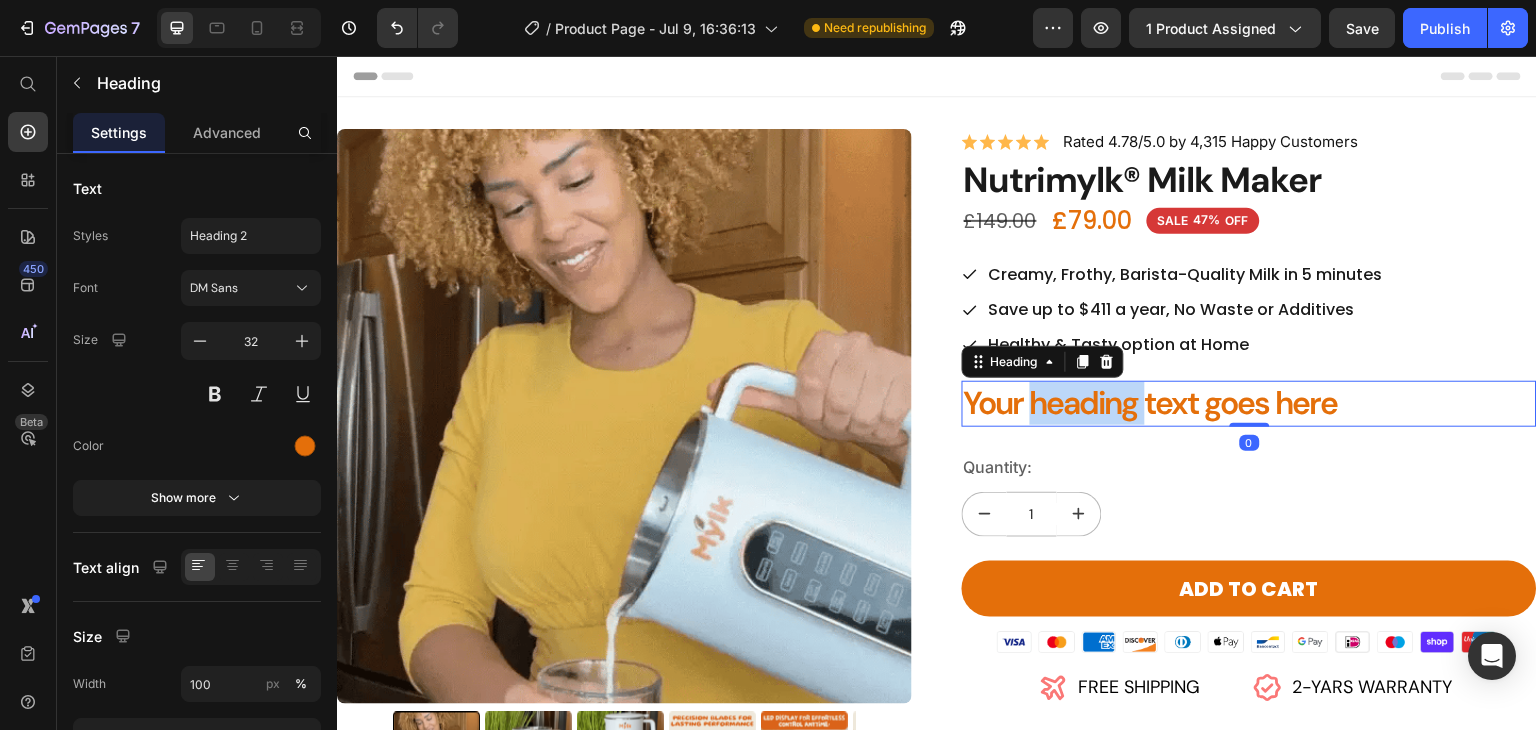 click on "Your heading text goes here" at bounding box center (1249, 404) 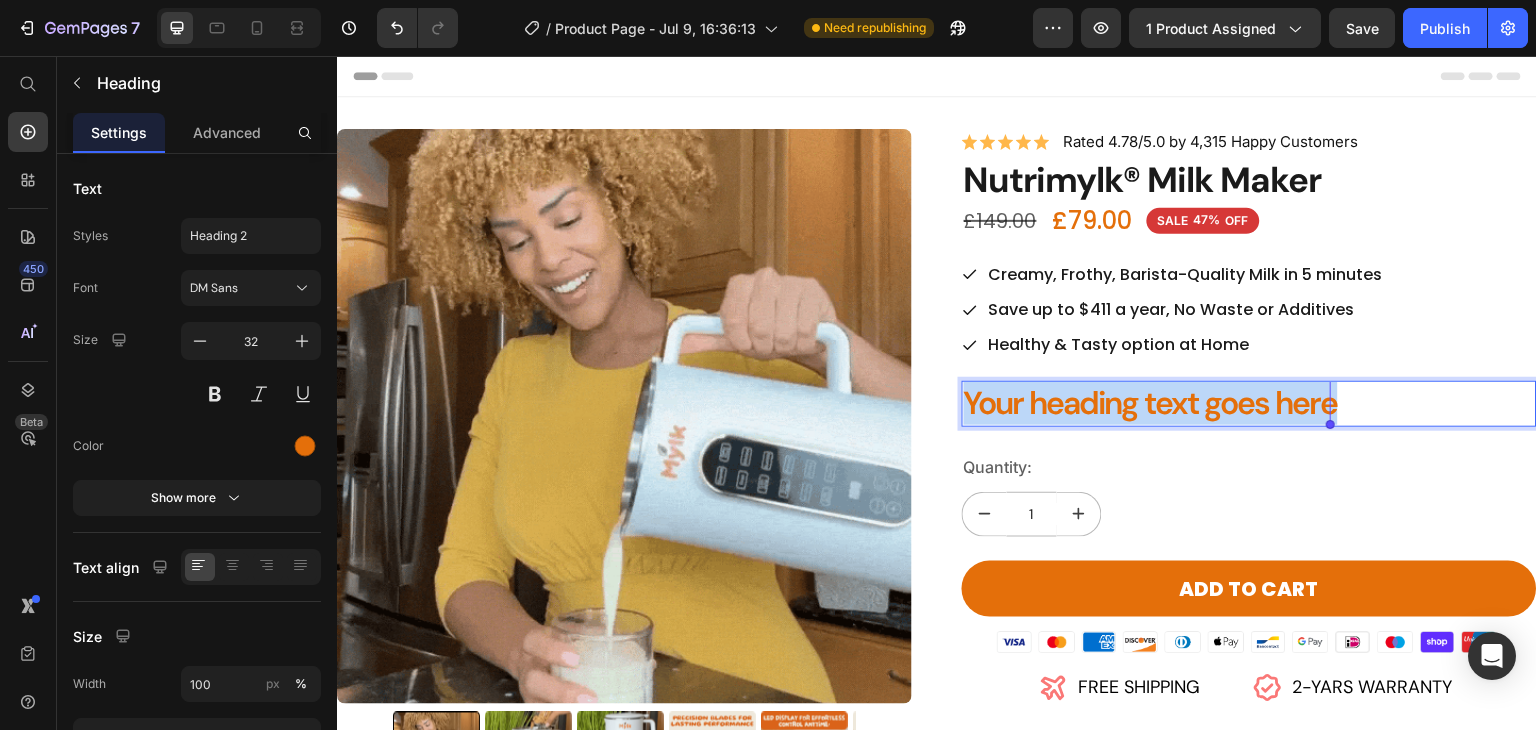 click on "Your heading text goes here" at bounding box center [1249, 404] 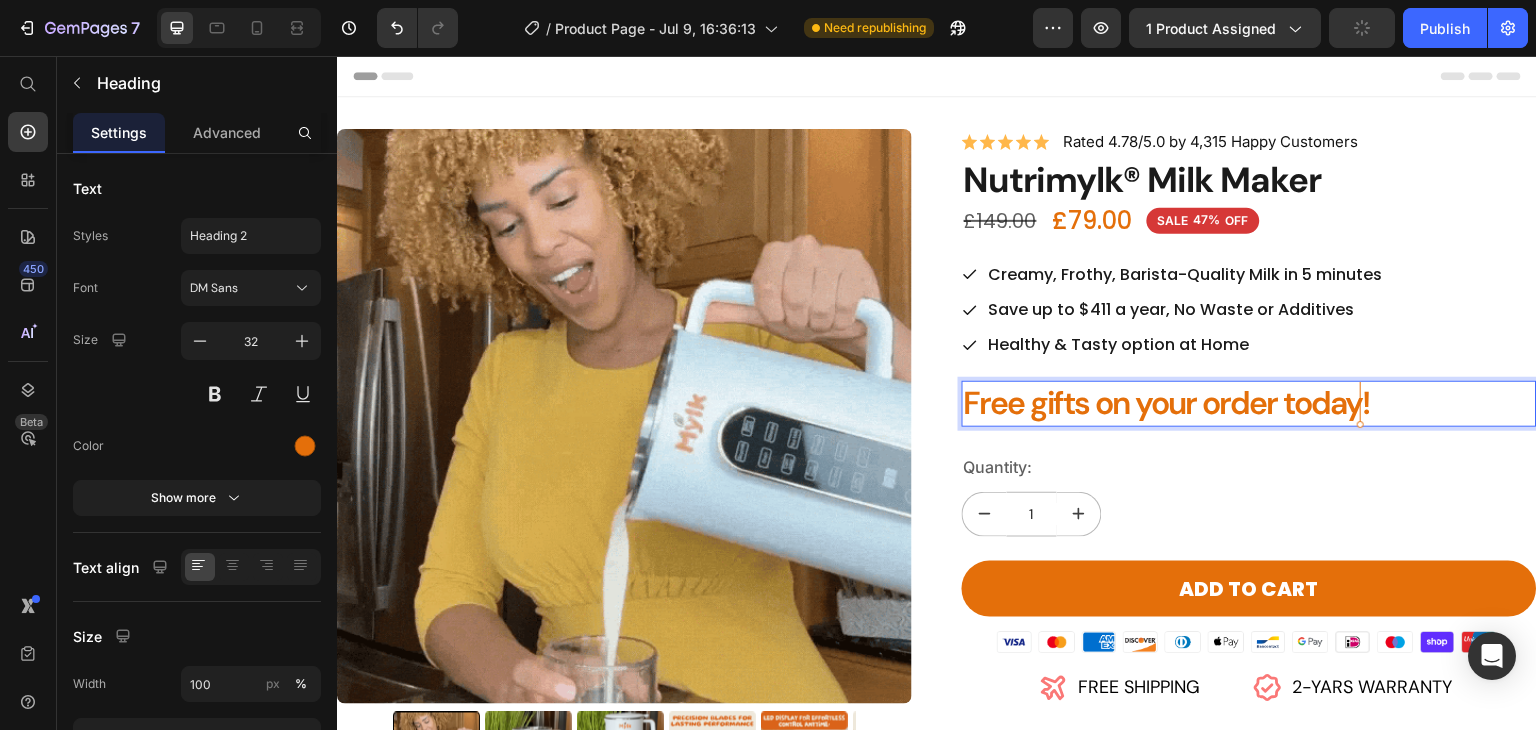 click on "Free gifts on your order today!" at bounding box center [1249, 404] 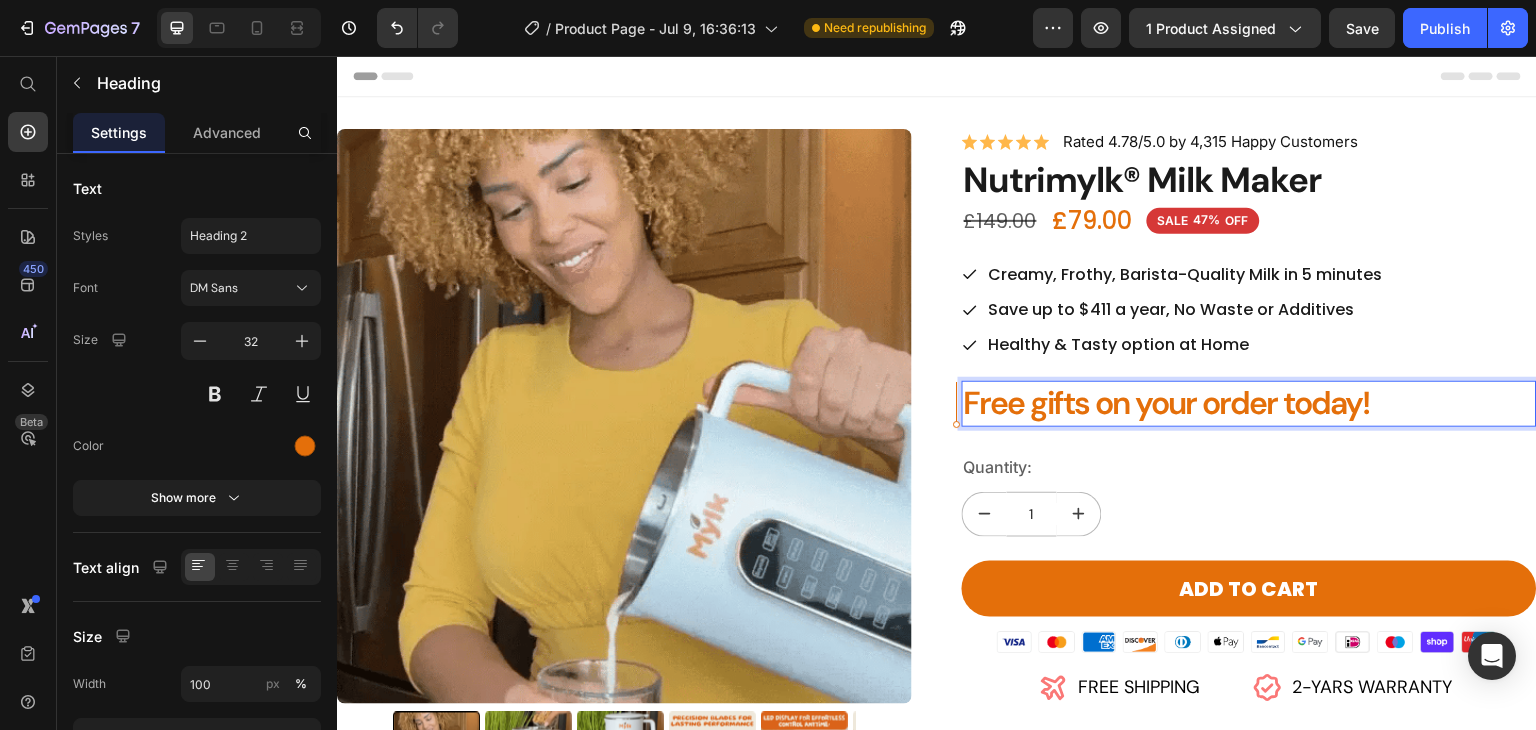 type 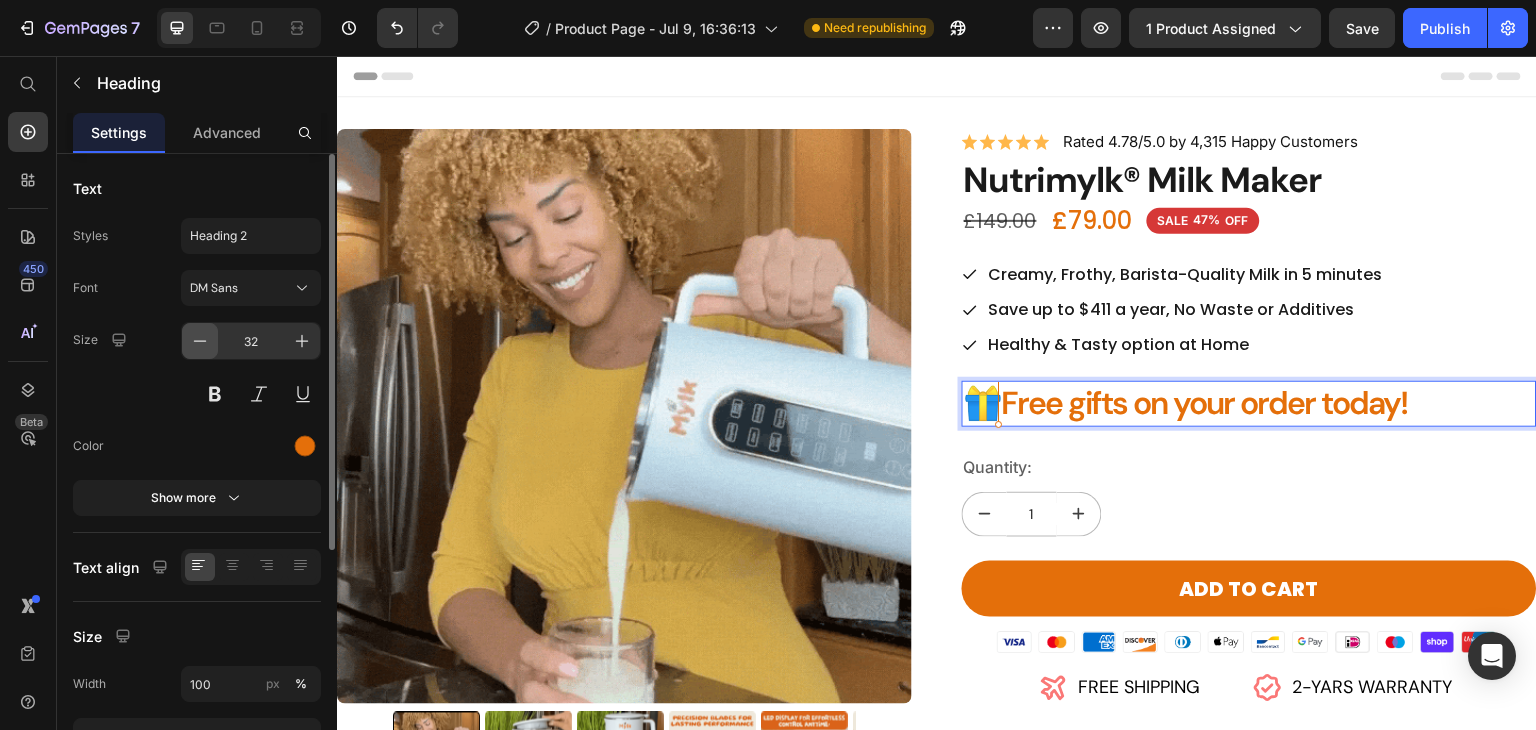 click 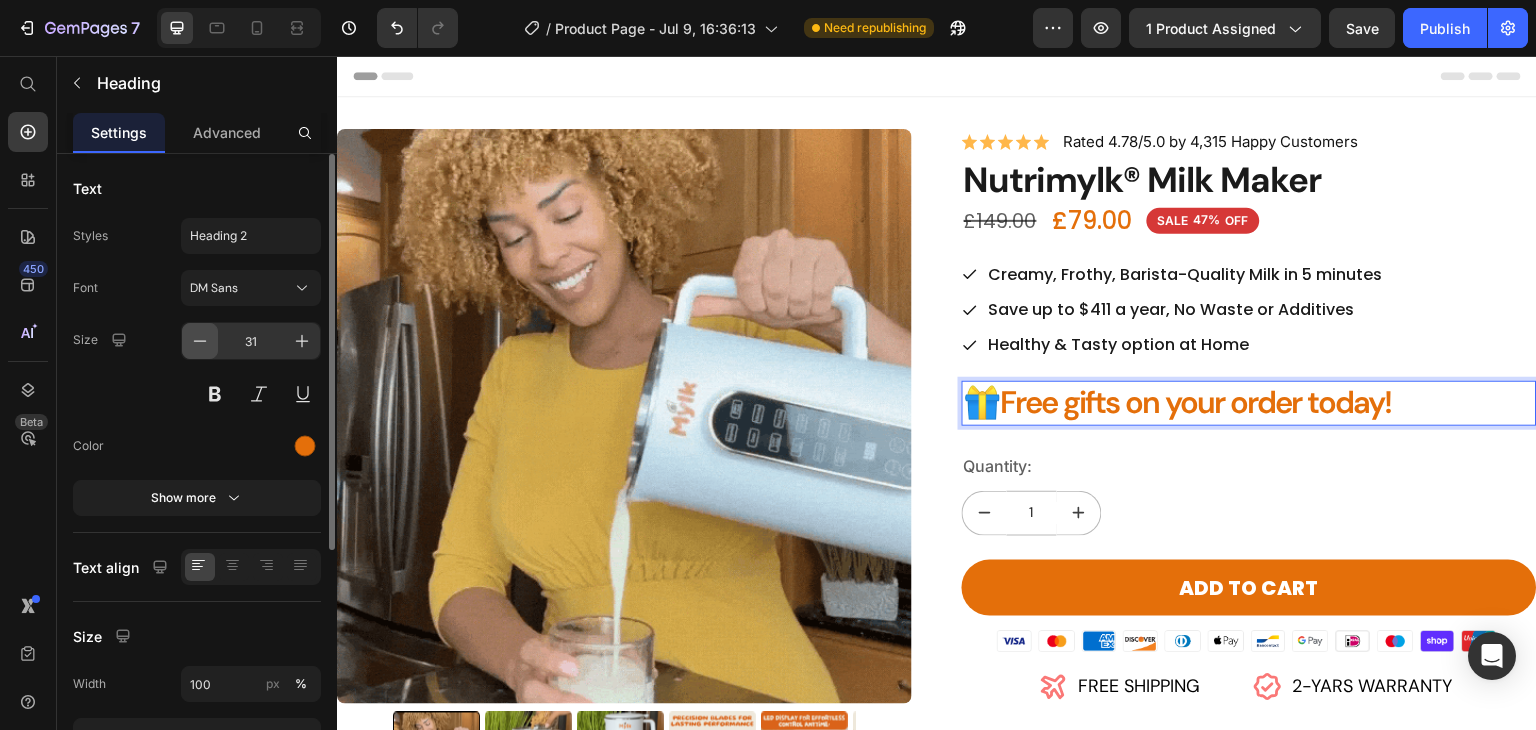 click 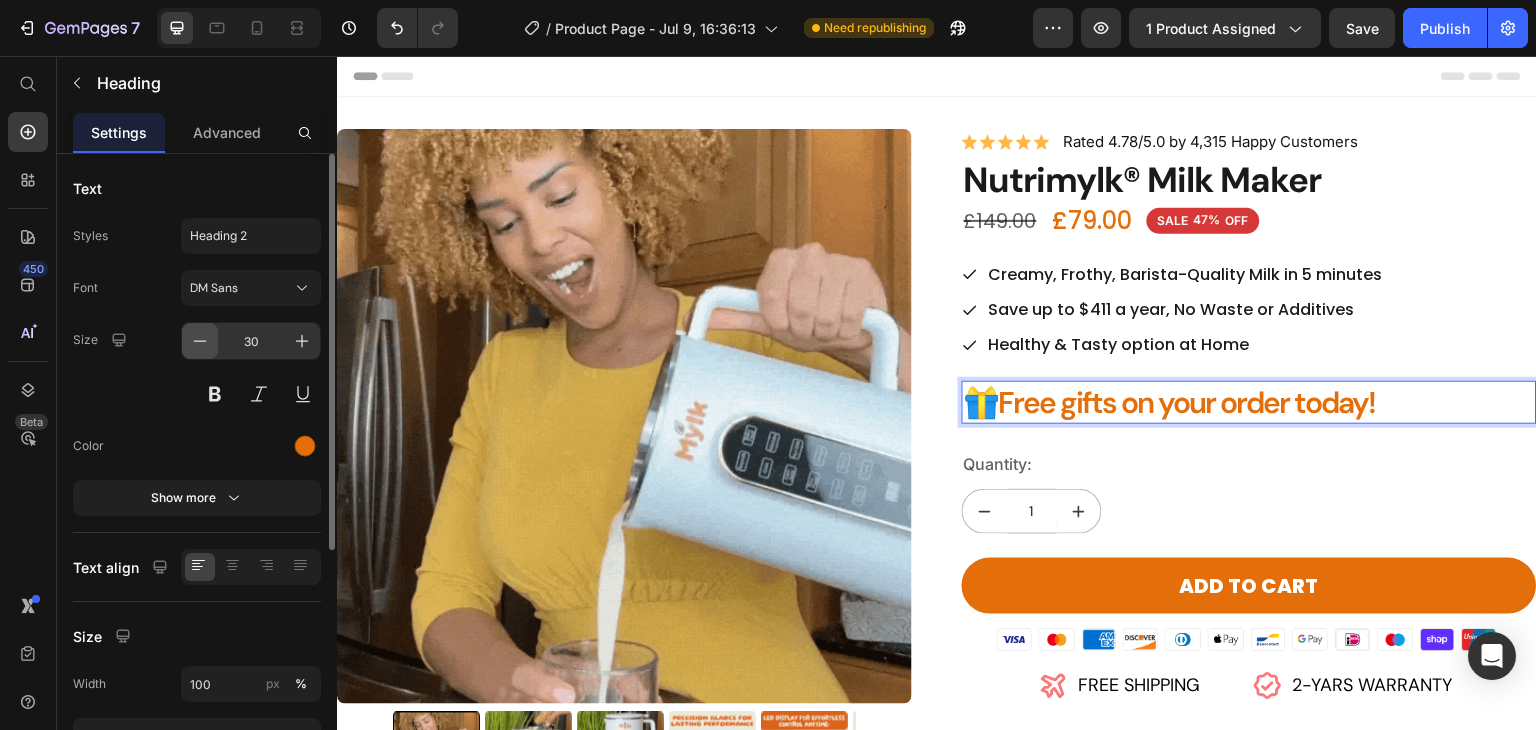 click 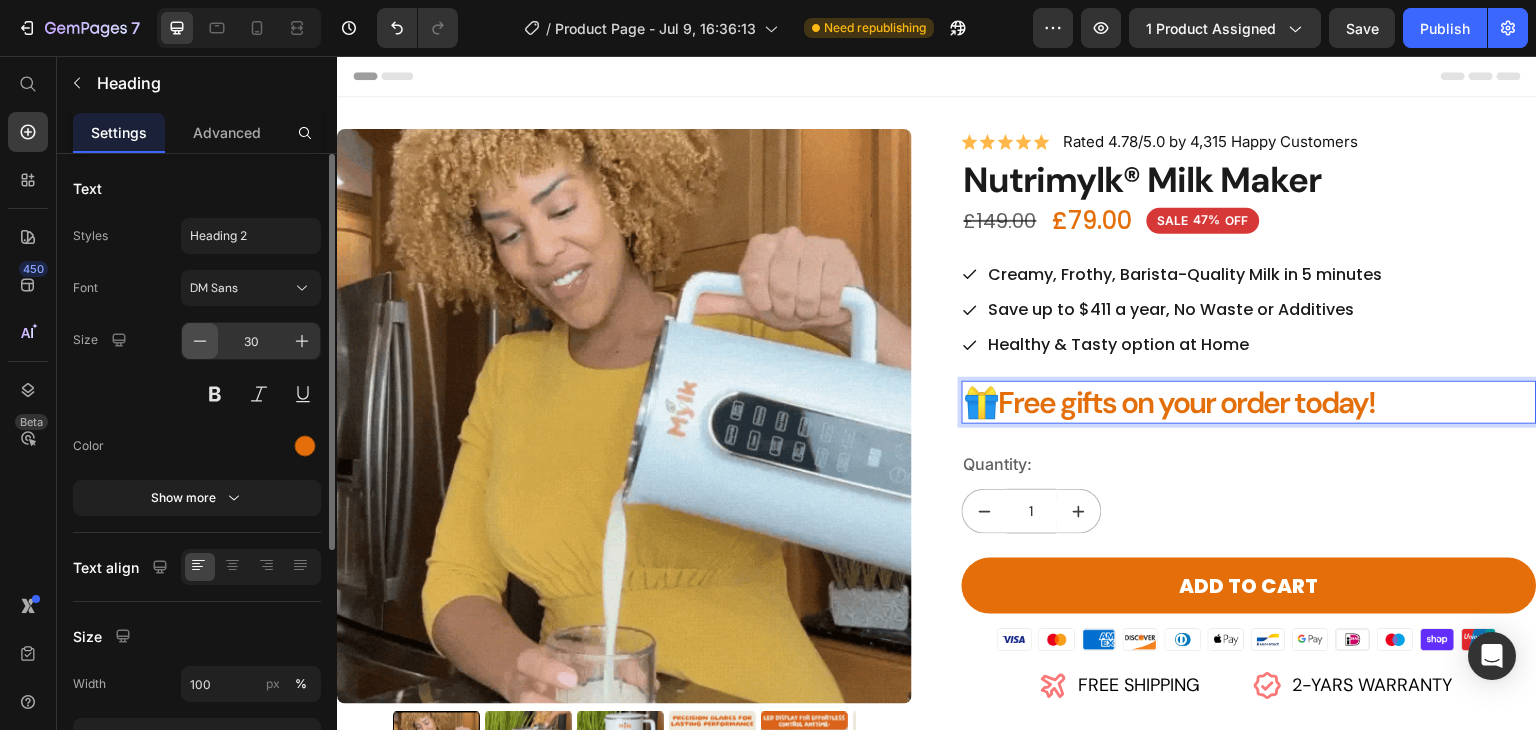 click 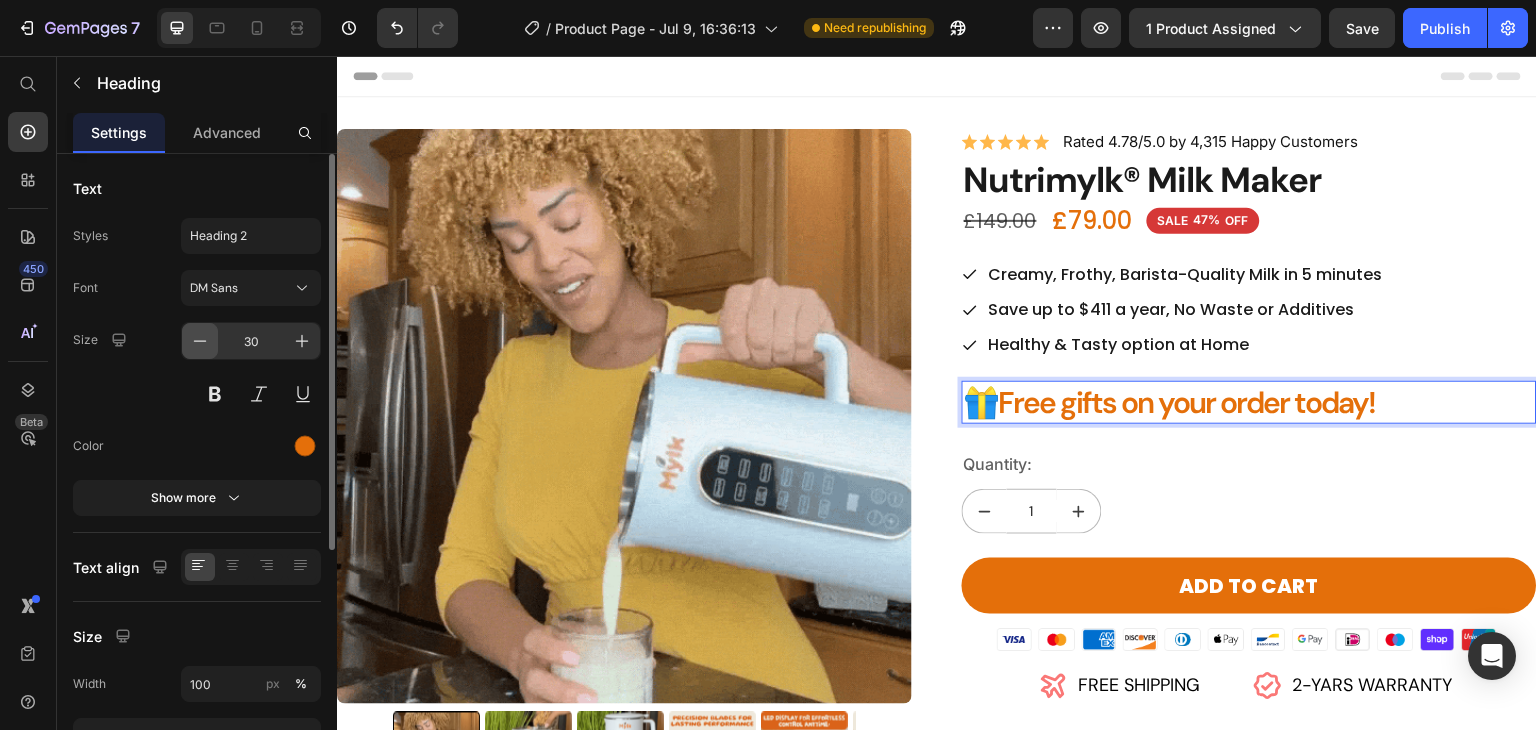 click 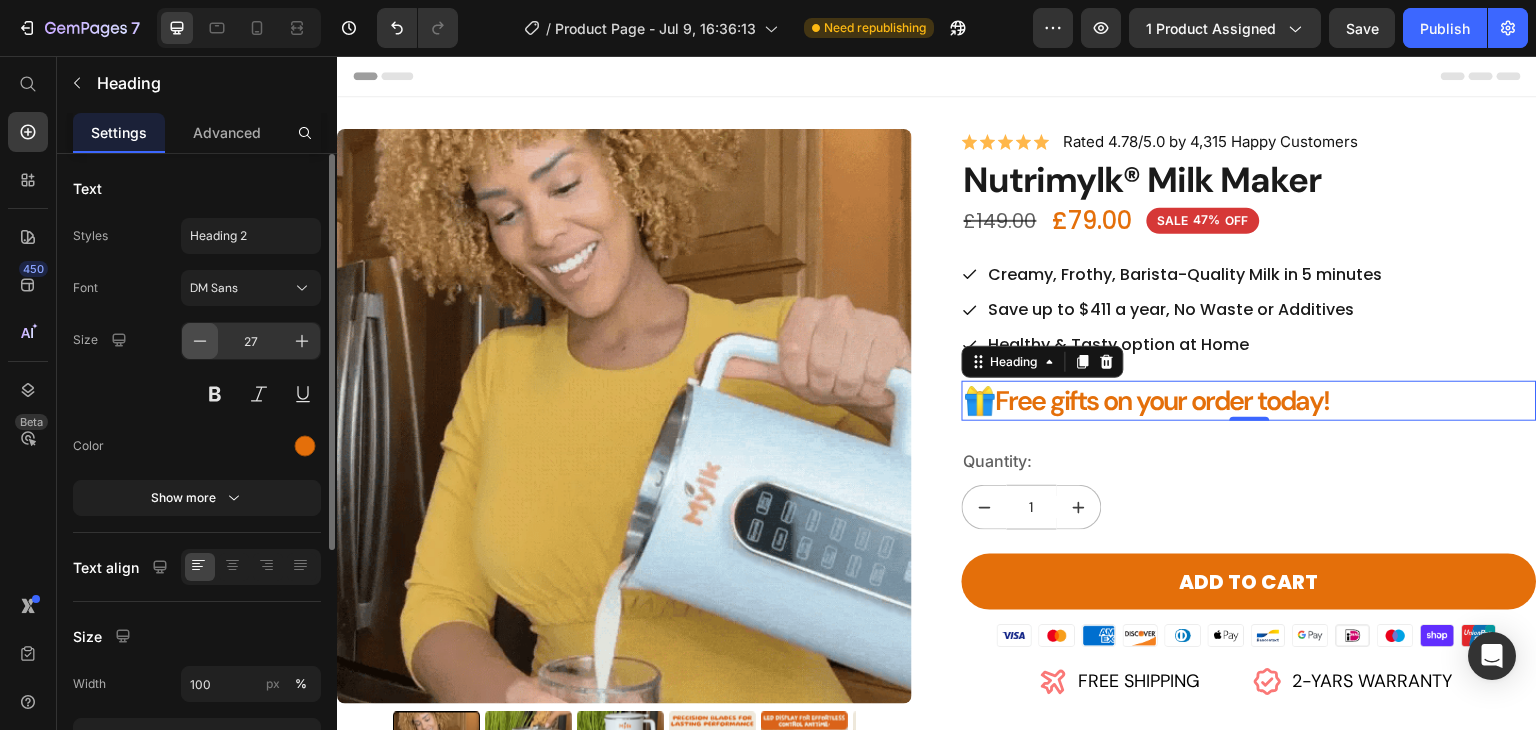click 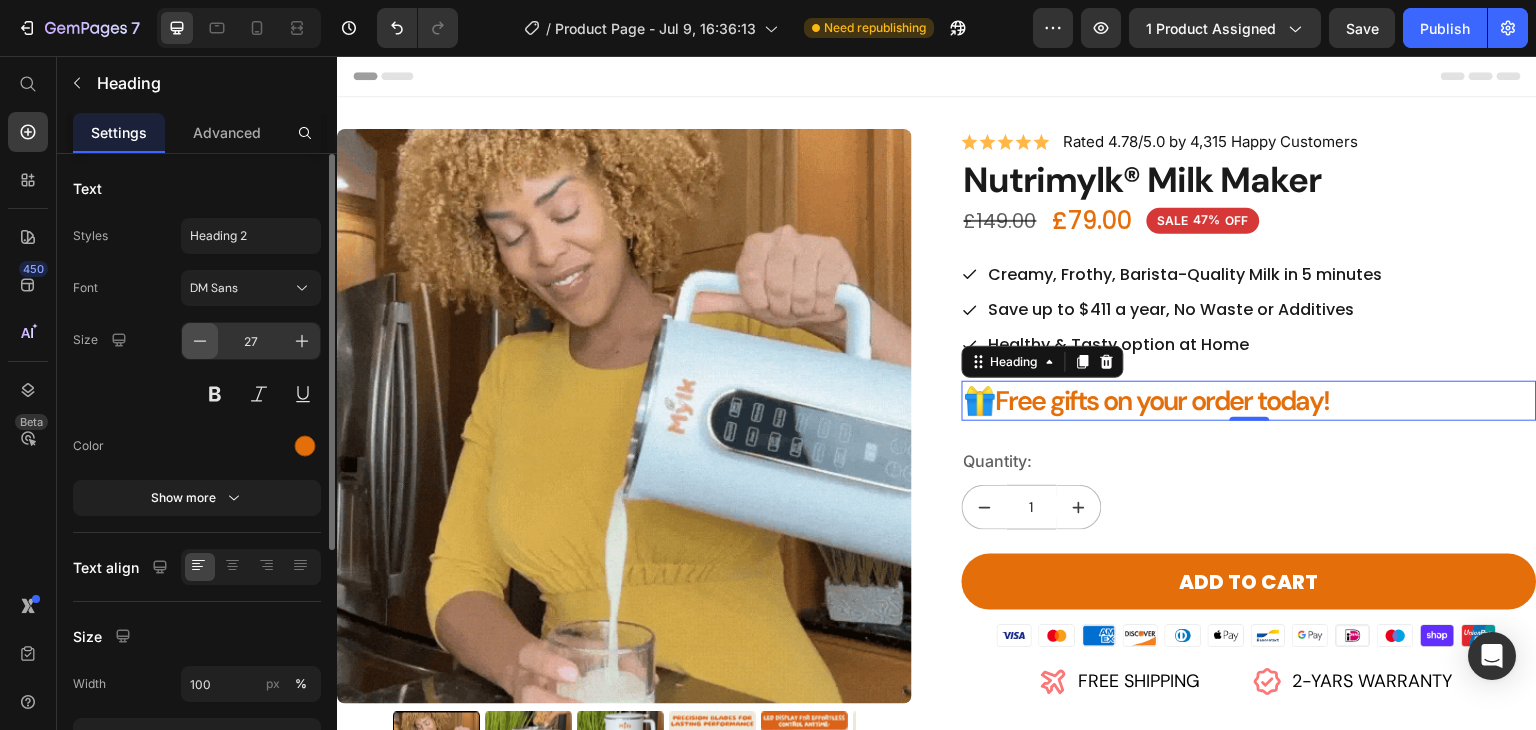 click 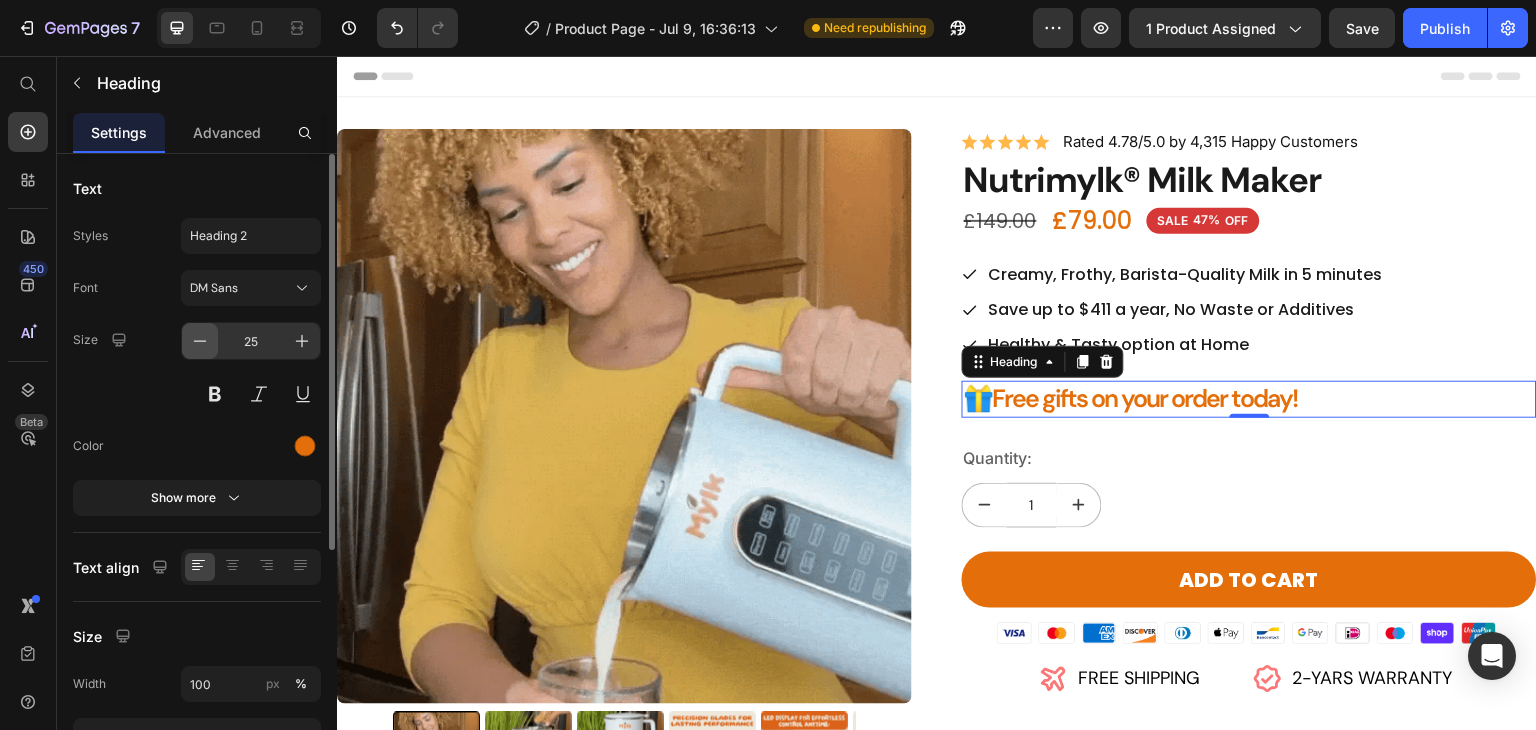 click 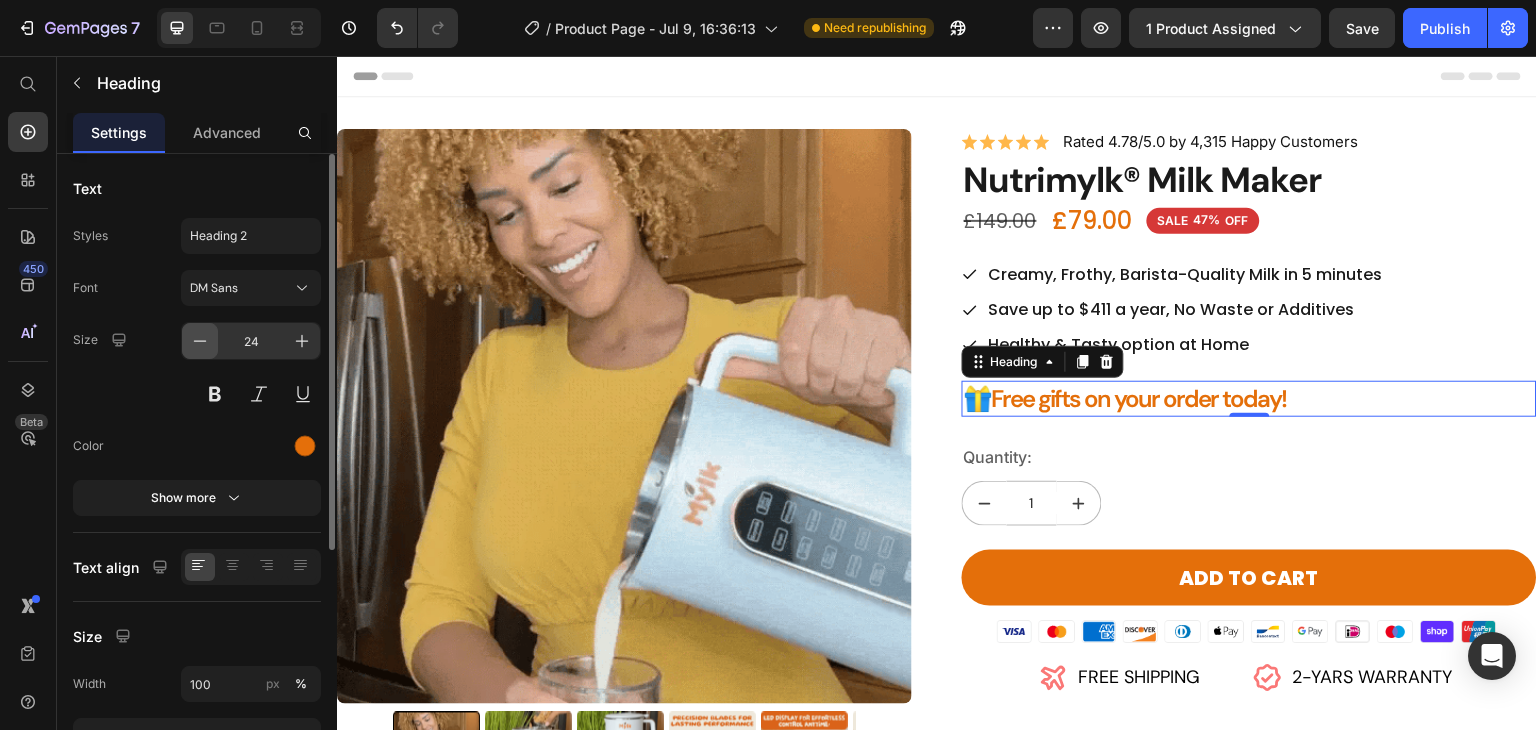 click 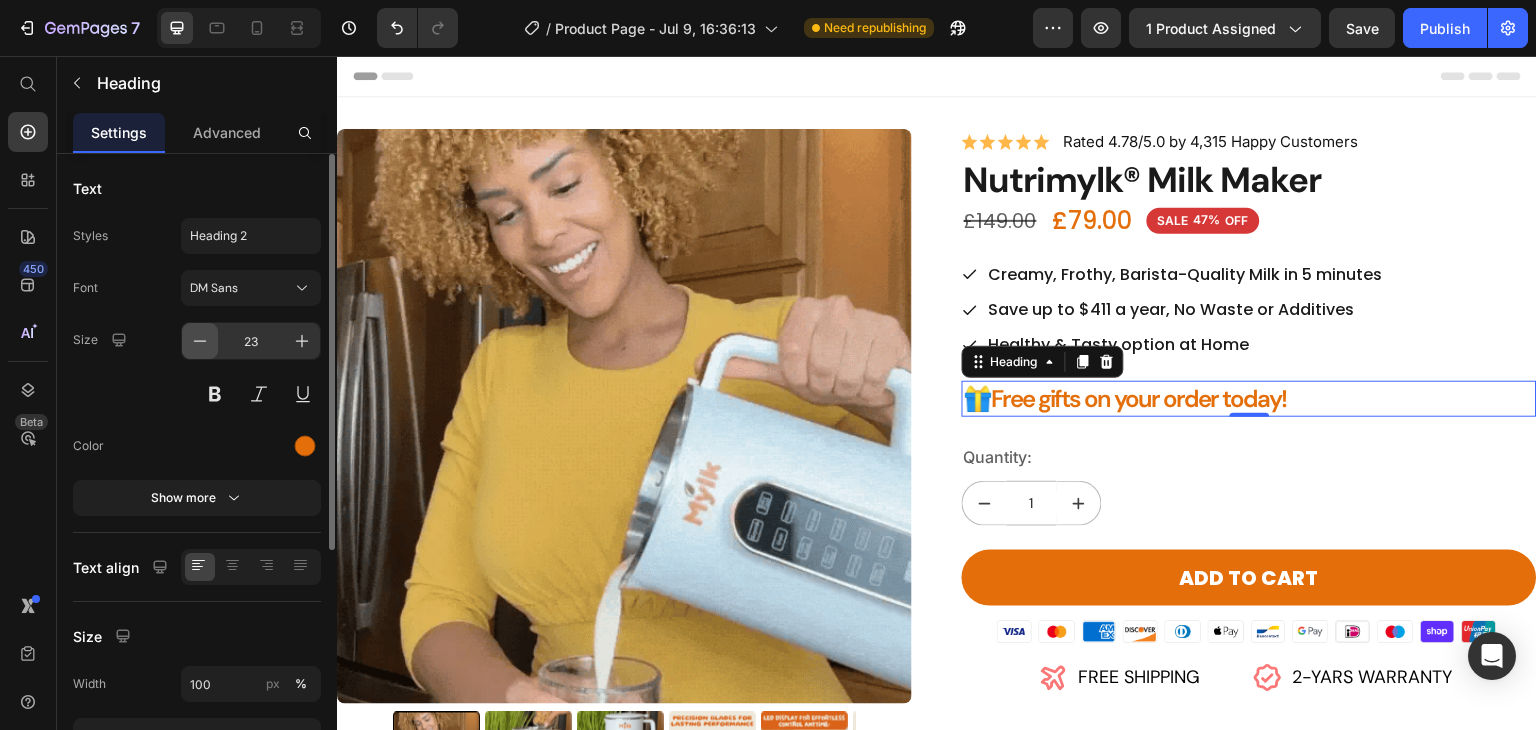 click 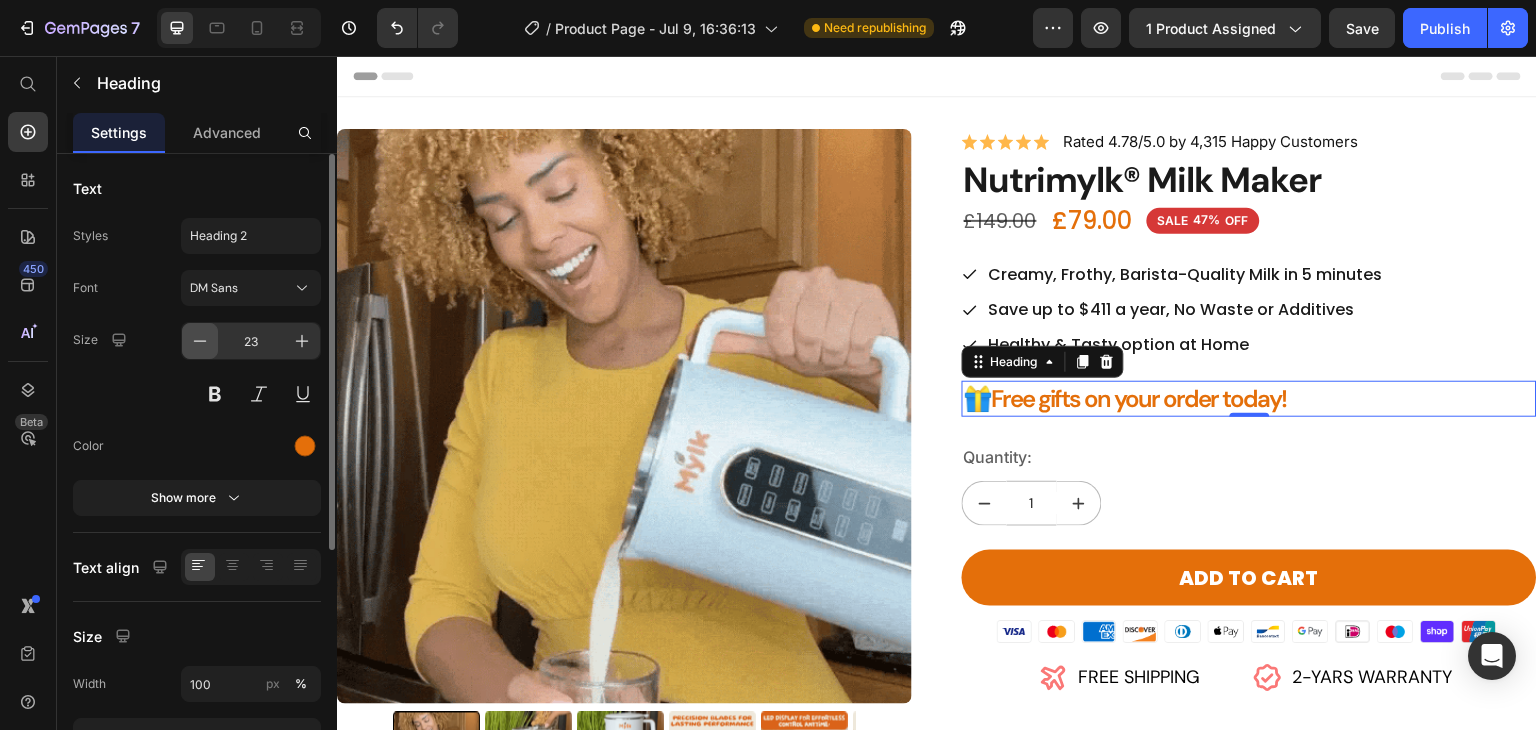 click 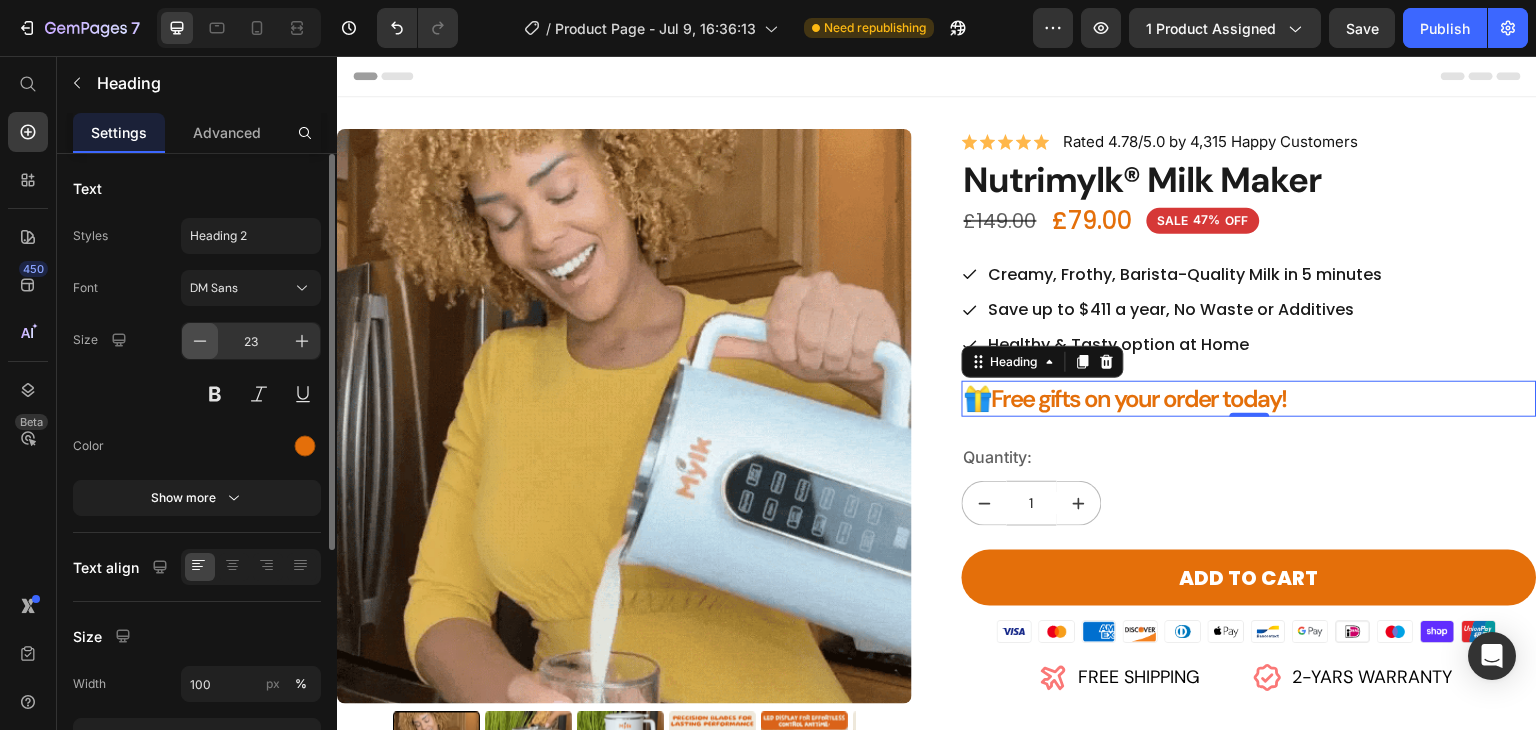click 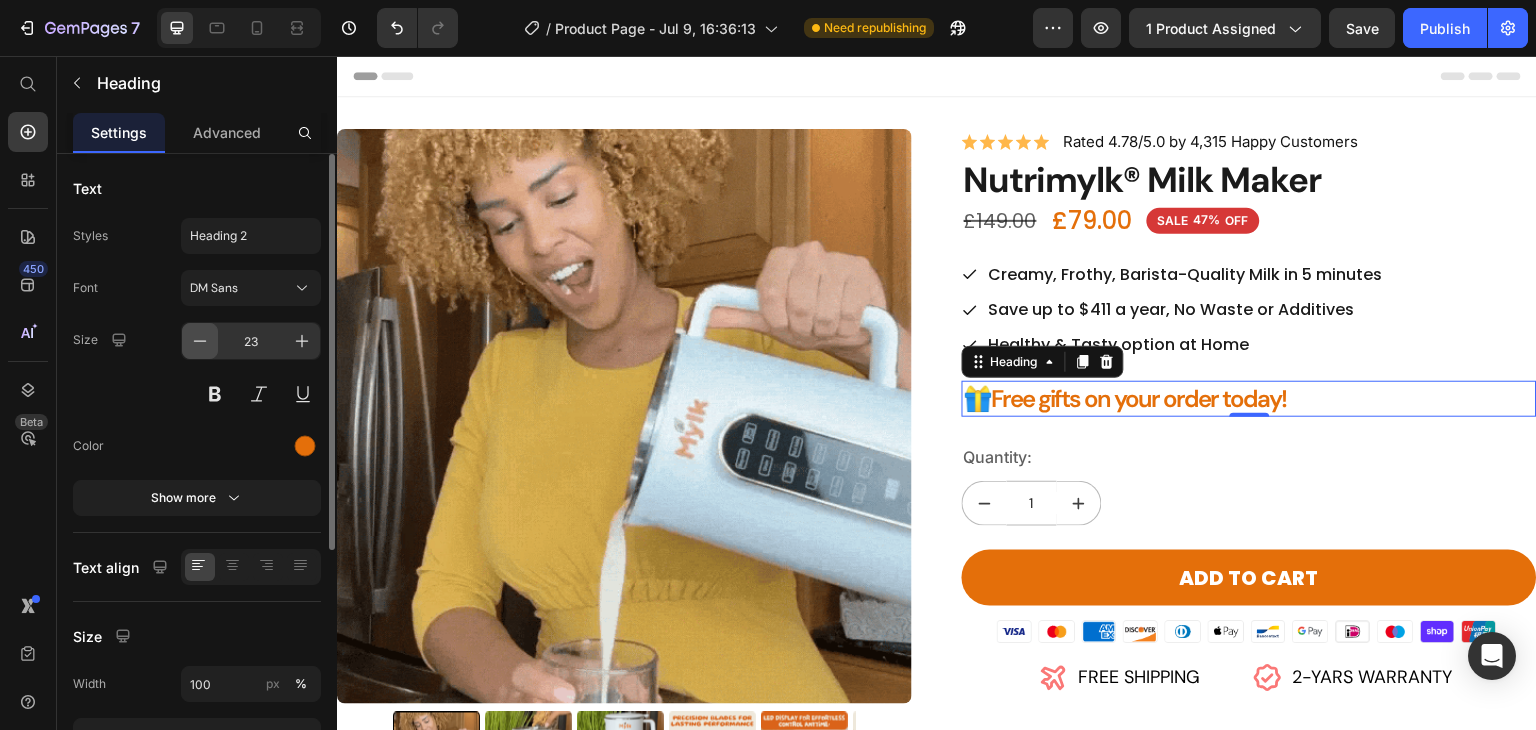 type on "20" 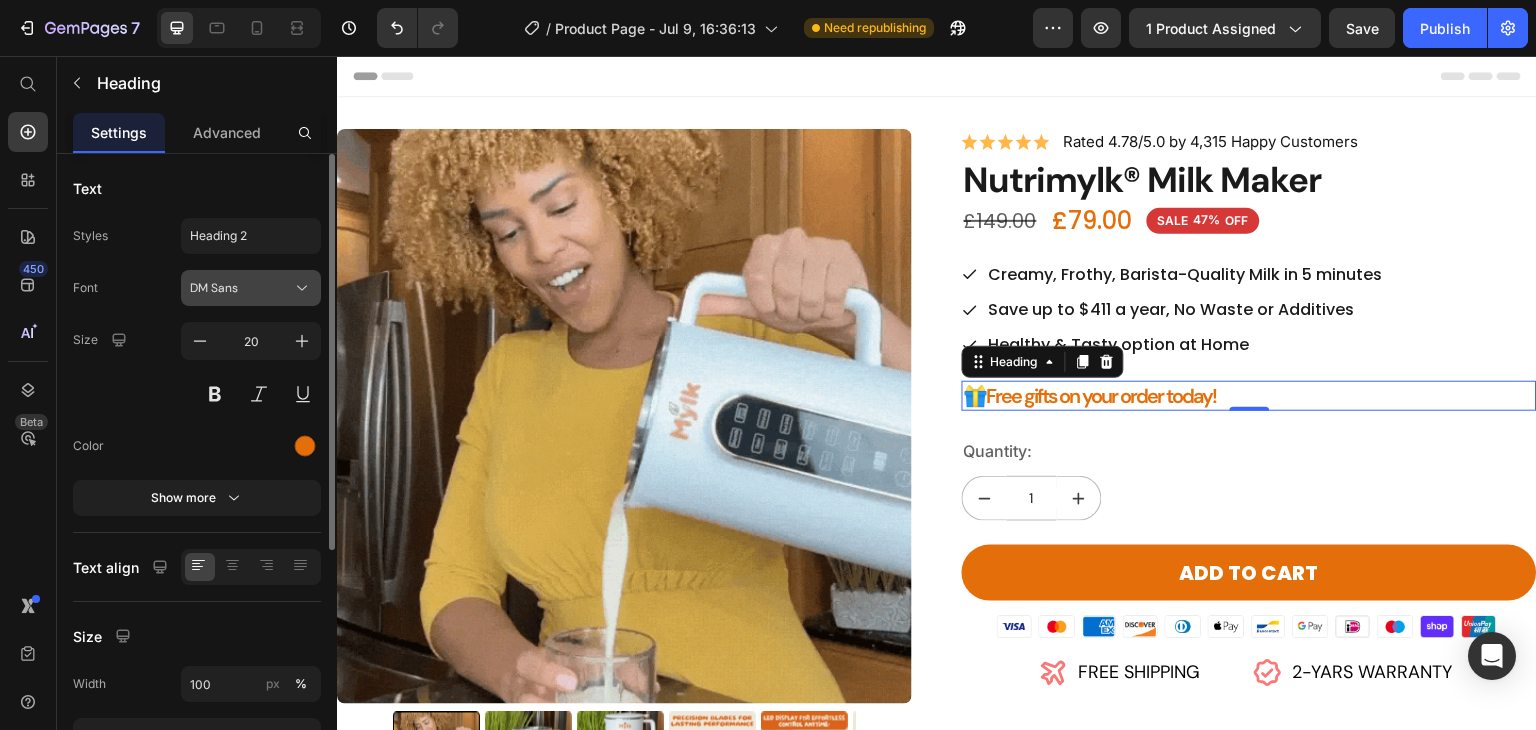 click on "DM Sans" at bounding box center (251, 288) 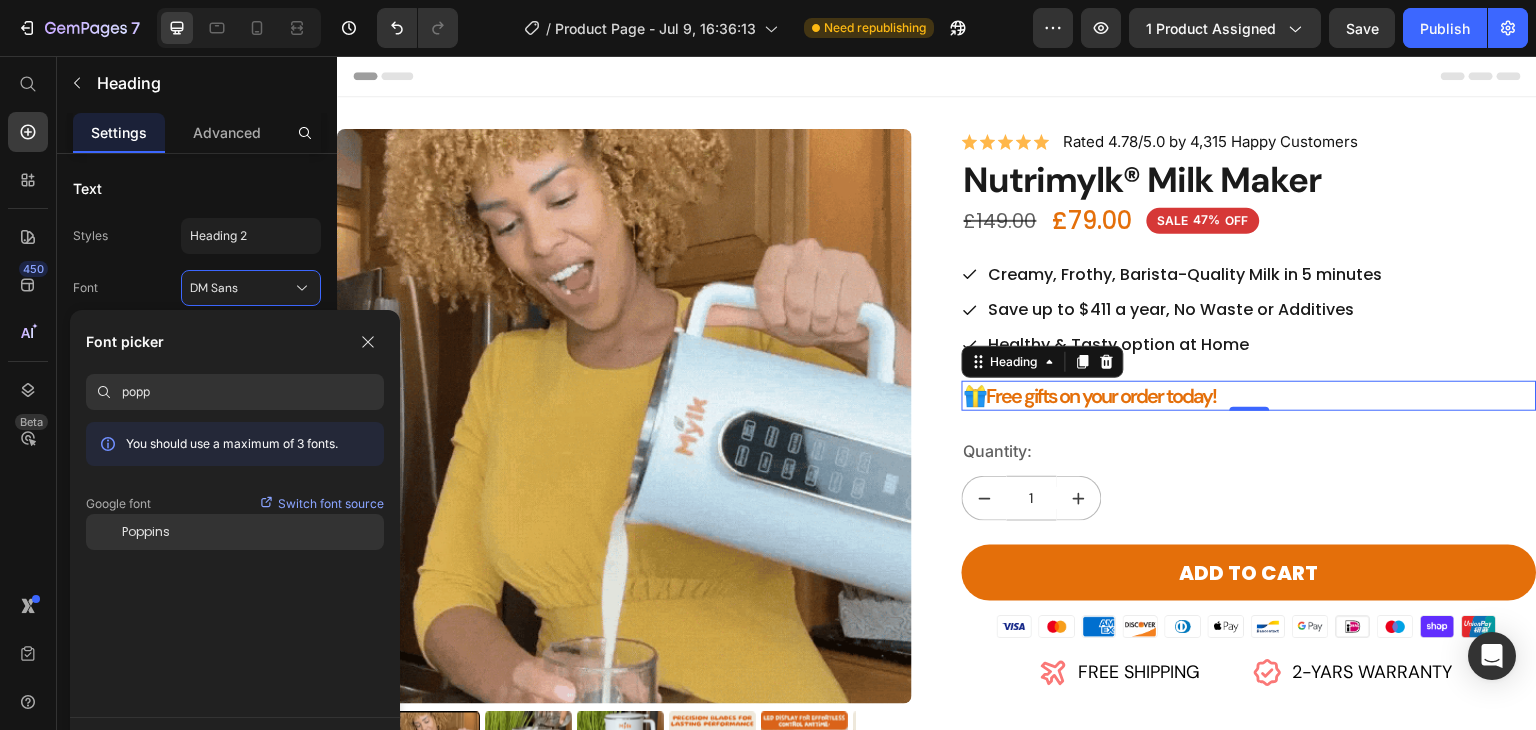 type on "popp" 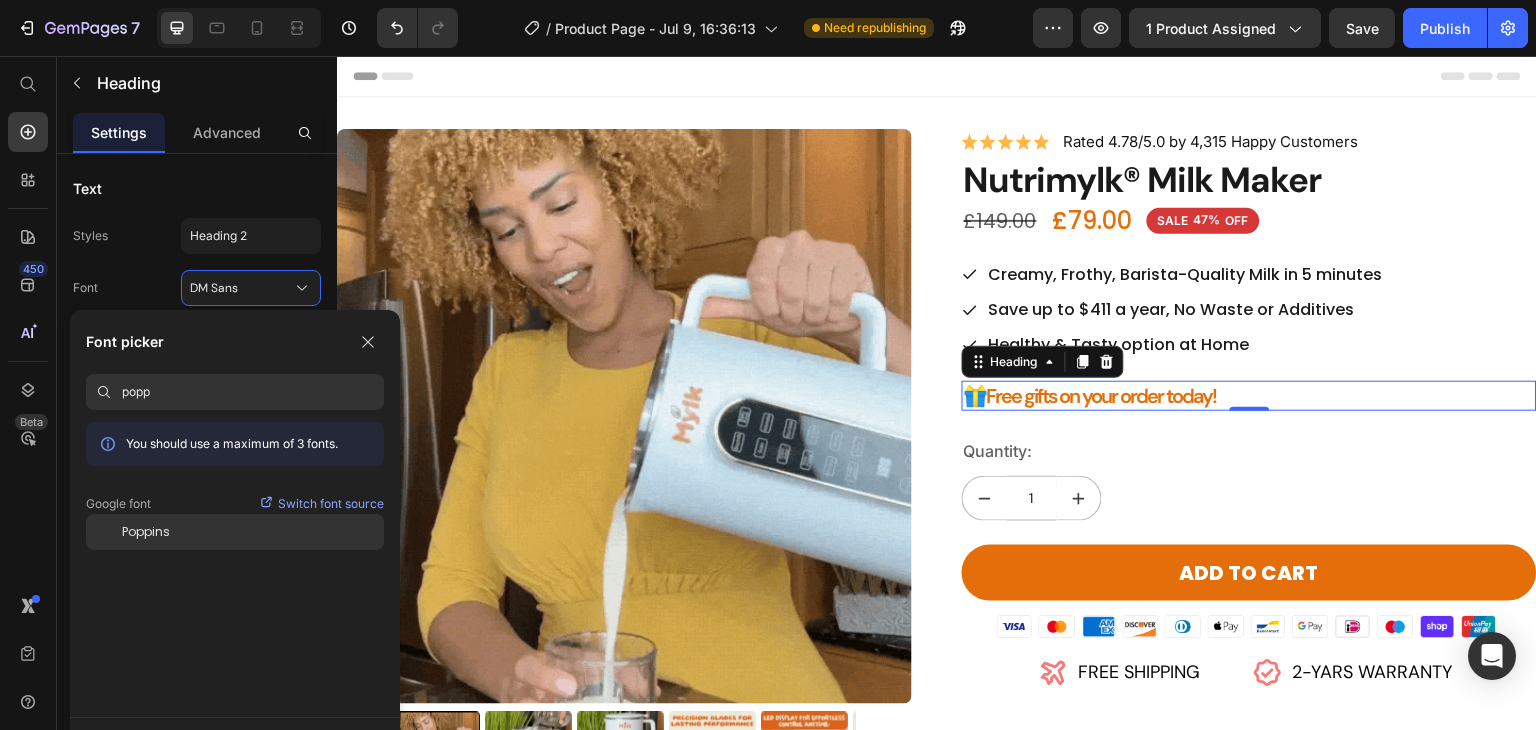 click on "Poppins" 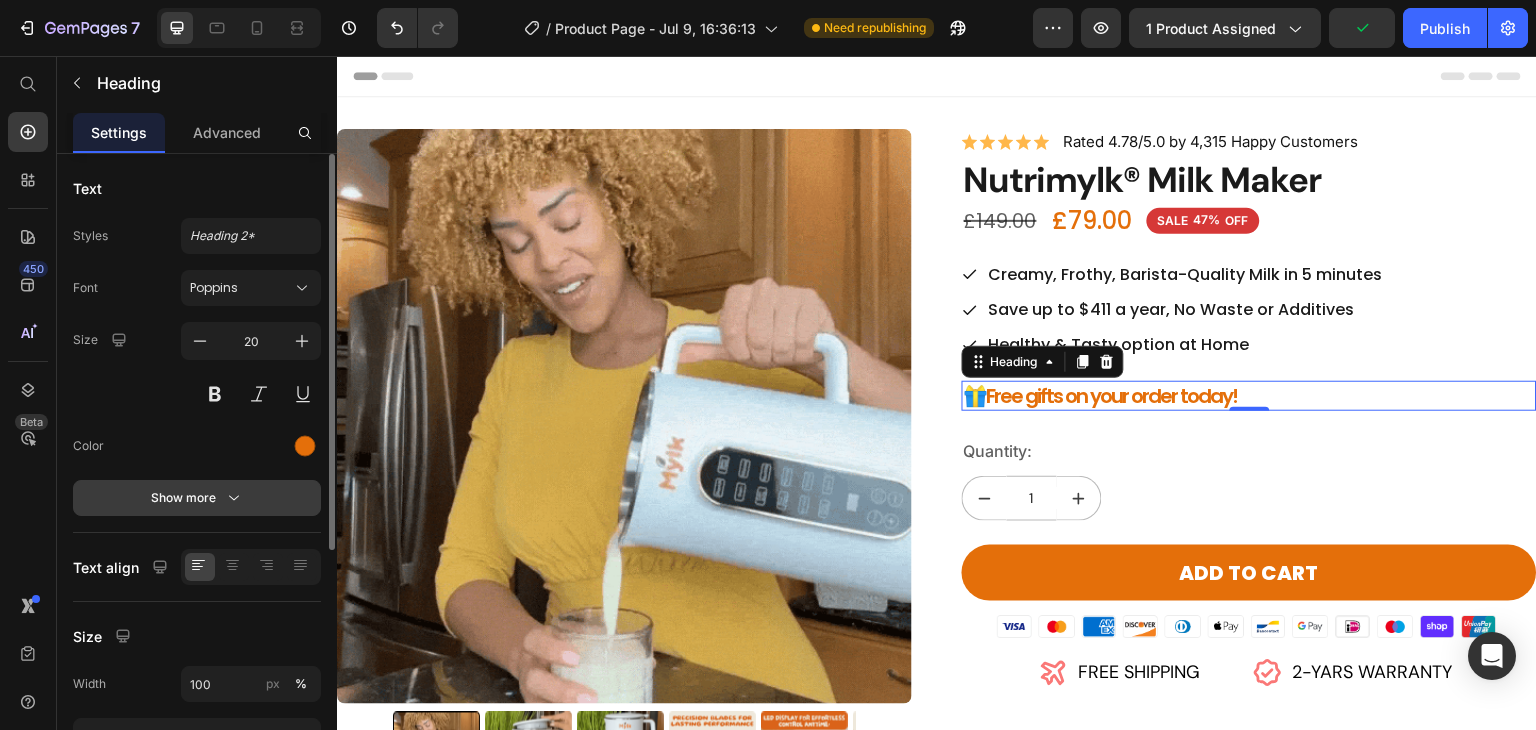 click on "Show more" at bounding box center [197, 498] 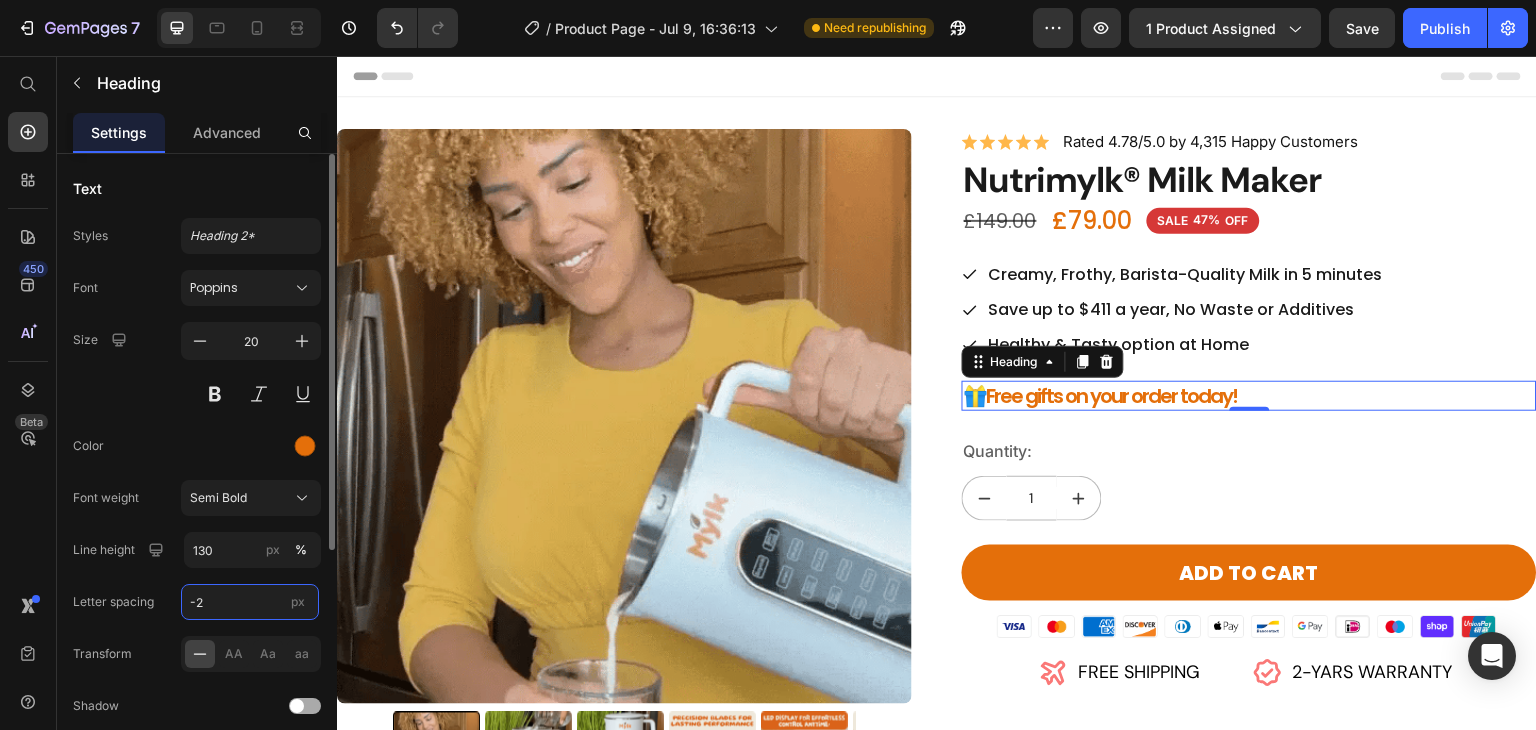 click on "-2" at bounding box center (250, 602) 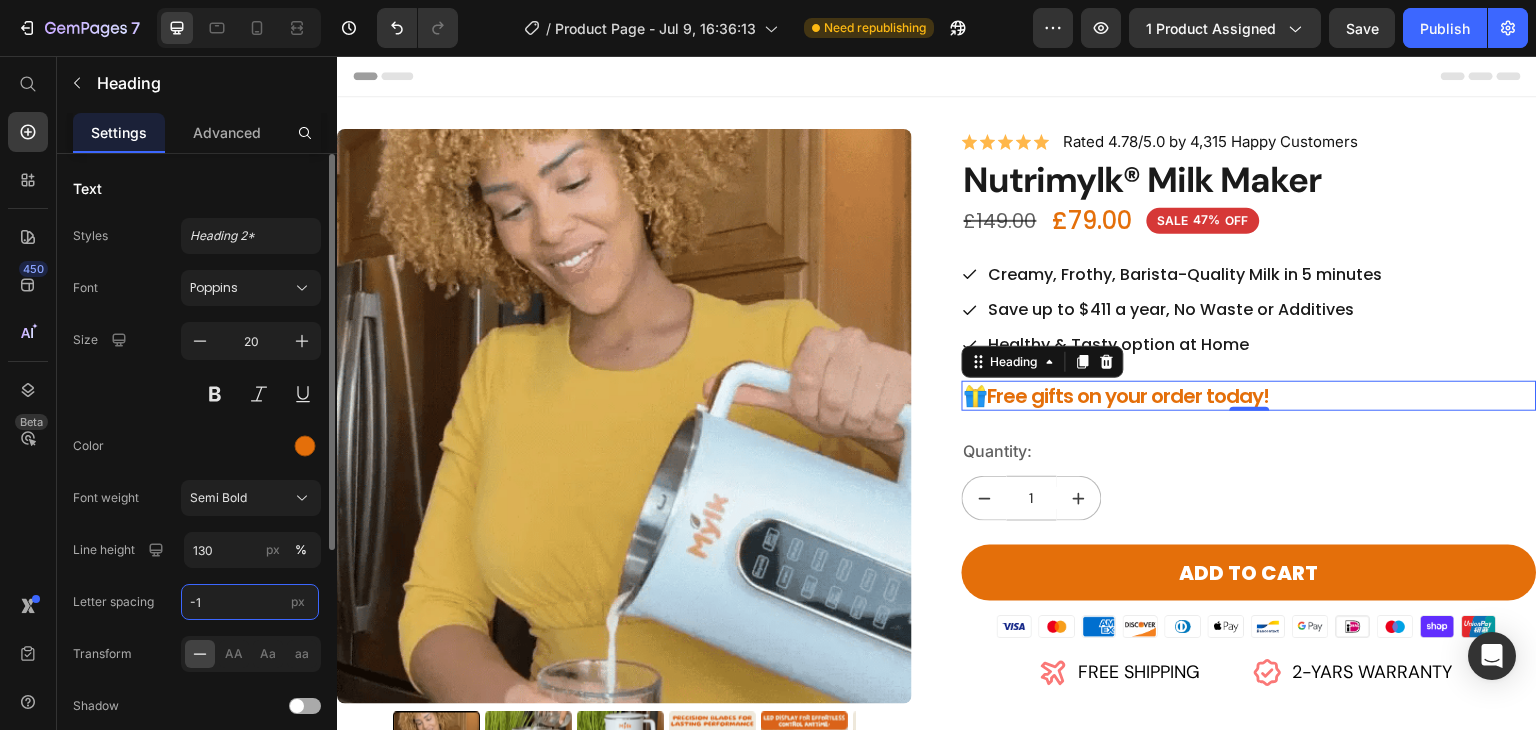type on "0" 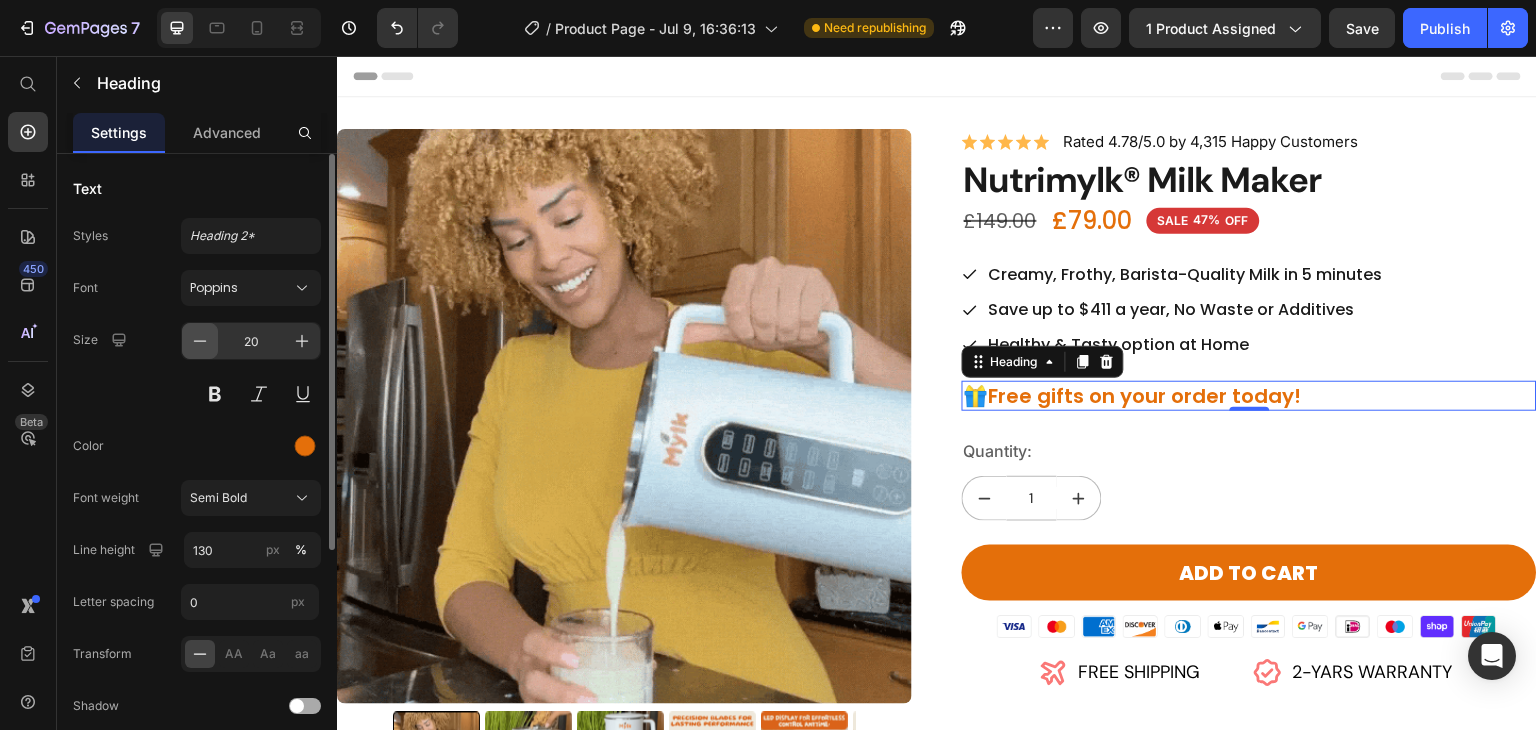 click 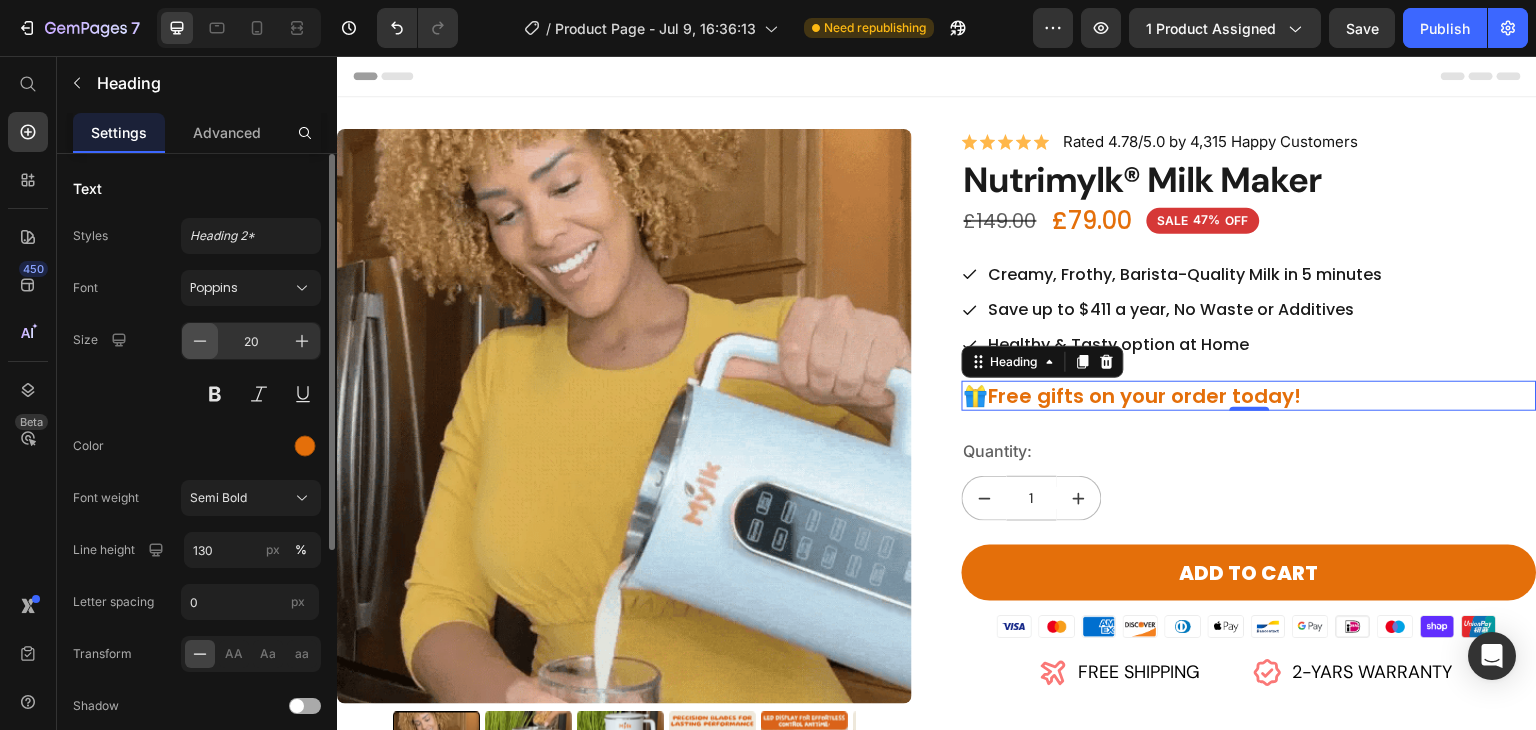 click 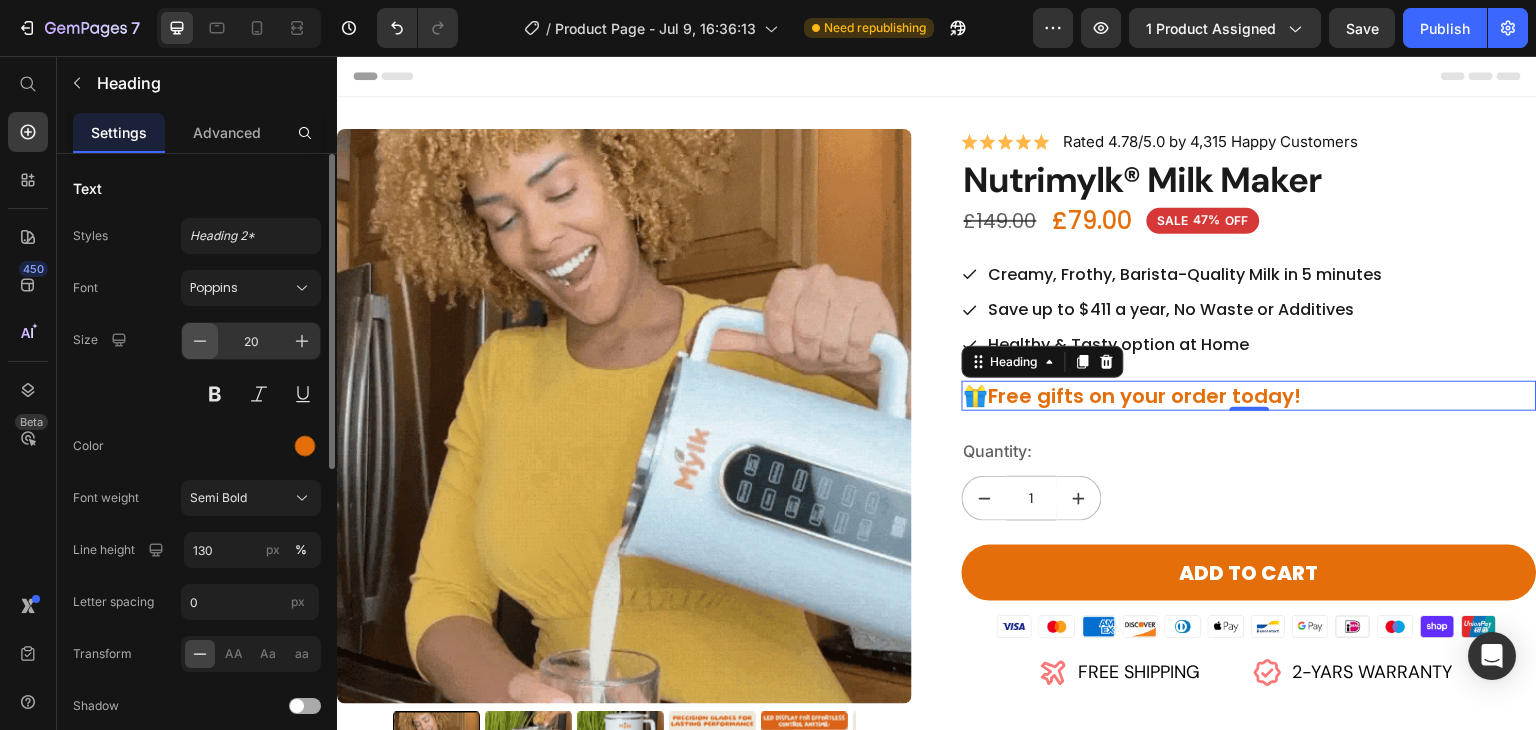 type on "18" 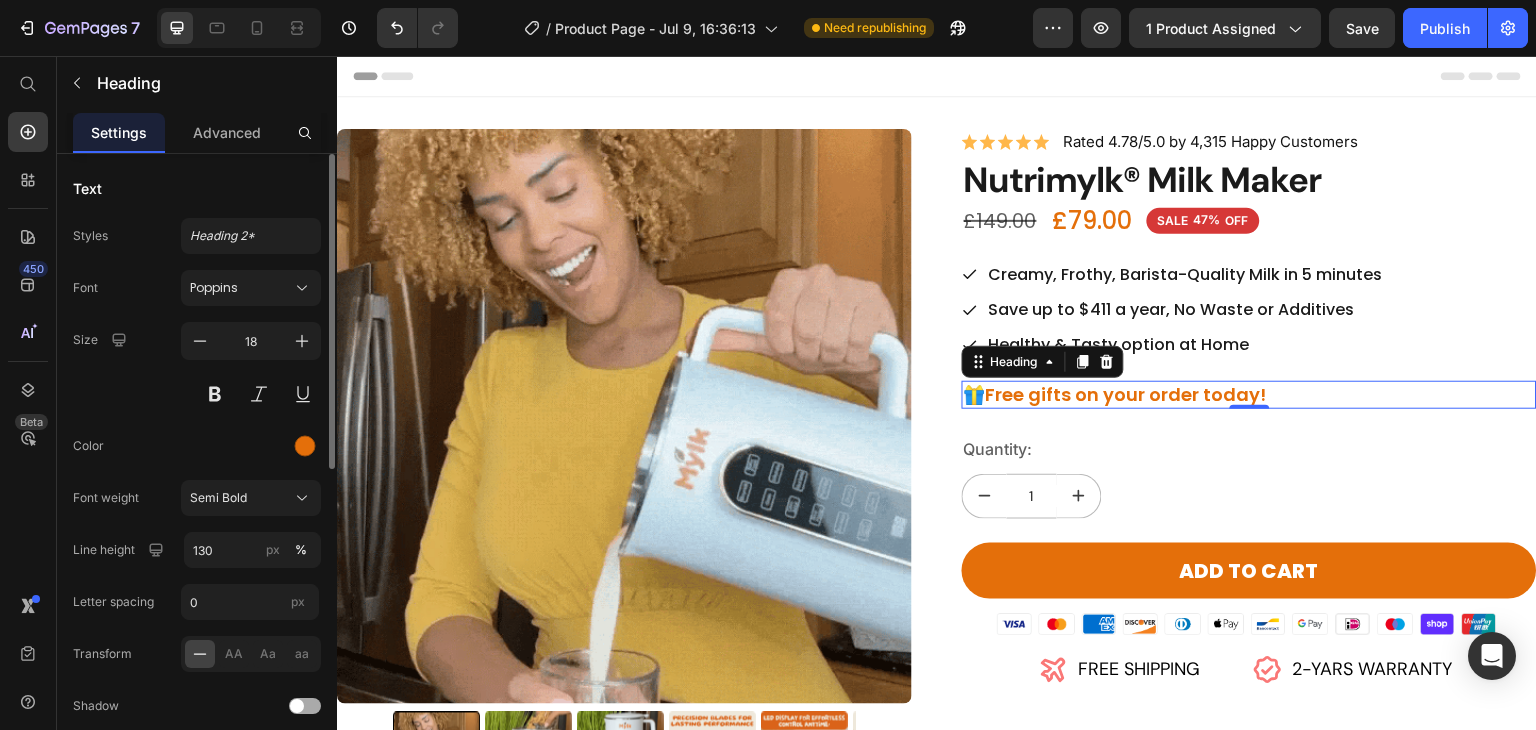 click at bounding box center (251, 446) 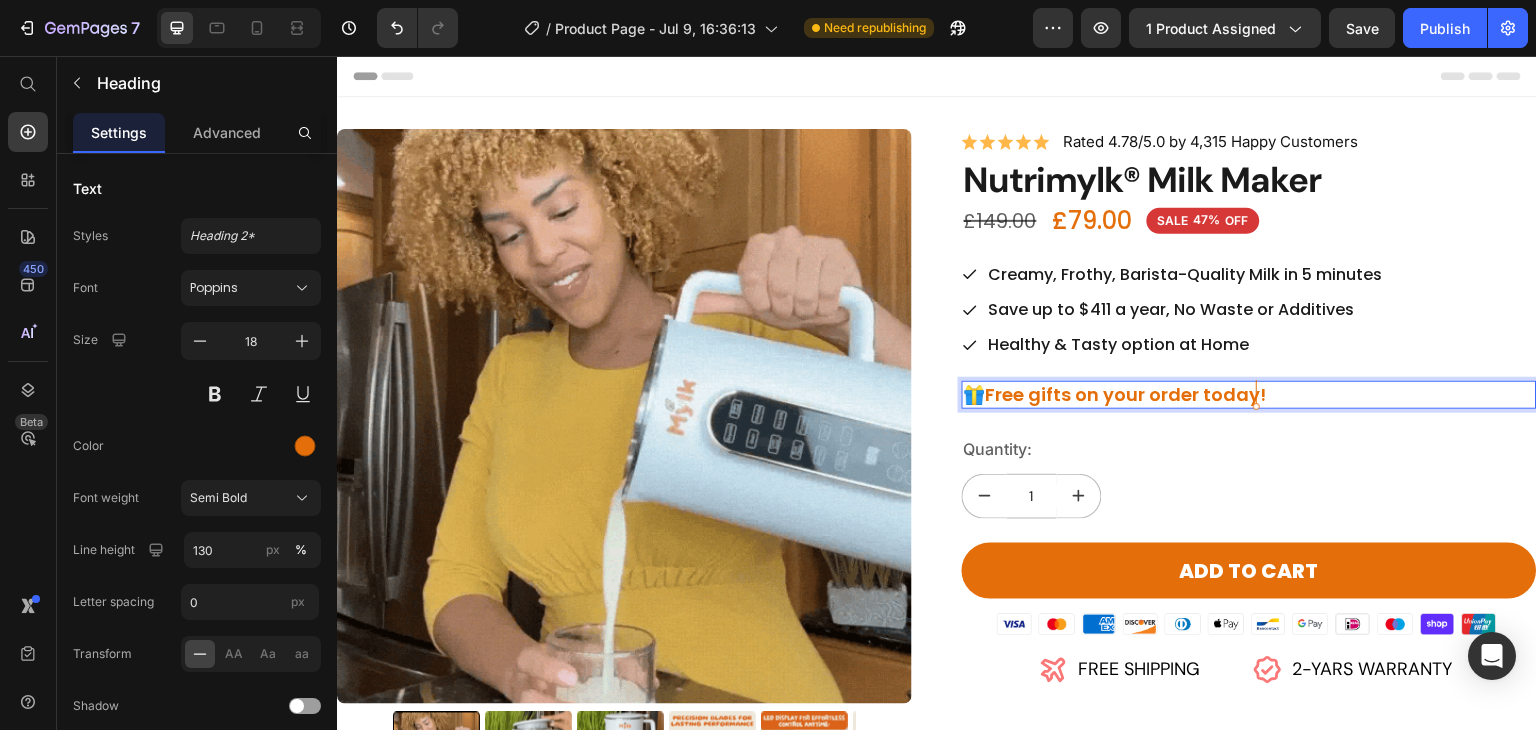 click on "🎁Free gifts on your order today!" at bounding box center (1249, 394) 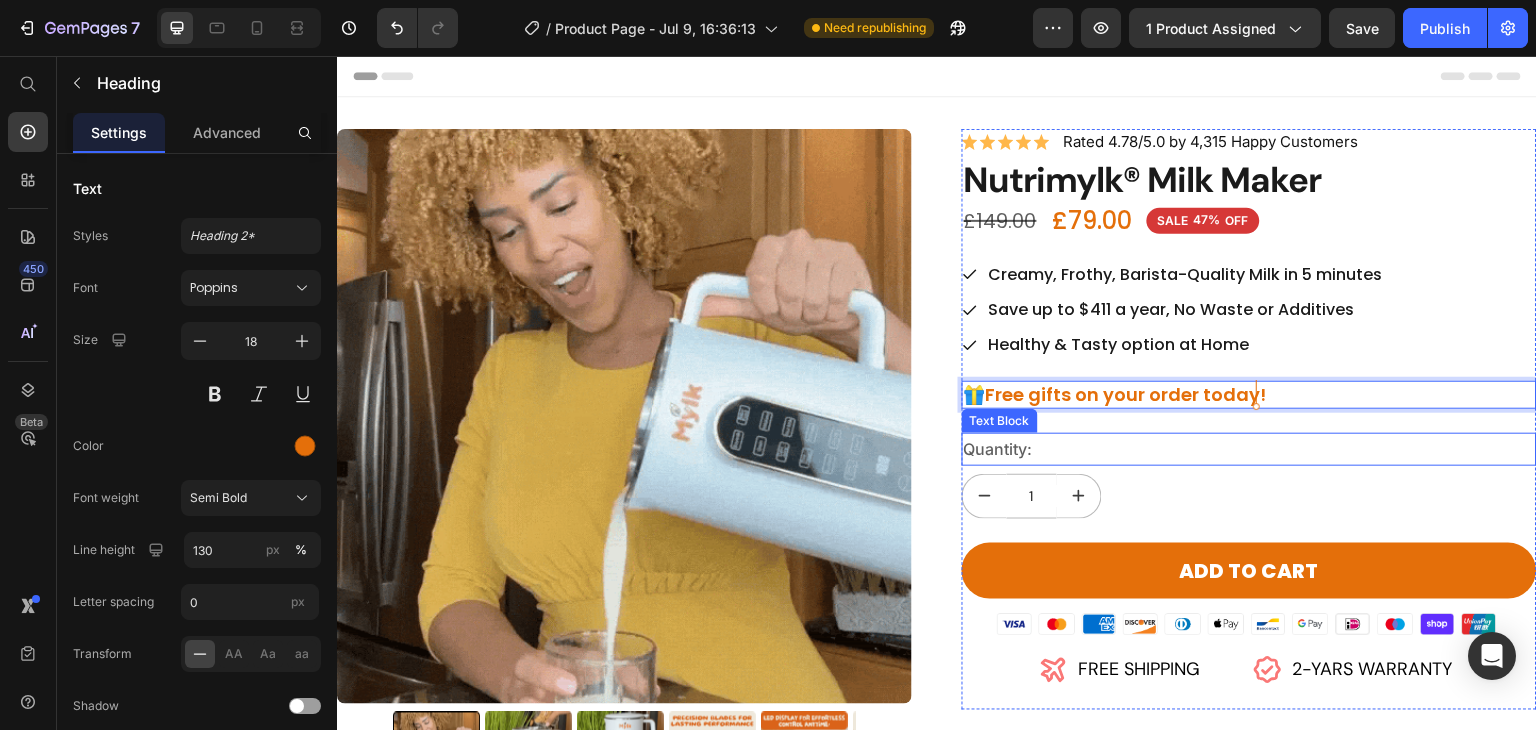 click on "Quantity:" at bounding box center (1249, 449) 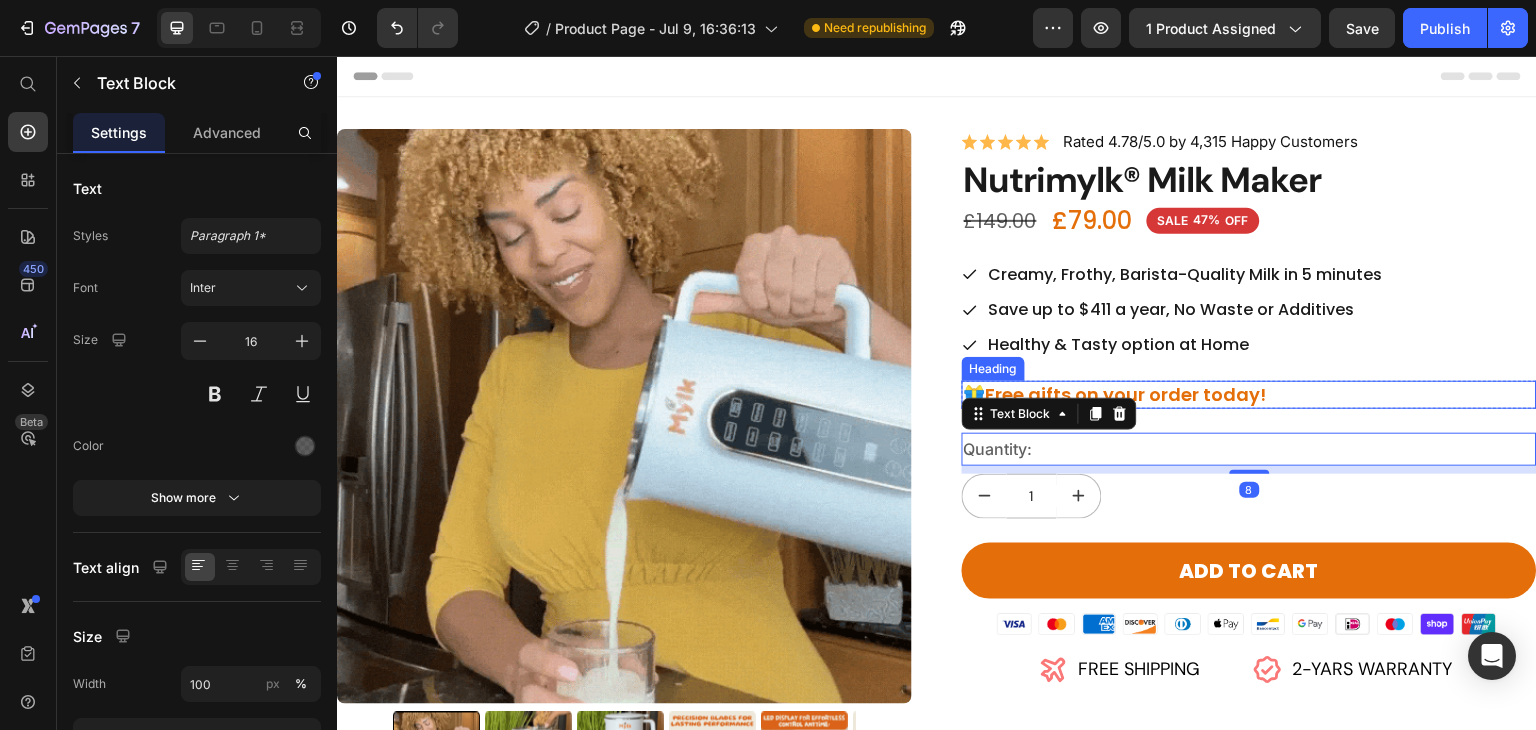 click on "🎁Free gifts on your order today!" at bounding box center [1249, 394] 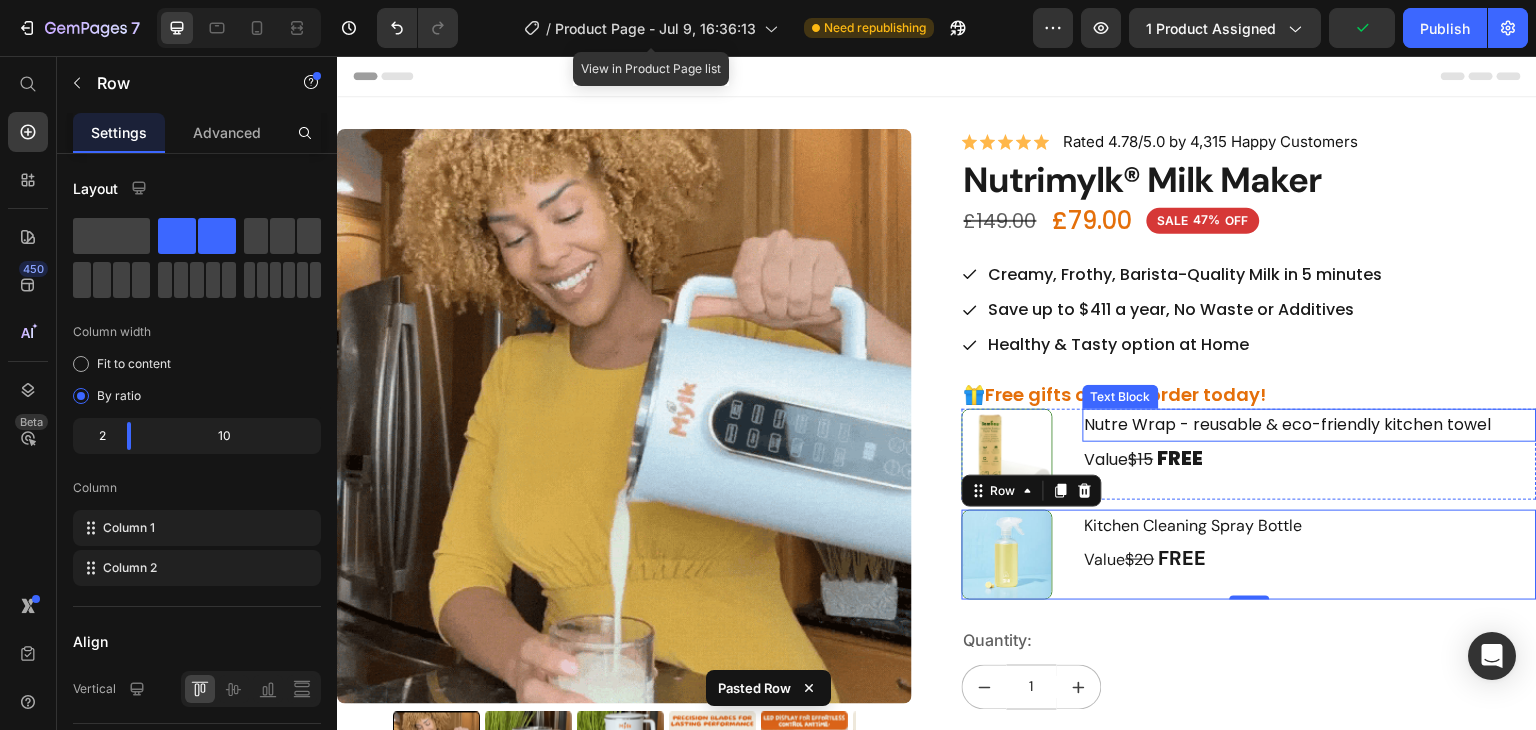 click on "Text Block" at bounding box center (1121, 397) 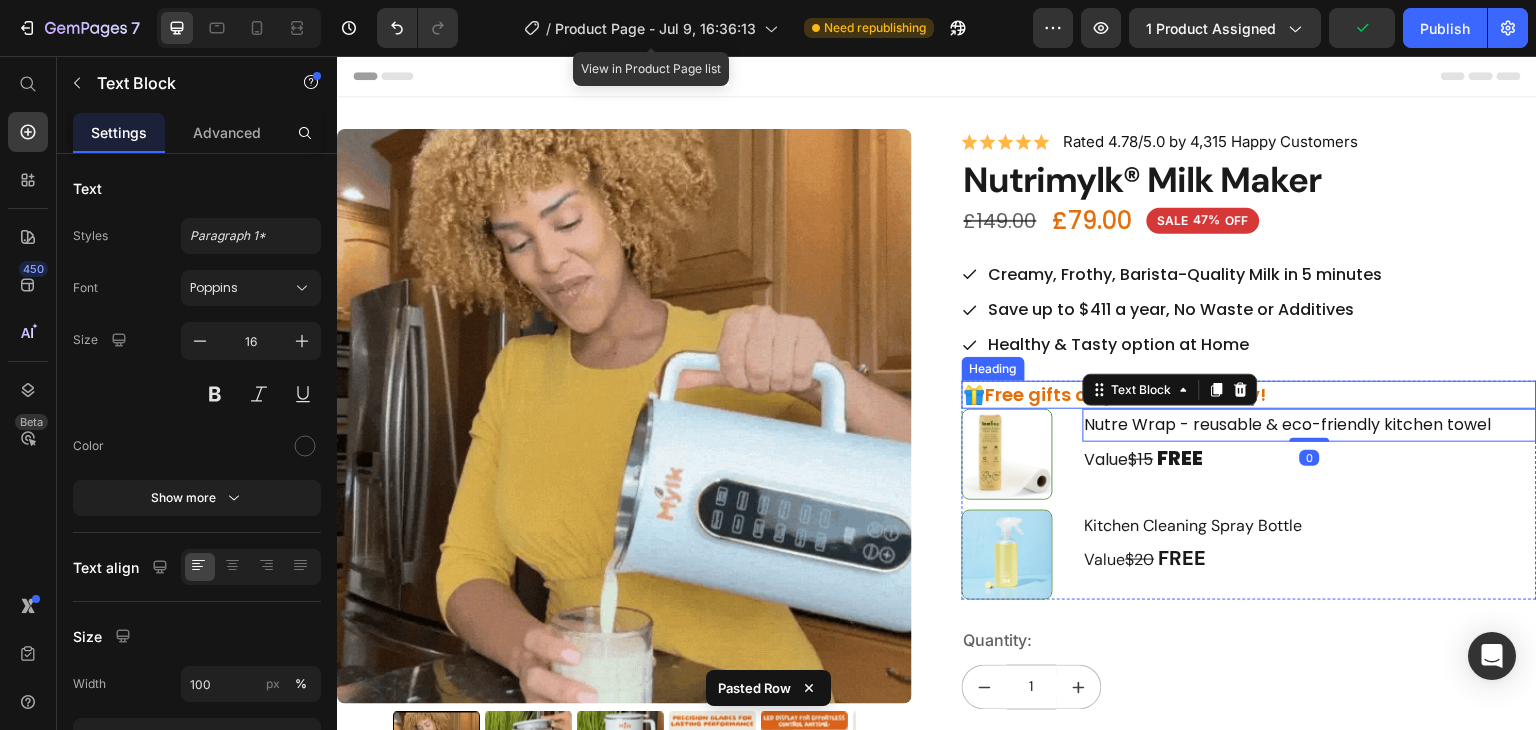 click on "🎁Free gifts on your order today!" at bounding box center (1249, 394) 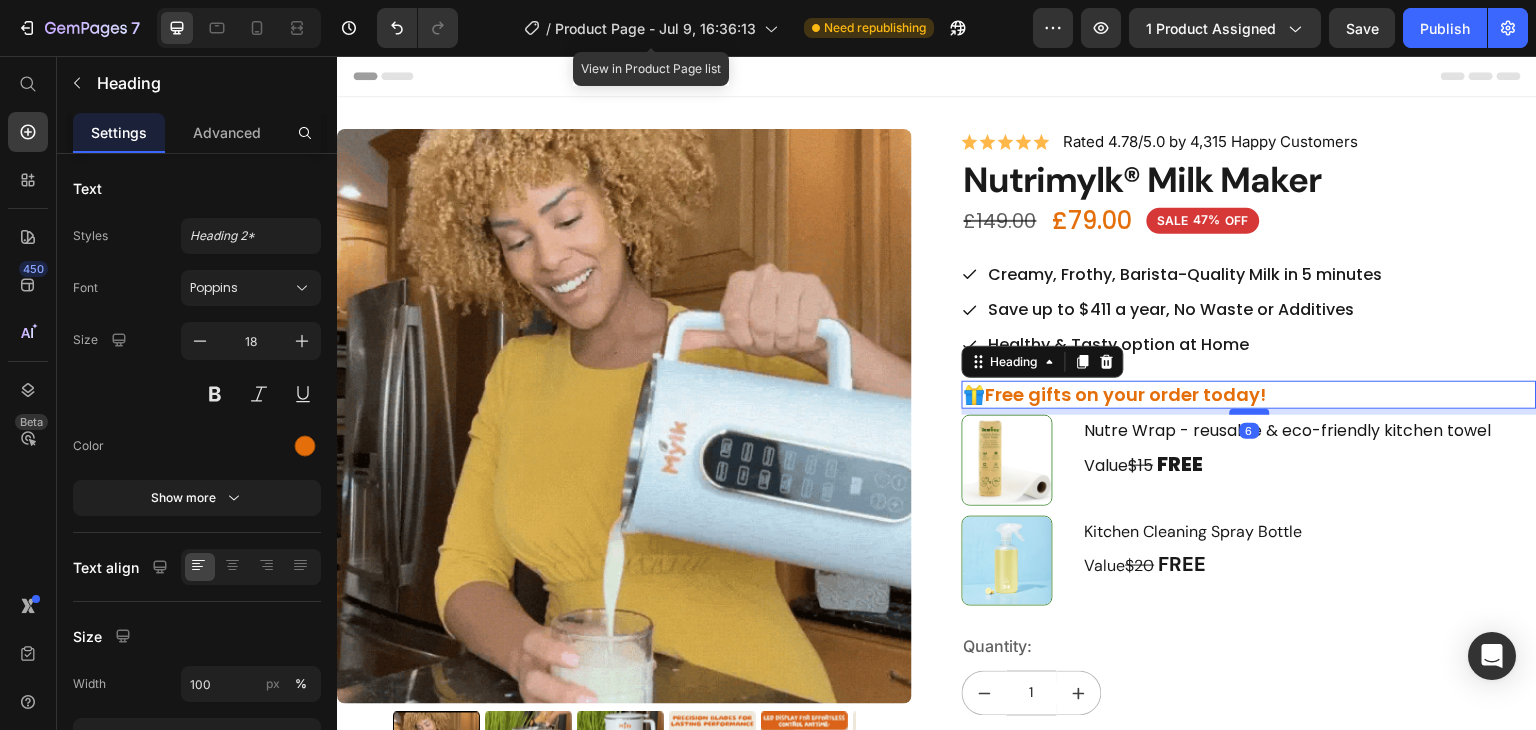 click at bounding box center (1250, 412) 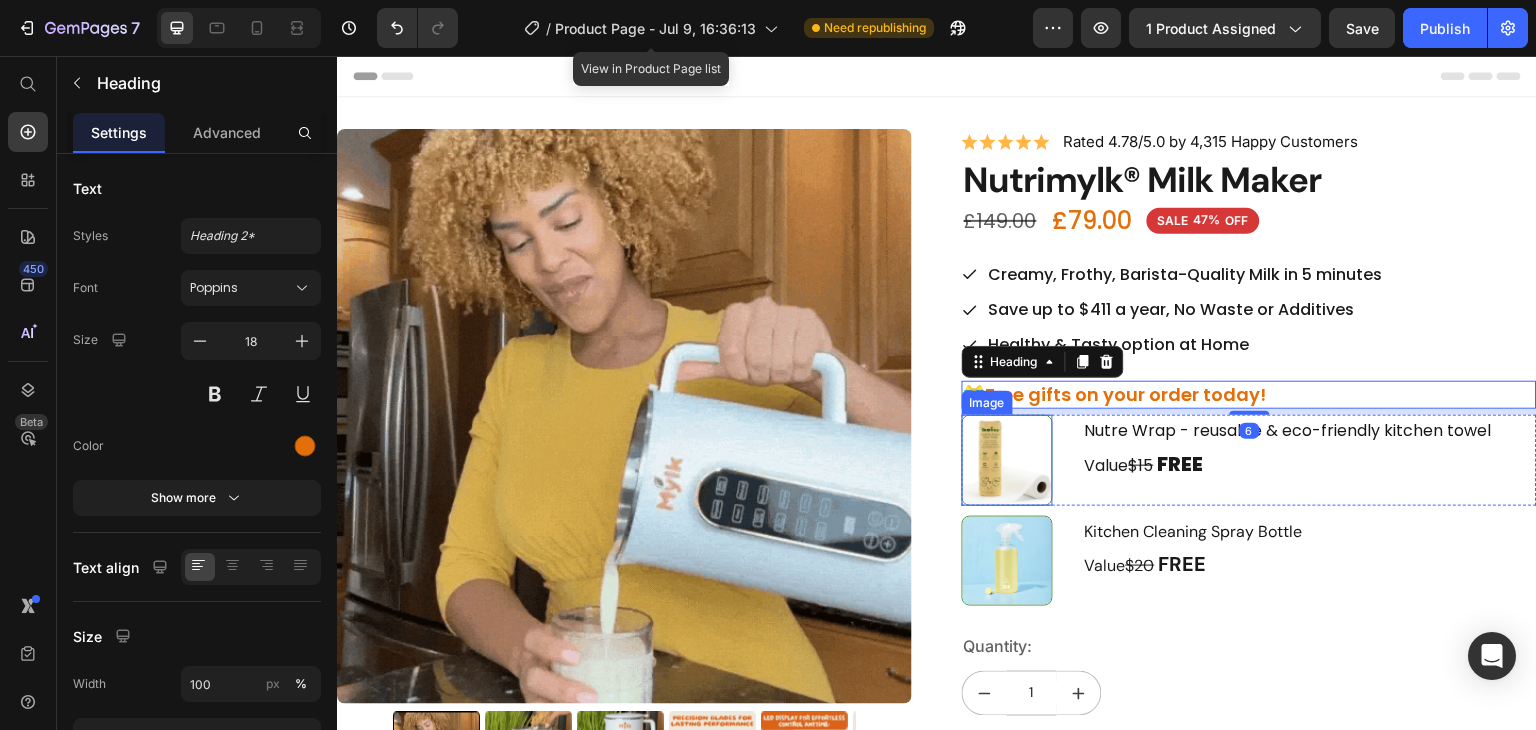 click at bounding box center (1007, 460) 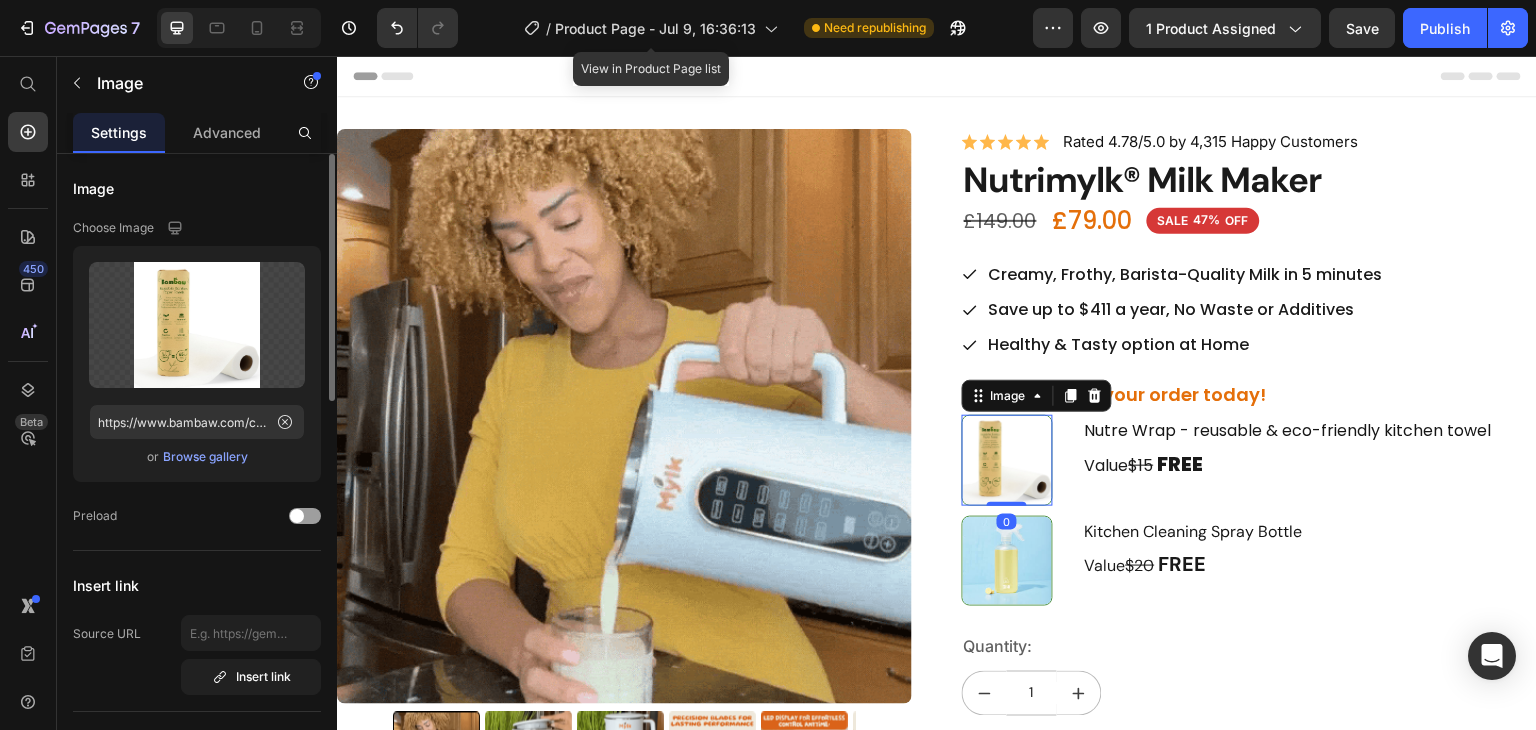 click on "Browse gallery" at bounding box center [205, 457] 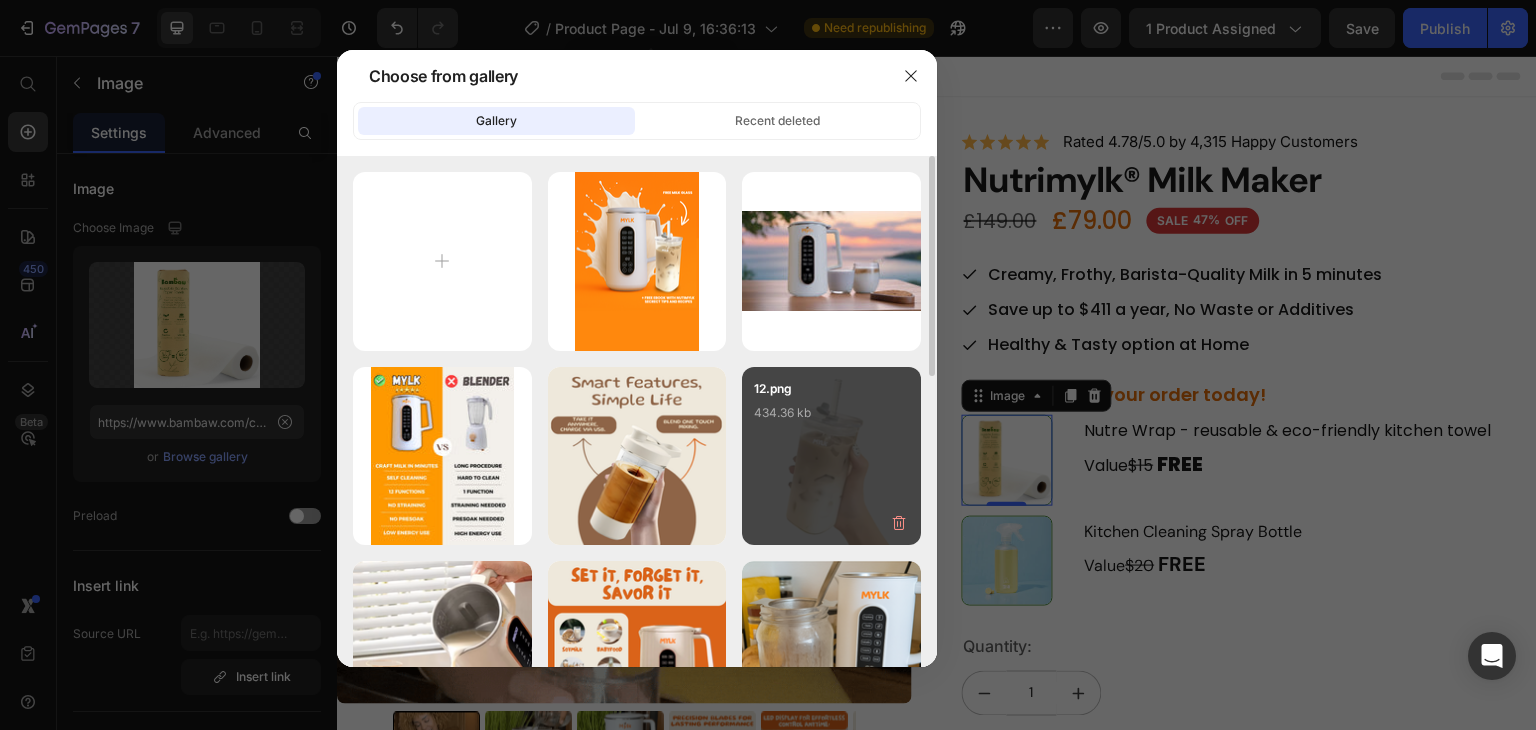 click on "12.png 434.36 kb" at bounding box center (831, 419) 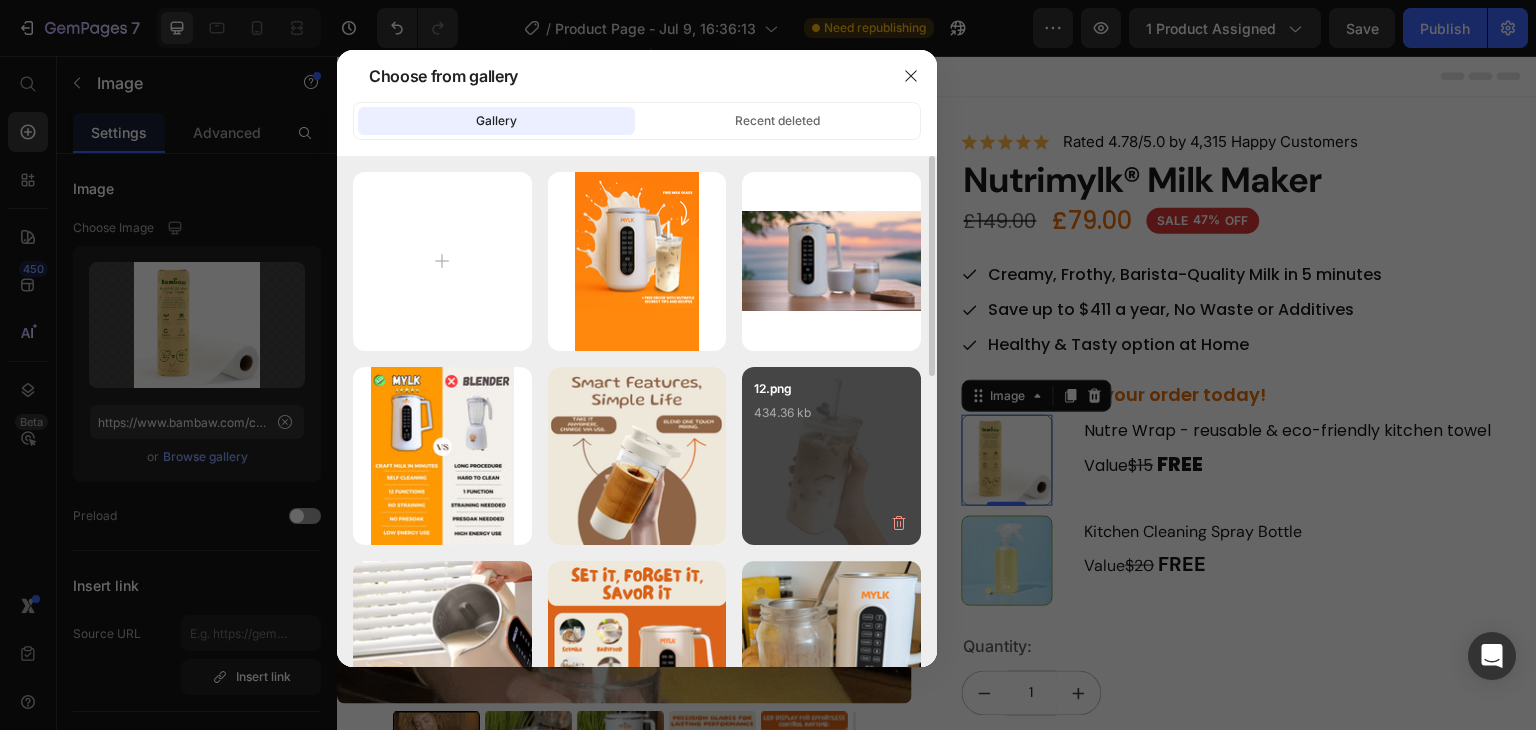 type on "https://cdn.shopify.com/s/files/1/0964/4533/3842/files/gempages_574671668476118128-b096eb5a-573e-403f-abd7-8729b26ec136.png" 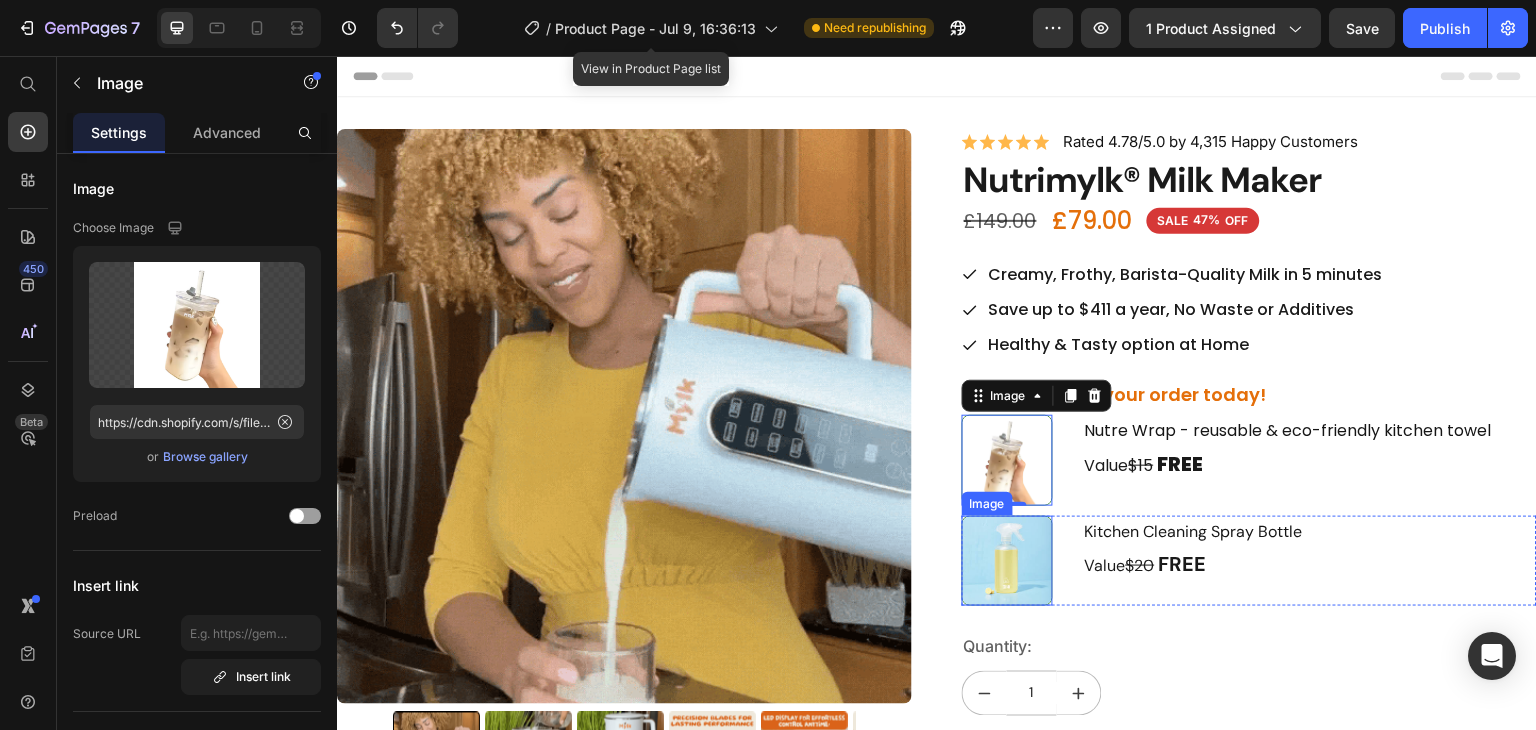 click at bounding box center [1007, 561] 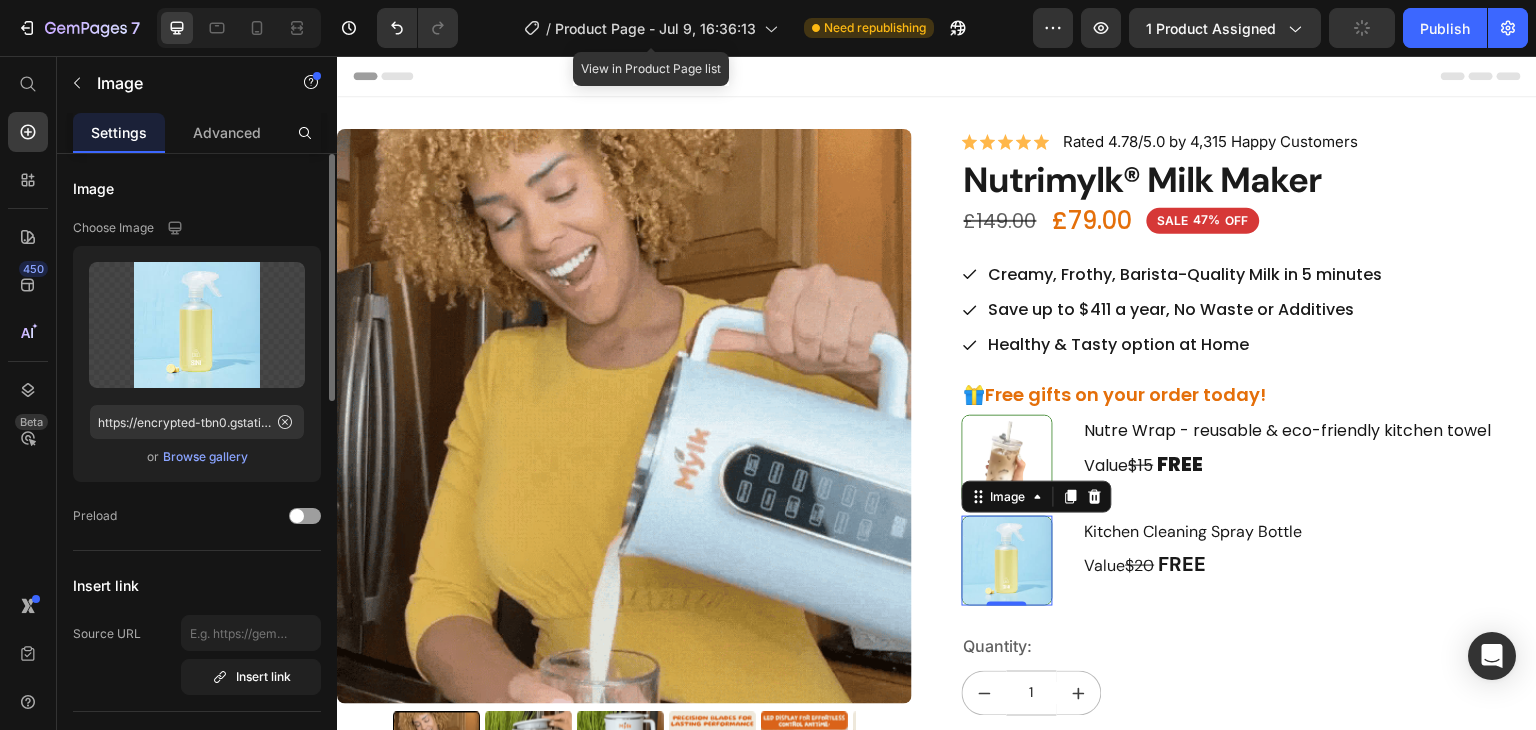 click on "Browse gallery" at bounding box center (205, 457) 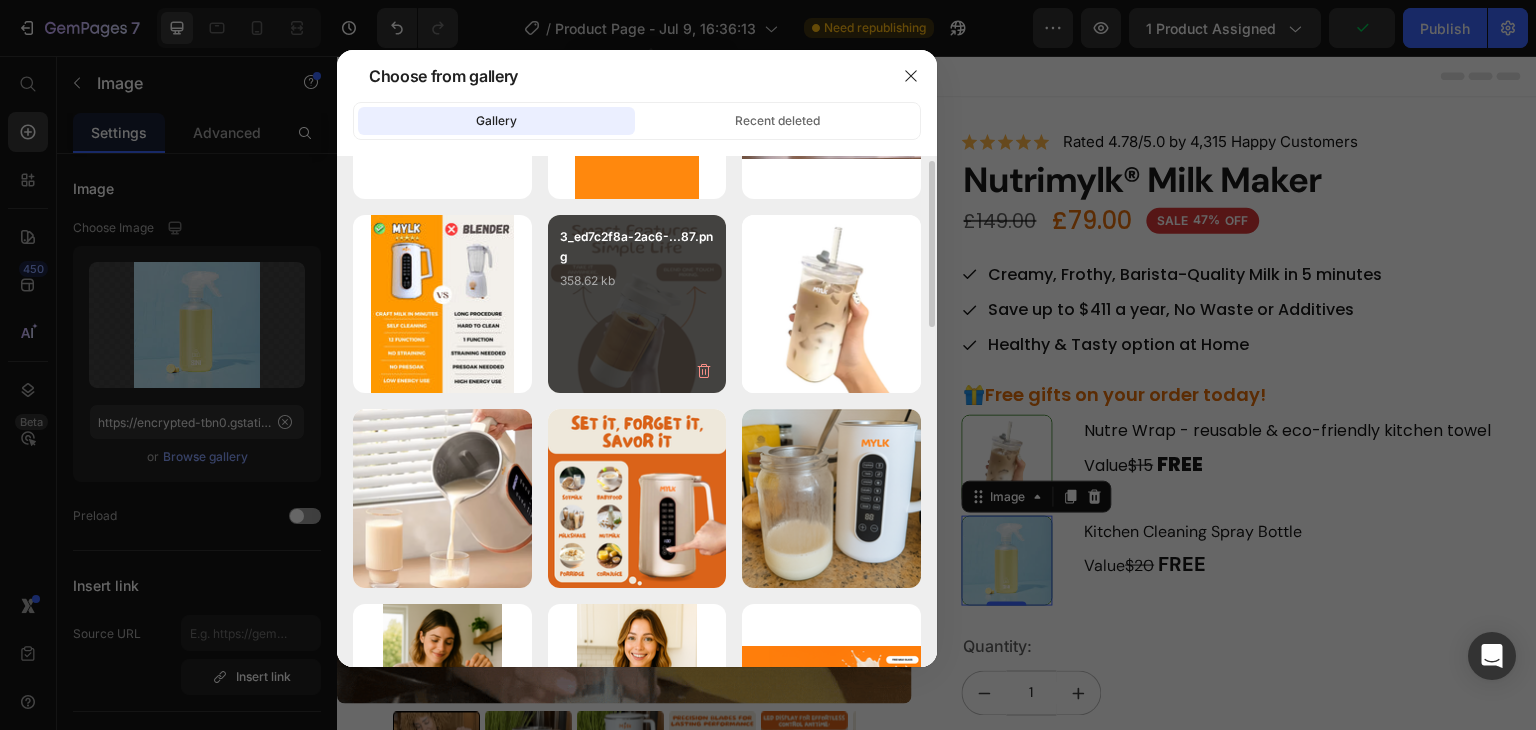 scroll, scrollTop: 109, scrollLeft: 0, axis: vertical 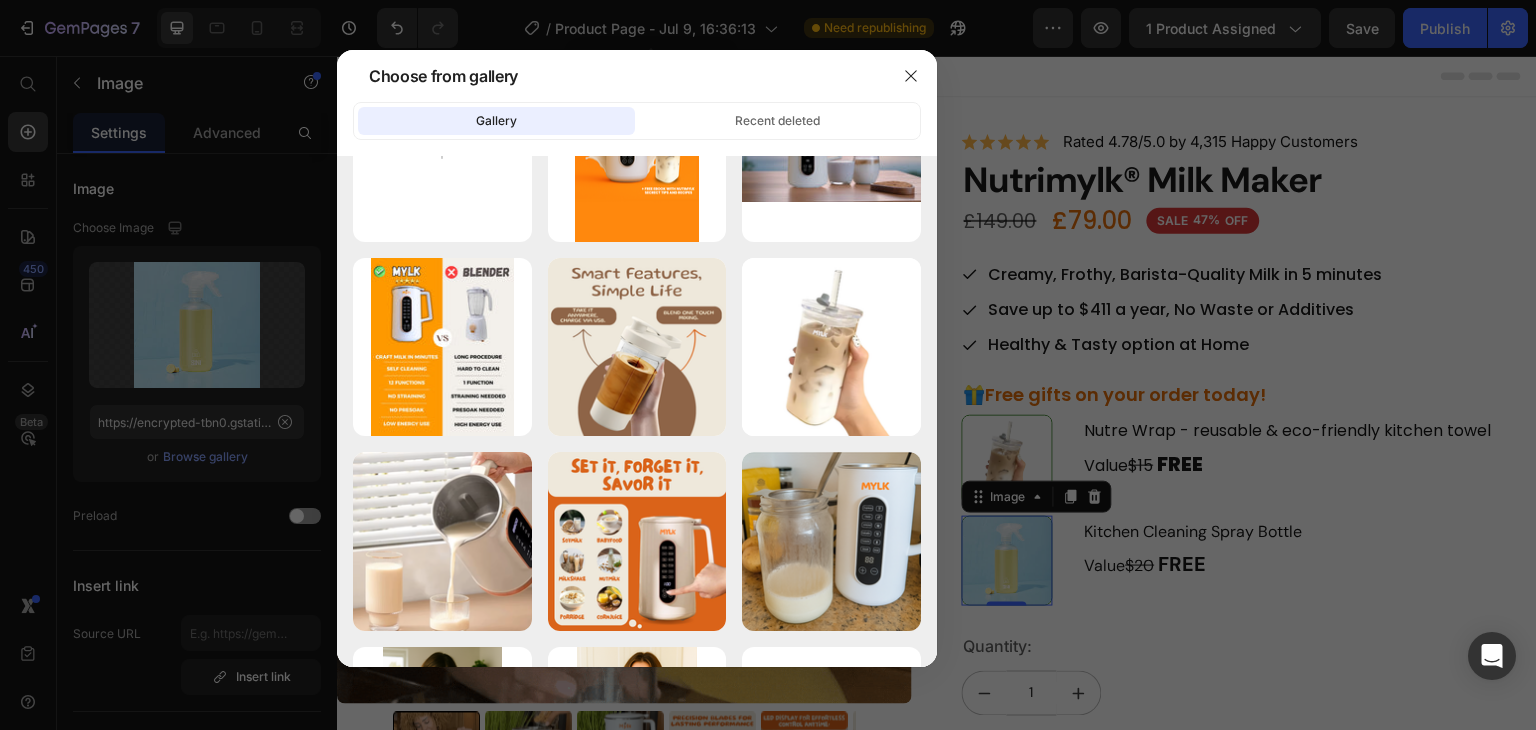 click at bounding box center [768, 365] 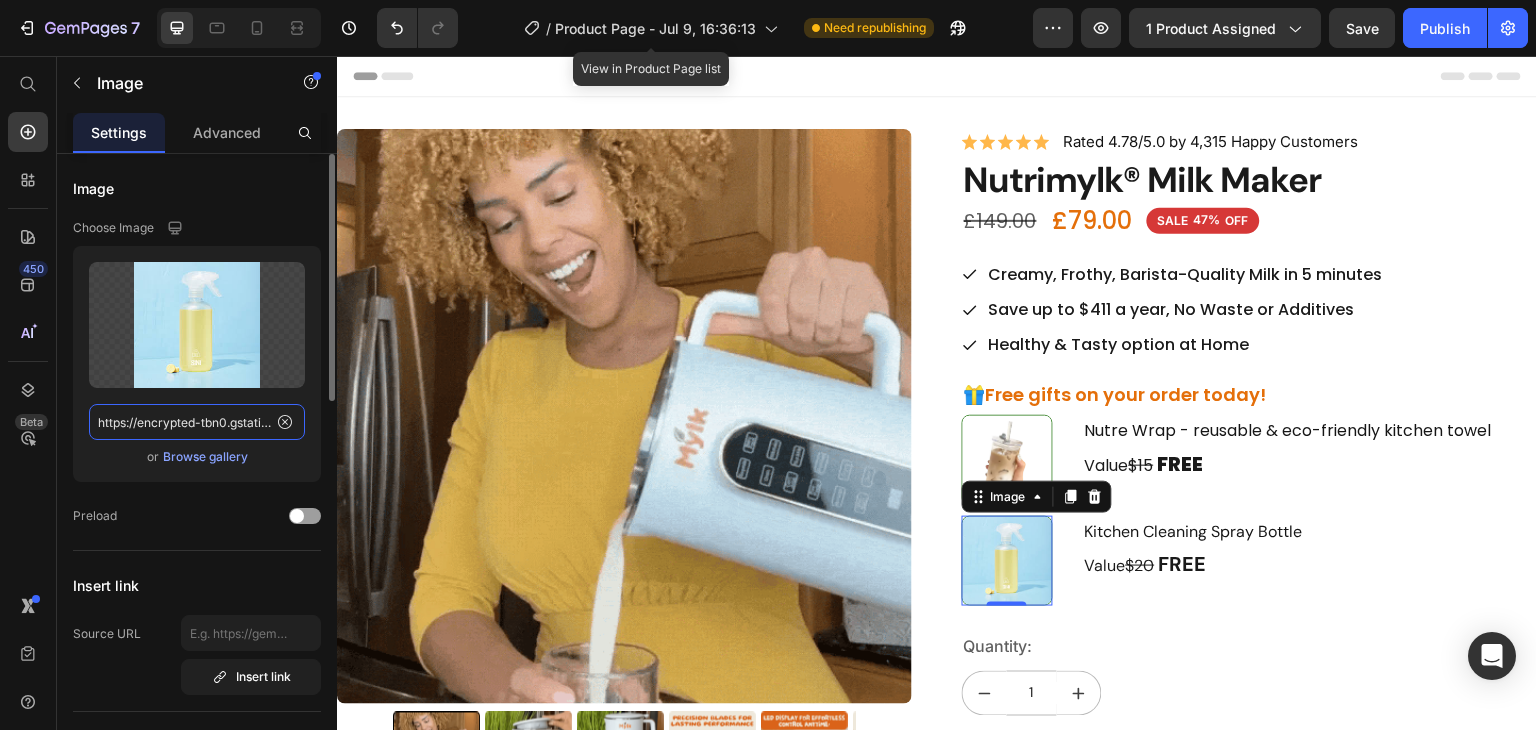 click on "https://encrypted-tbn0.gstatic.com/images?q=tbn:ANd9GcRk2kQzk58C9wZjpaPq8nSlyUU_UhXBG7EkIA&s" 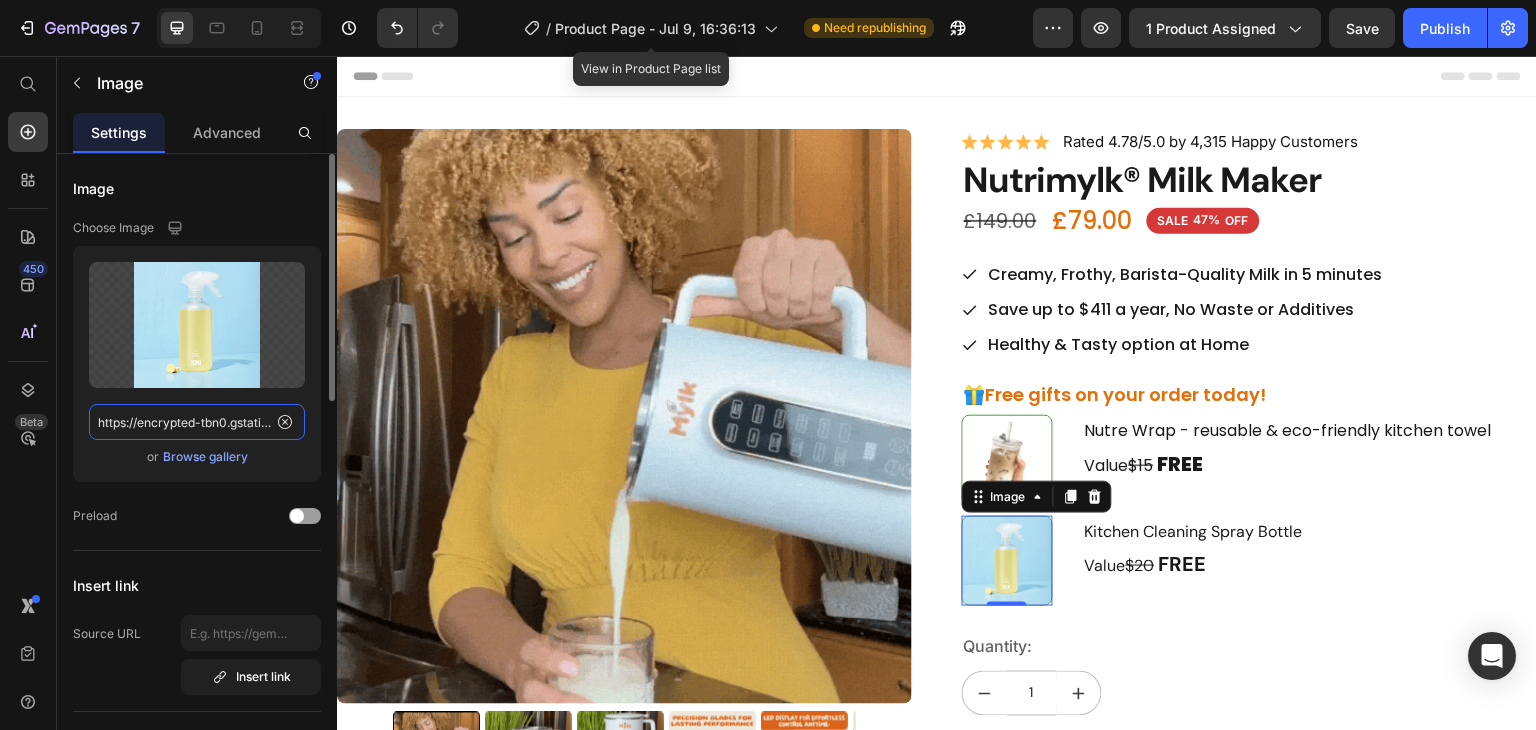 paste on "cdn.shopify.com/s/files/1/0964/4533/3842/files/EBOOK_COVERING.png?v=175067629237" 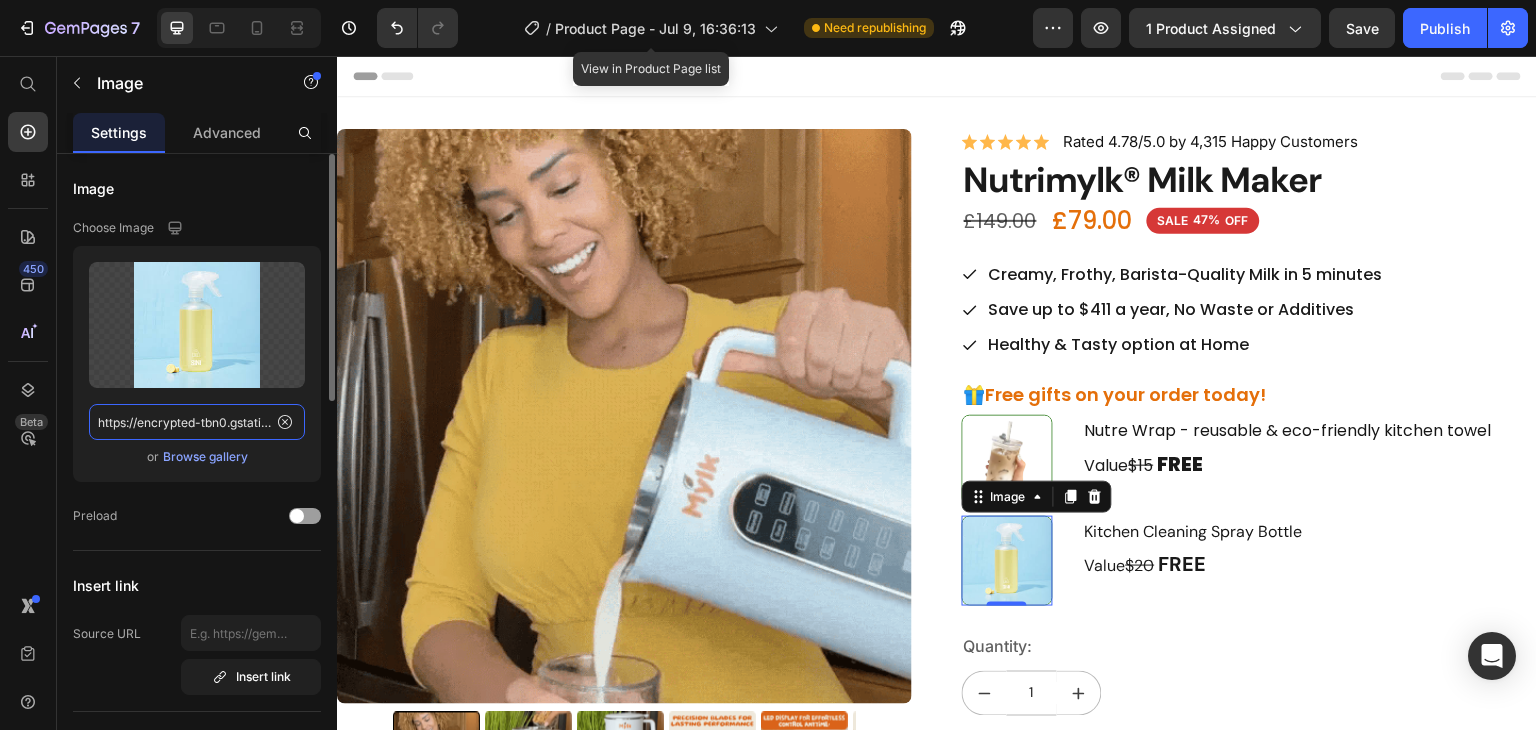 type on "https://cdn.shopify.com/s/files/1/0964/4533/3842/files/EBOOK_COVERING.png?v=175067629237" 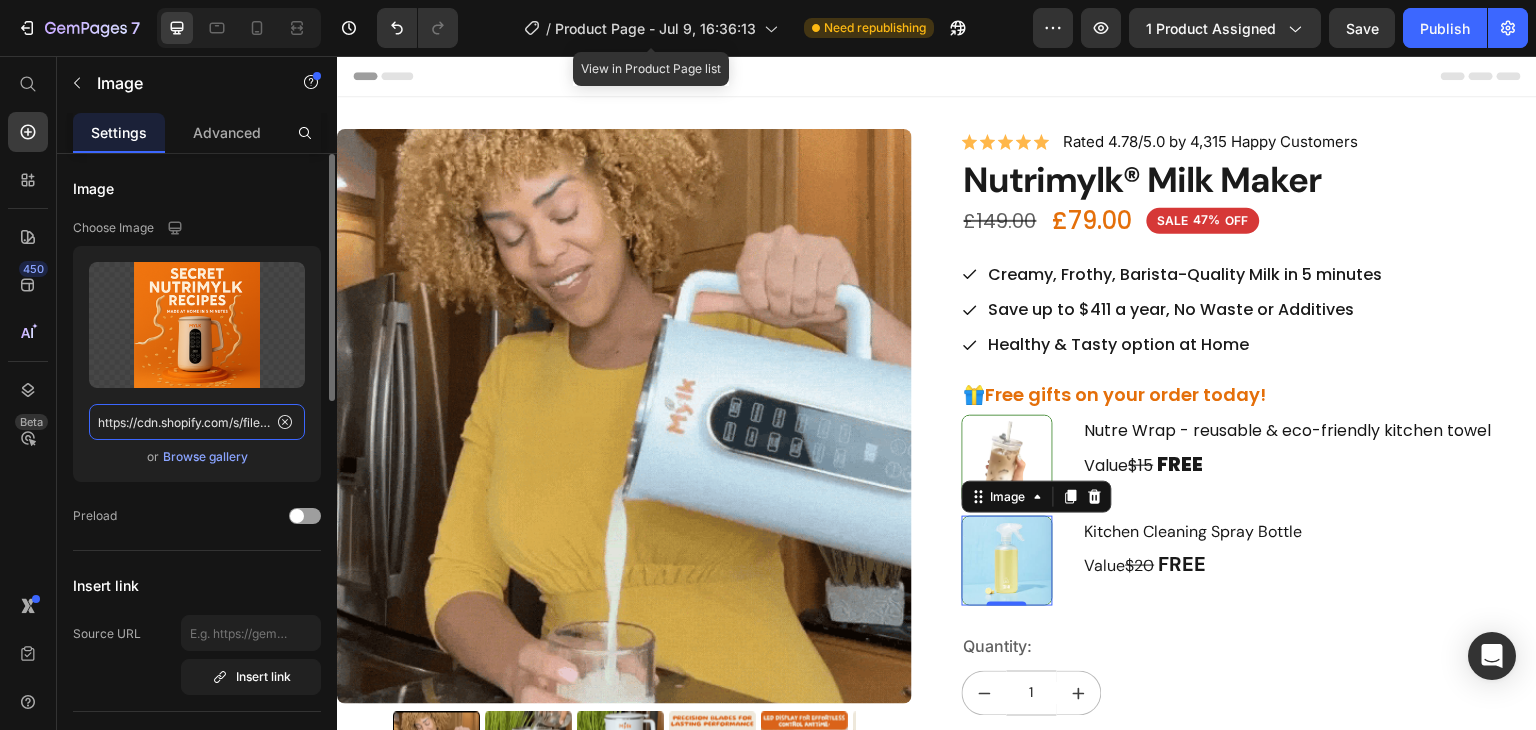 scroll, scrollTop: 0, scrollLeft: 381, axis: horizontal 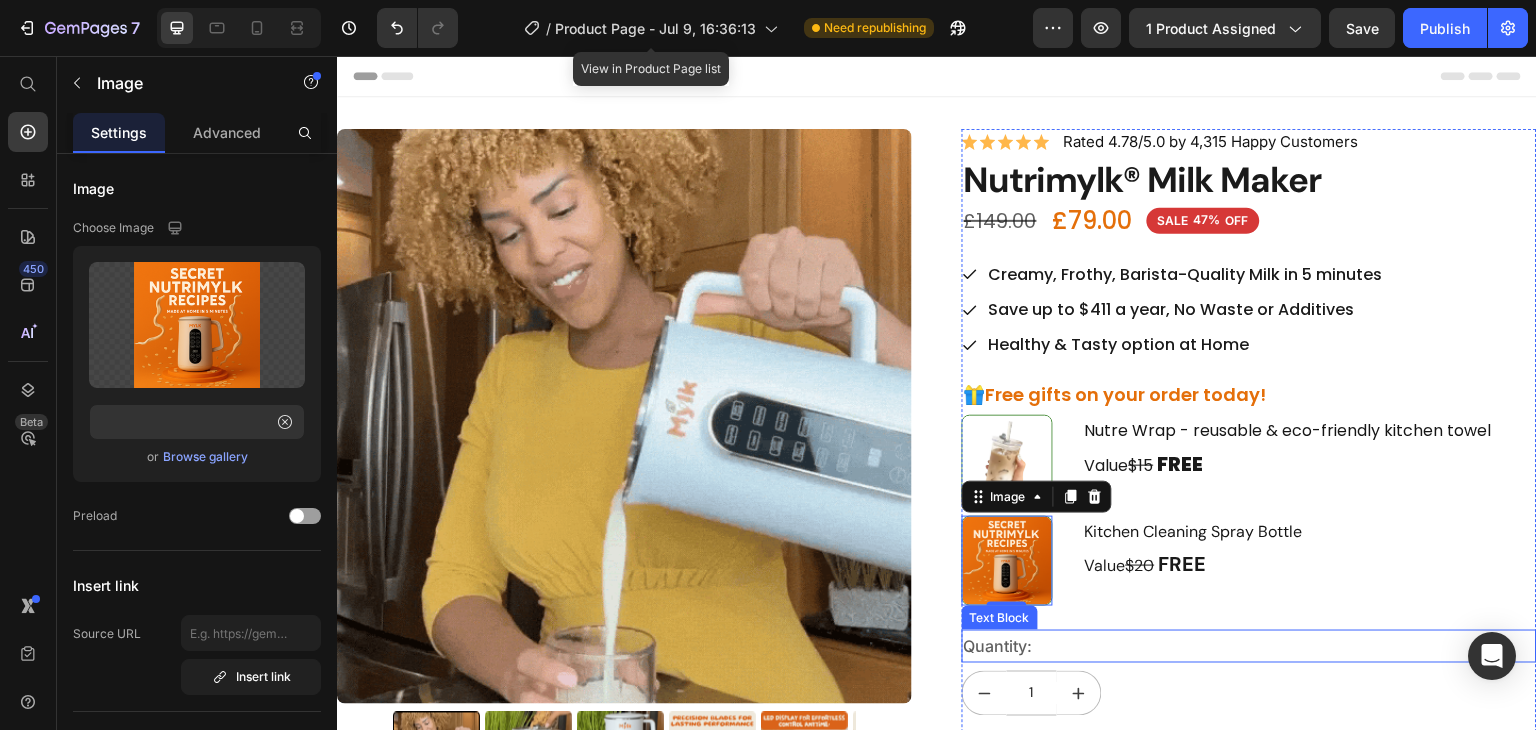 click on "Quantity:" at bounding box center [1249, 646] 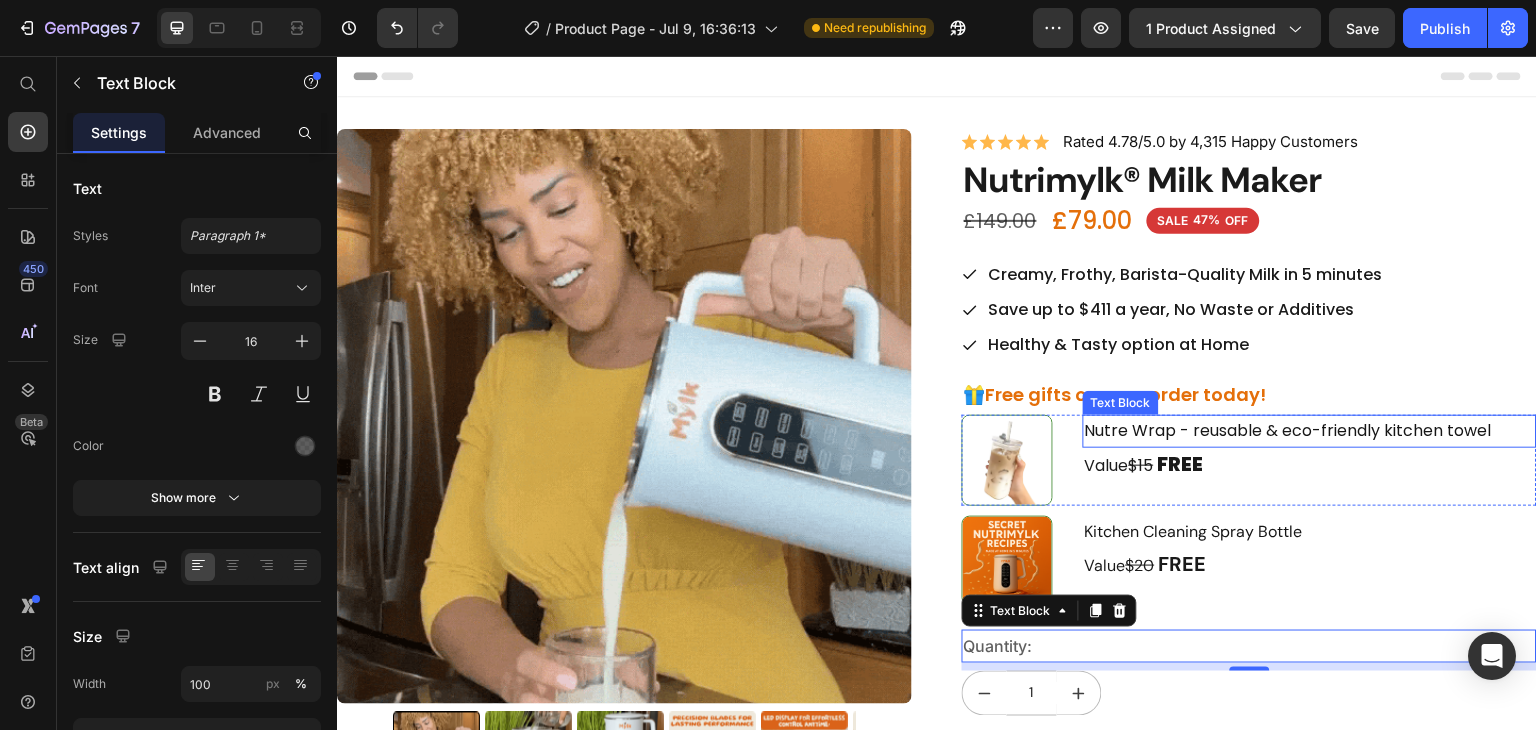 click on "Nutre Wrap - reusable & eco-friendly kitchen towel" at bounding box center [1310, 431] 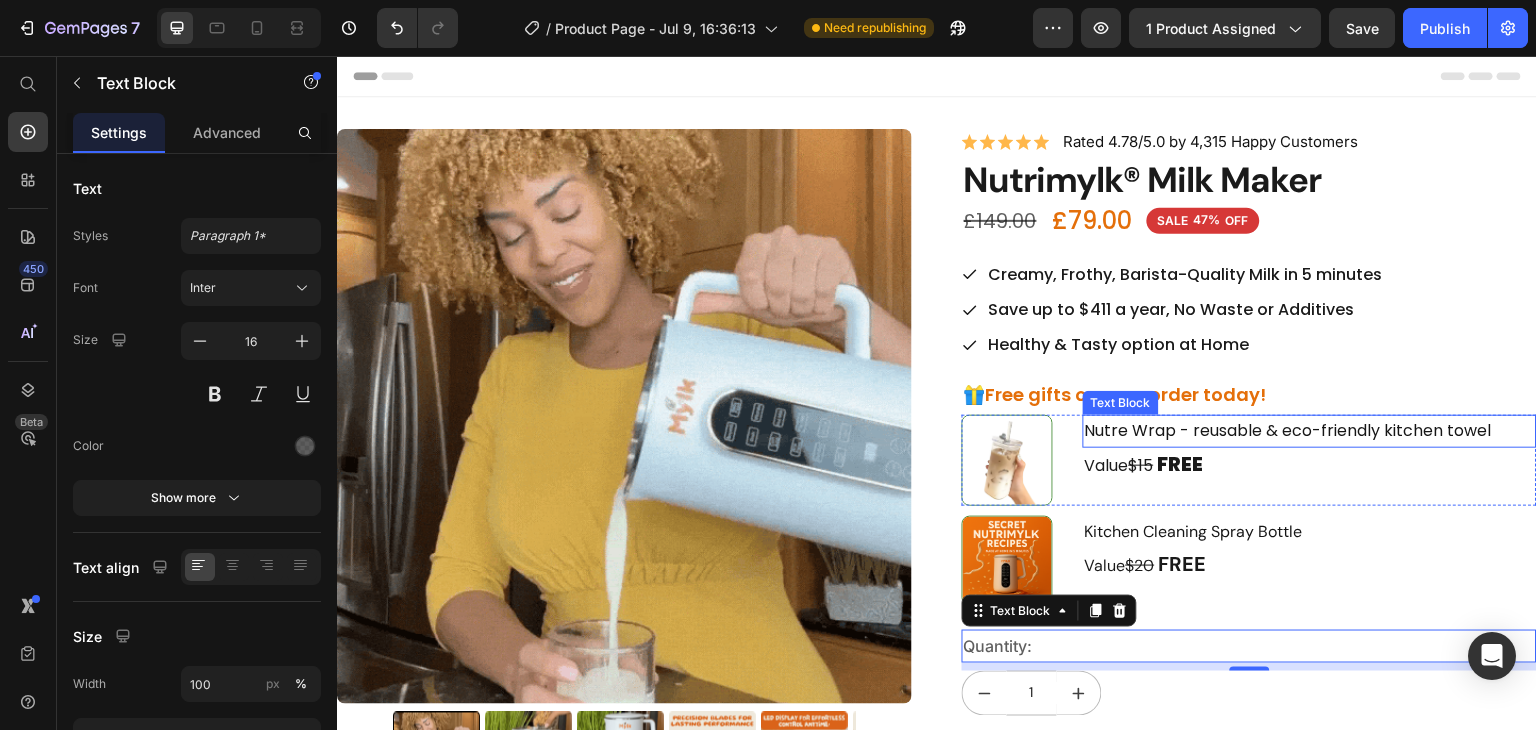 click on "Nutre Wrap - reusable & eco-friendly kitchen towel" at bounding box center [1310, 431] 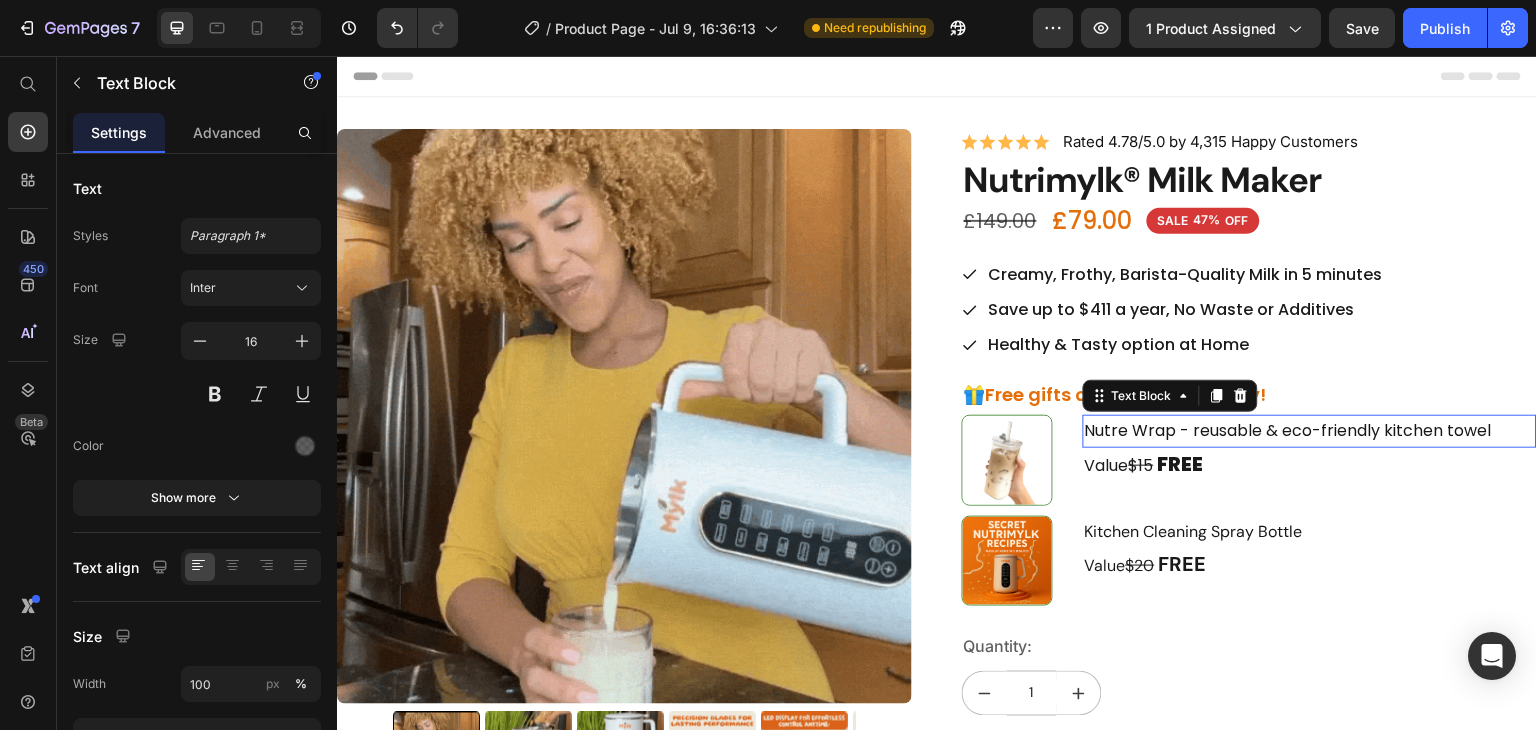 click on "Nutre Wrap - reusable & eco-friendly kitchen towel" at bounding box center [1310, 431] 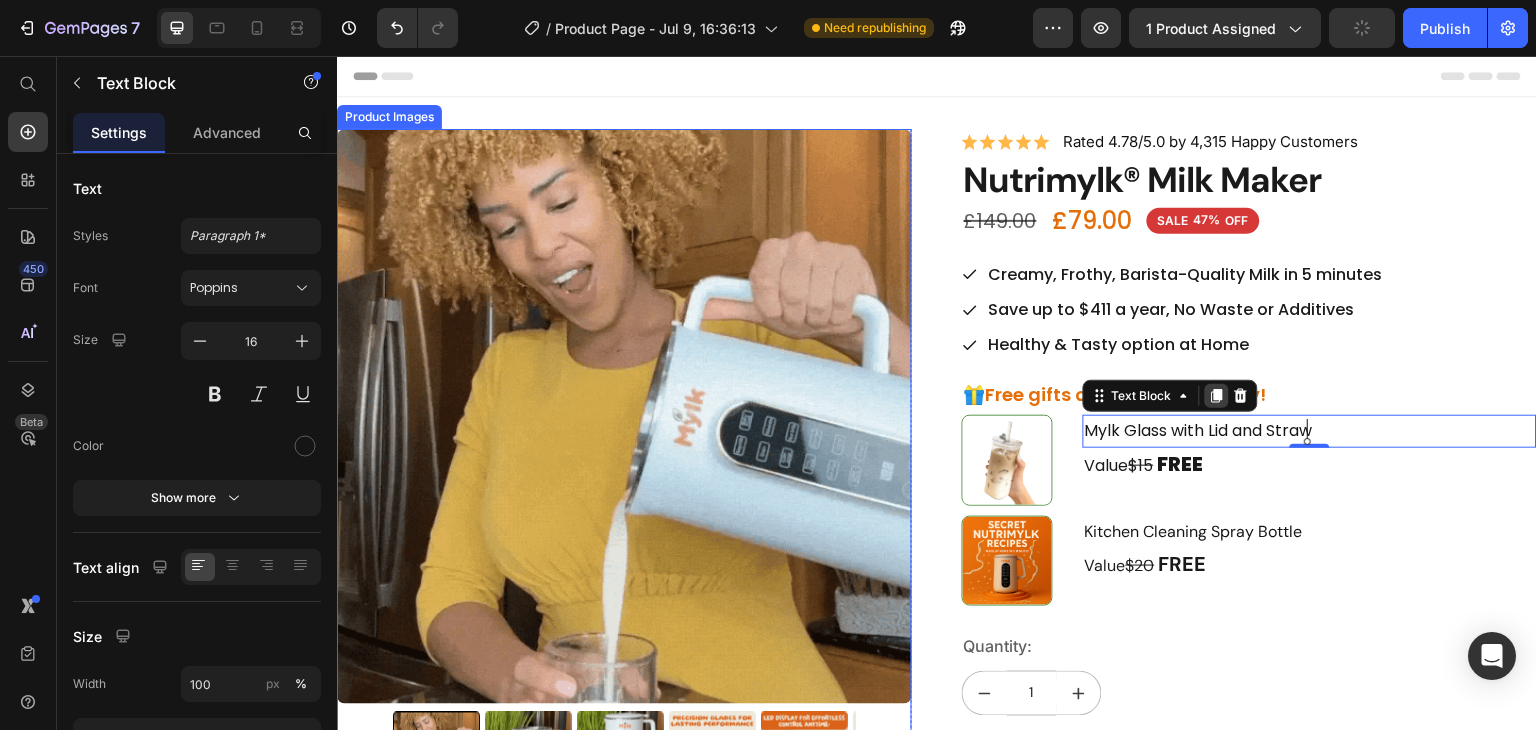 click on "Kitchen Cleaning Spray Bottle" at bounding box center [1310, 532] 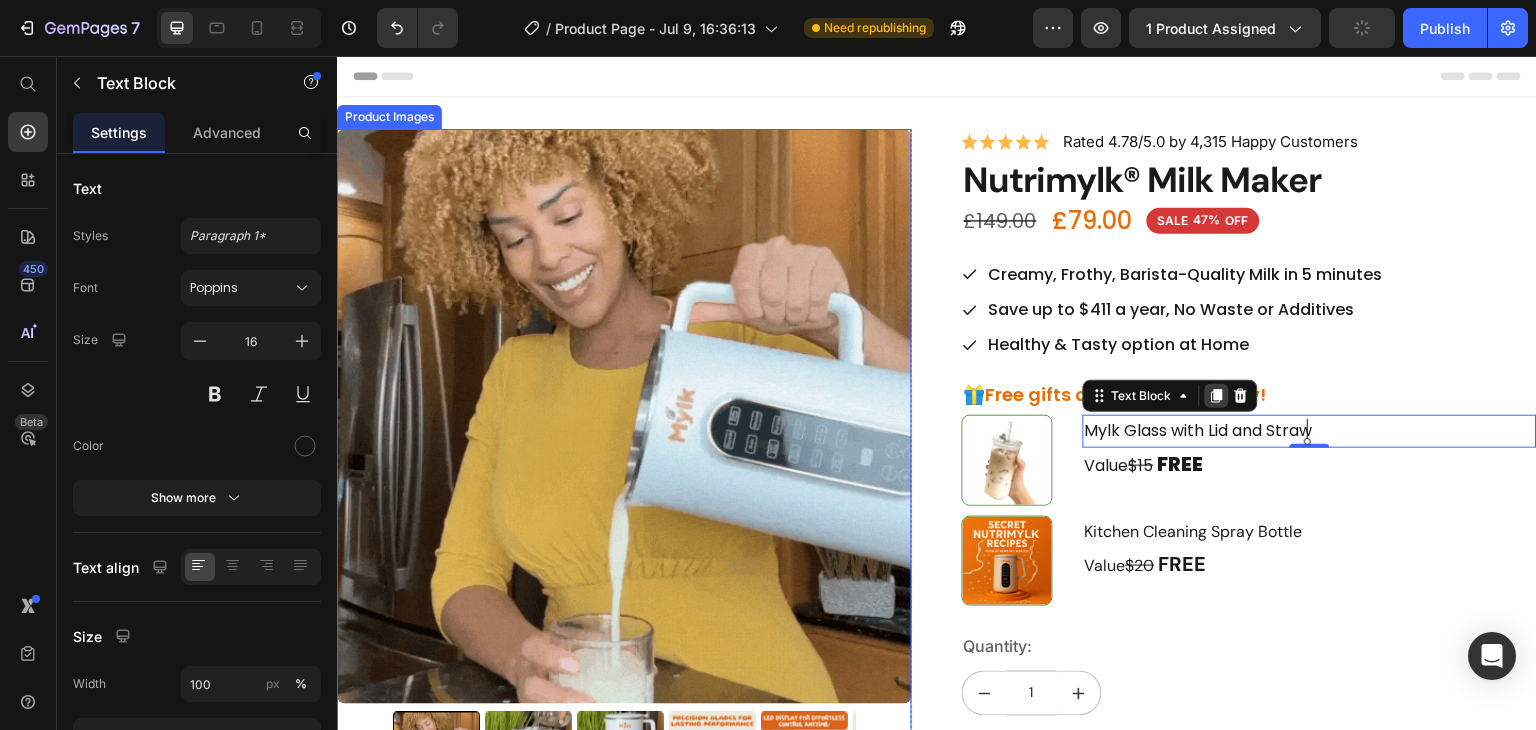 click on "Mylk Glass with Lid and Straw" at bounding box center [1310, 431] 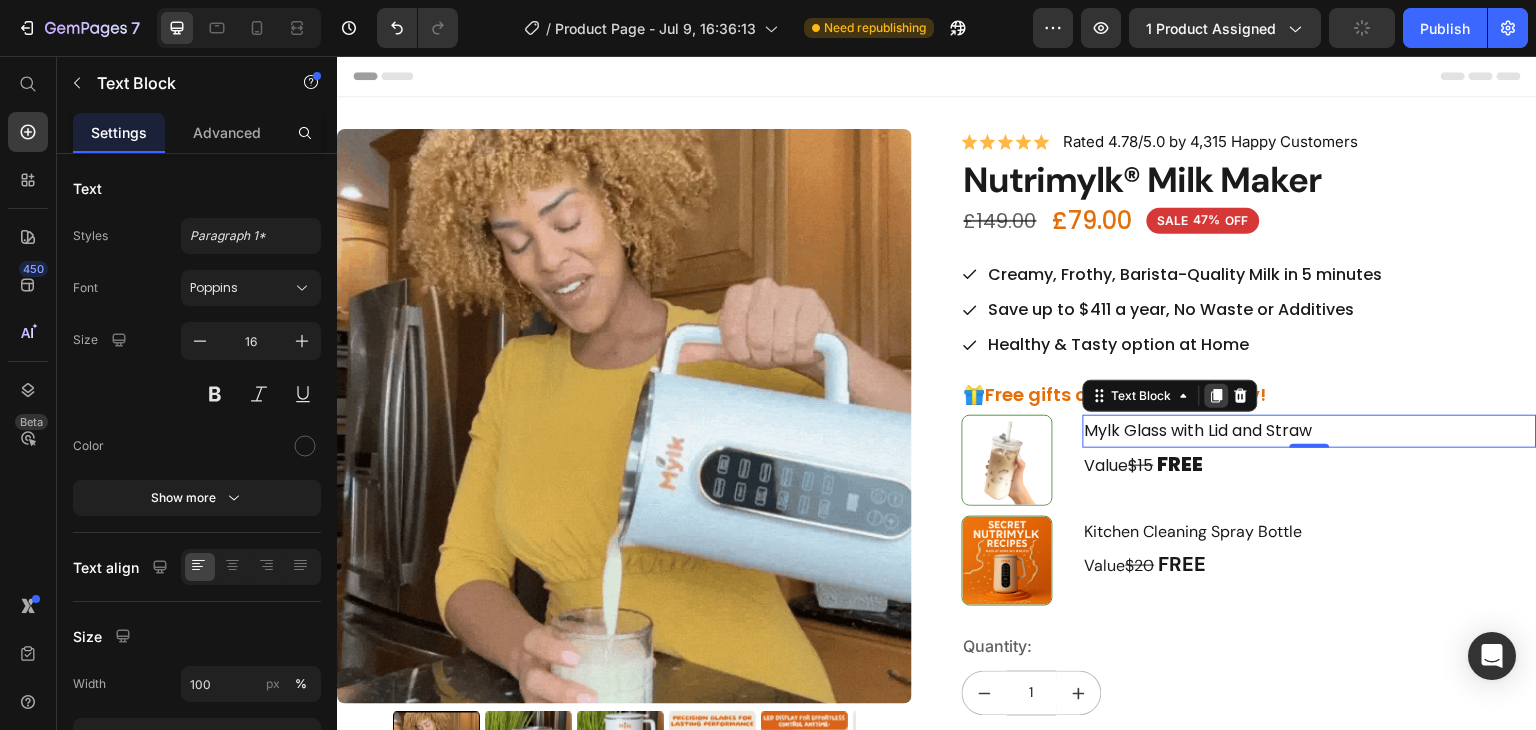 click 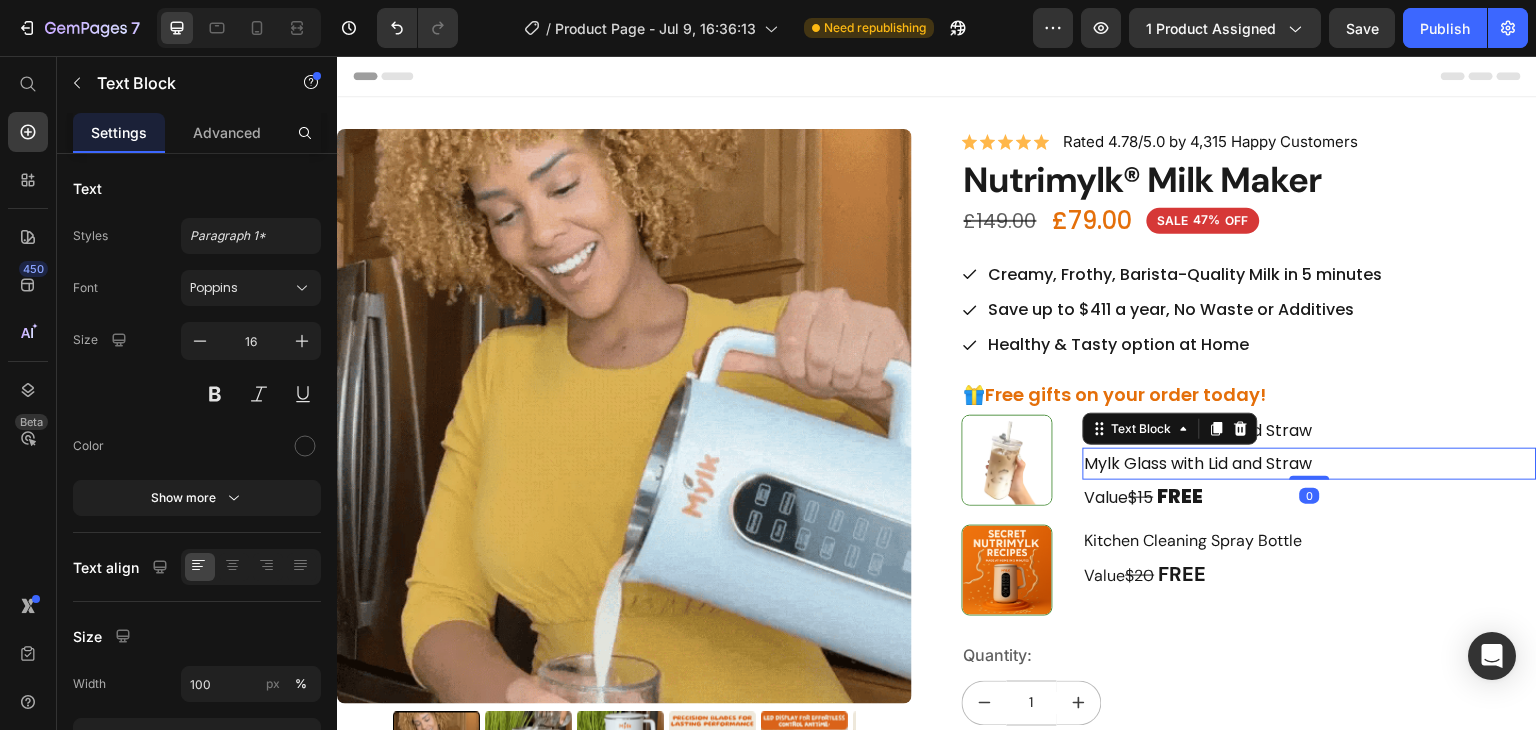 click on "Mylk Glass with Lid and Straw" at bounding box center [1310, 464] 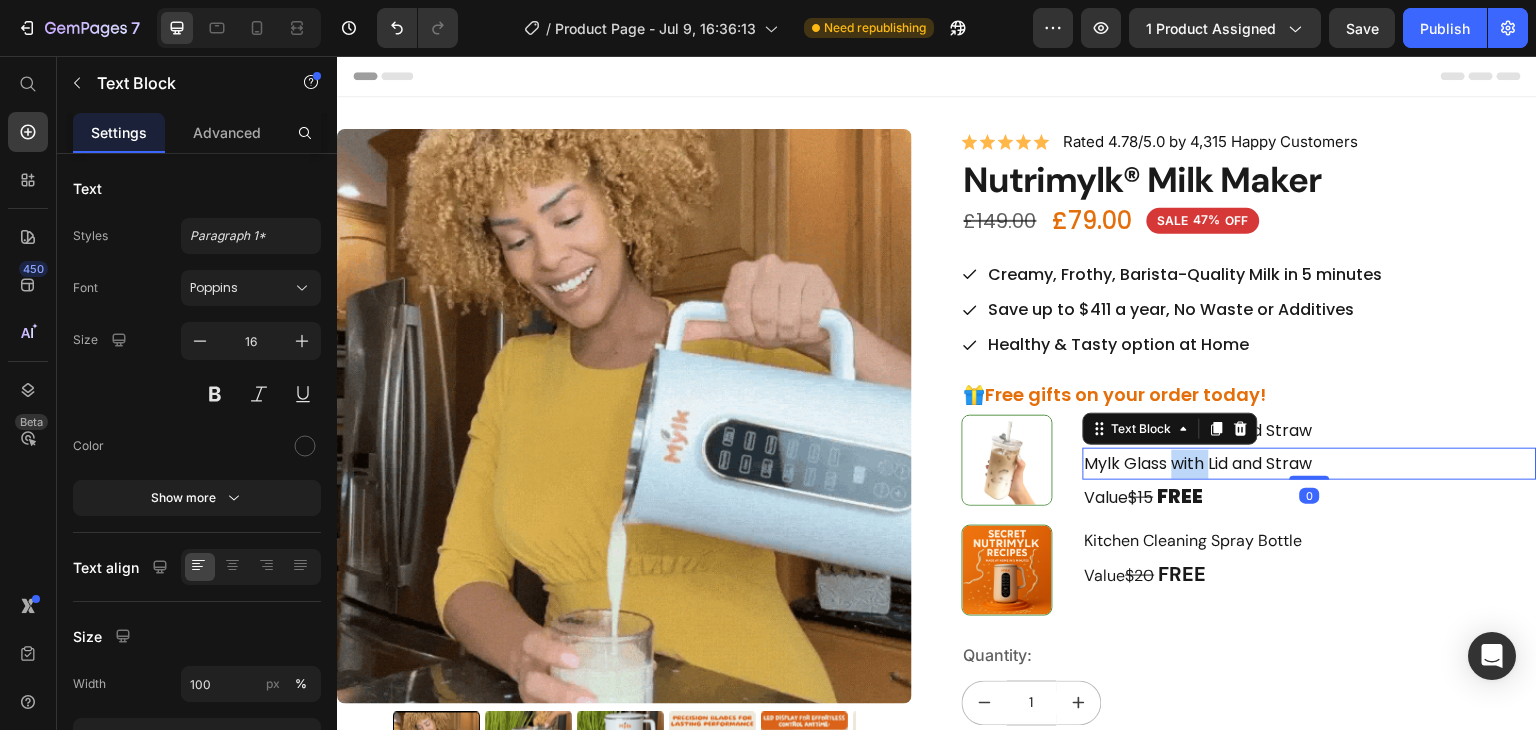 click on "Mylk Glass with Lid and Straw" at bounding box center (1310, 464) 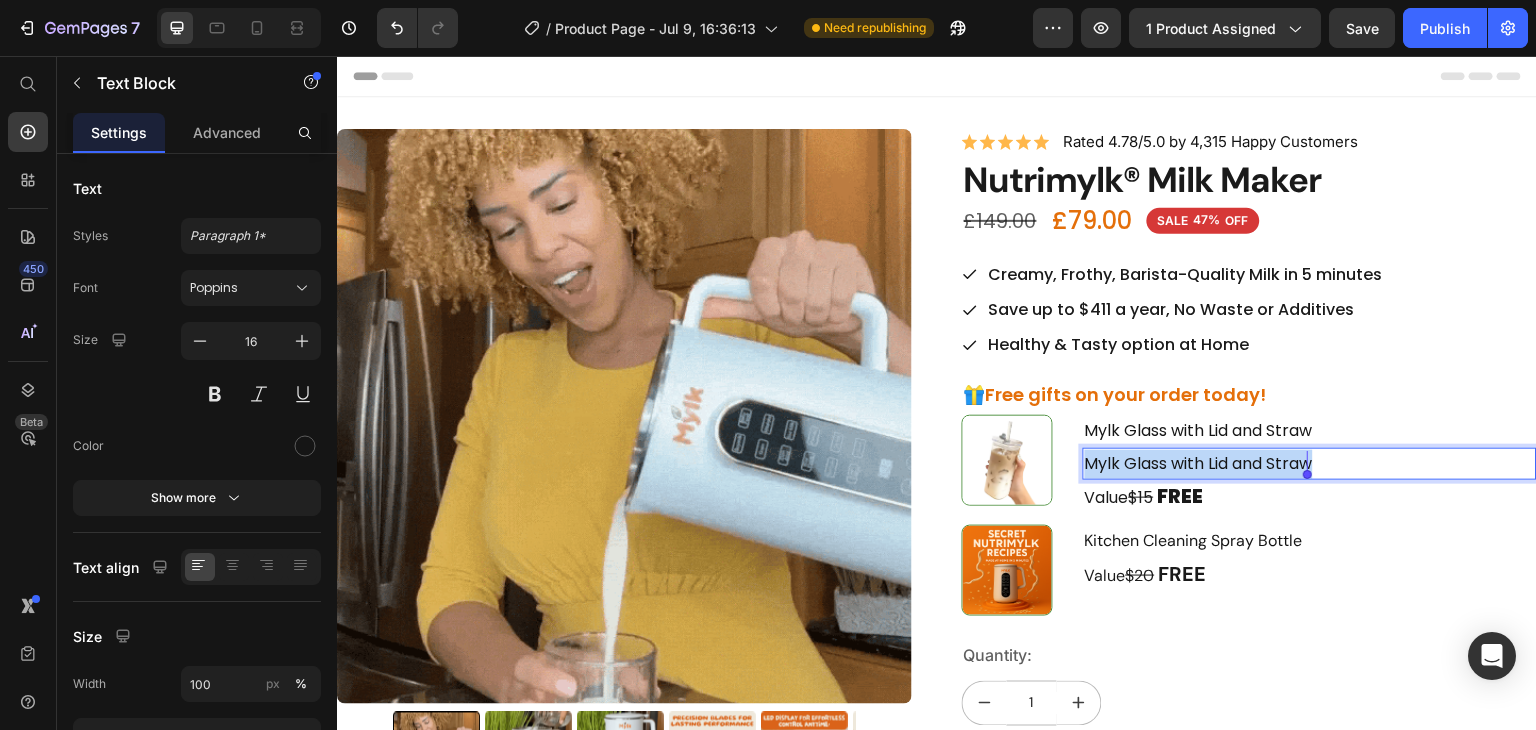 click on "Mylk Glass with Lid and Straw" at bounding box center [1310, 464] 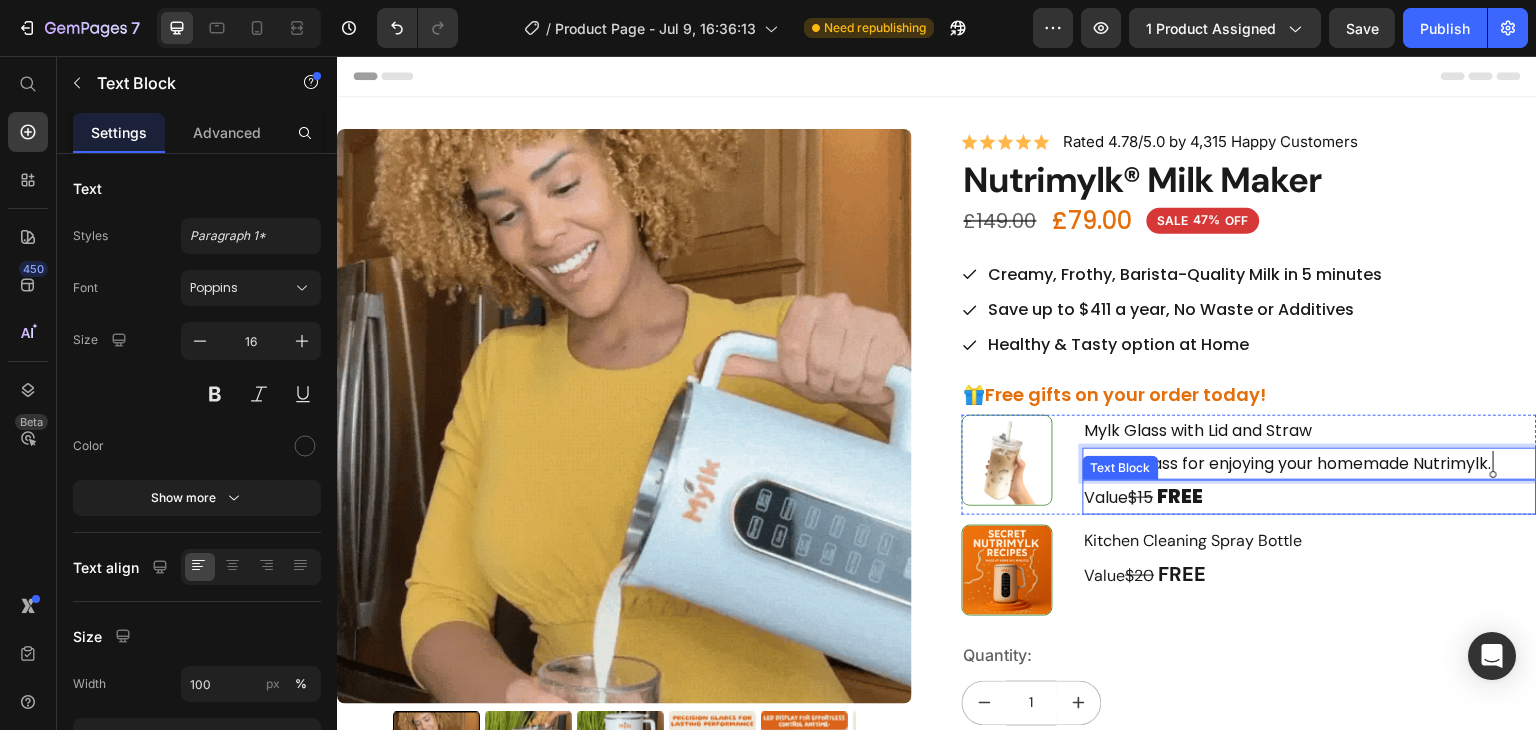 click on "Value  $15    FREE" at bounding box center [1310, 497] 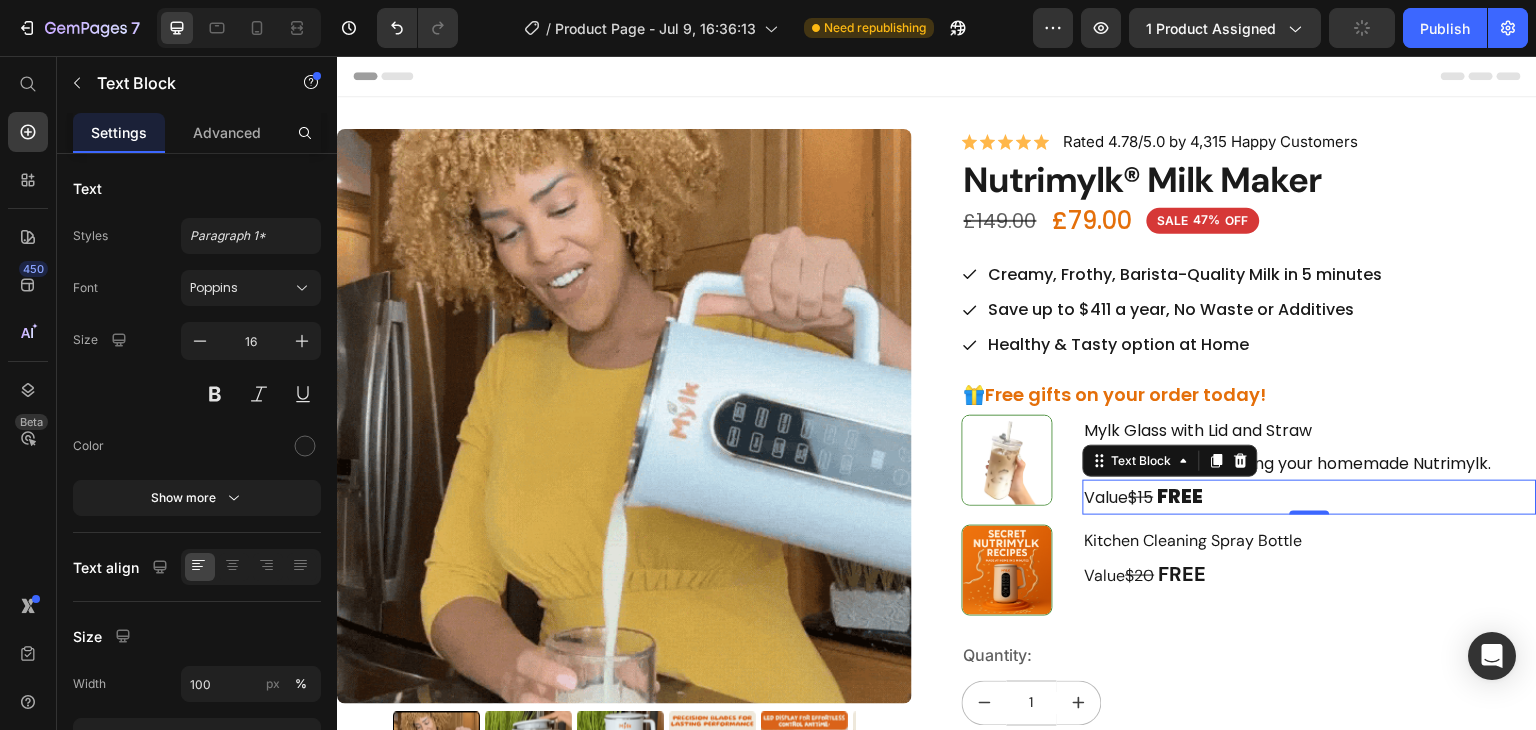 click on "Value  $15    FREE" at bounding box center [1310, 497] 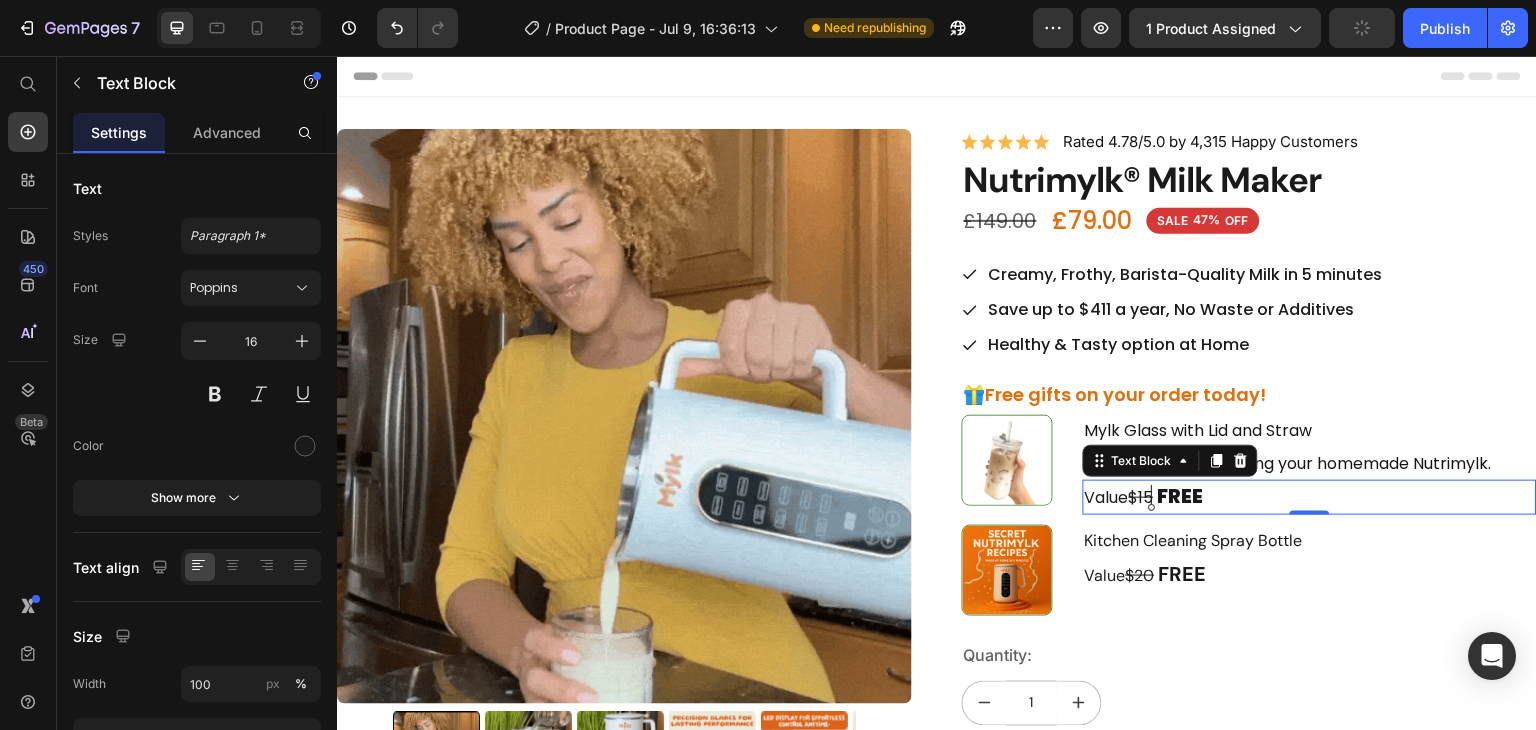 click on "$15" at bounding box center (1141, 497) 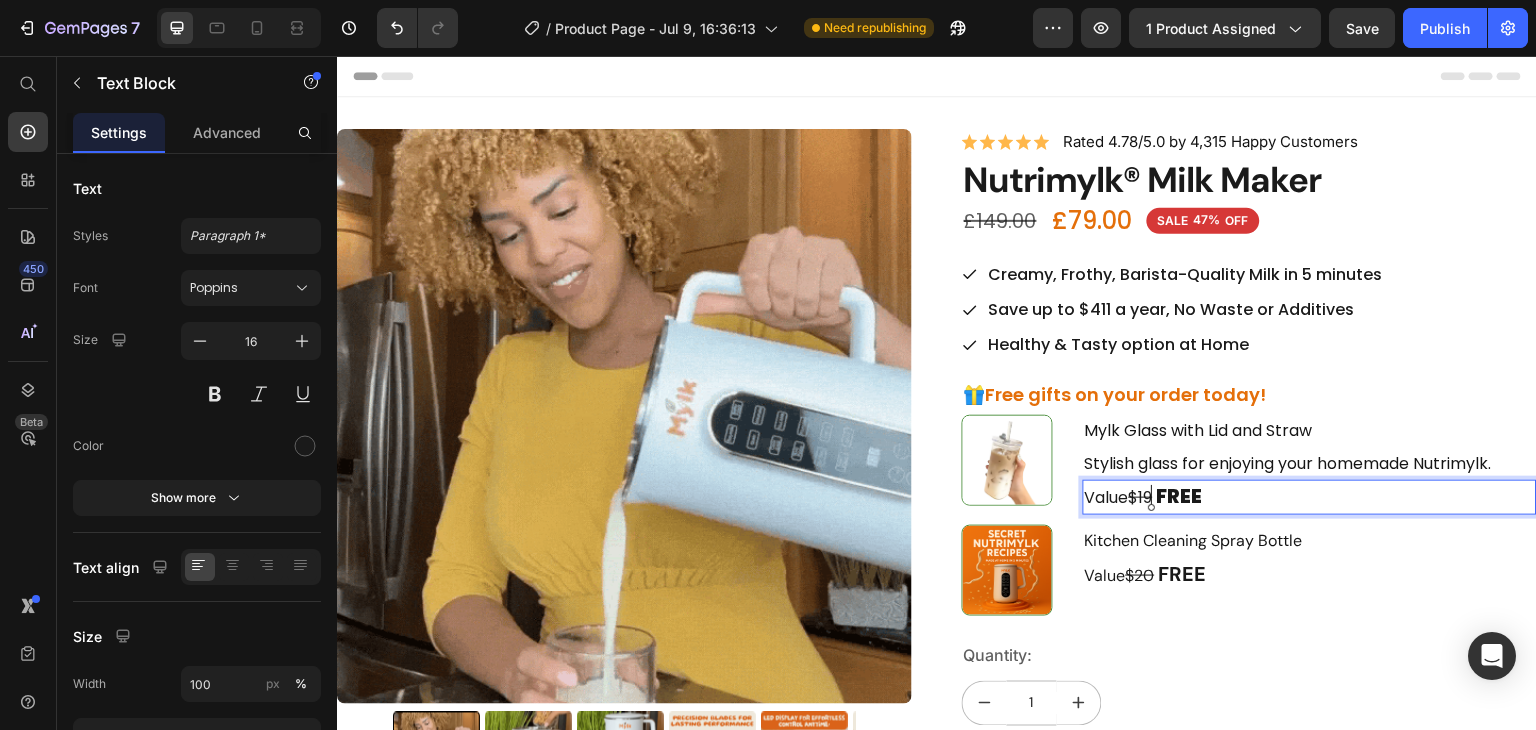 click on "Value  $19    FREE" at bounding box center [1310, 497] 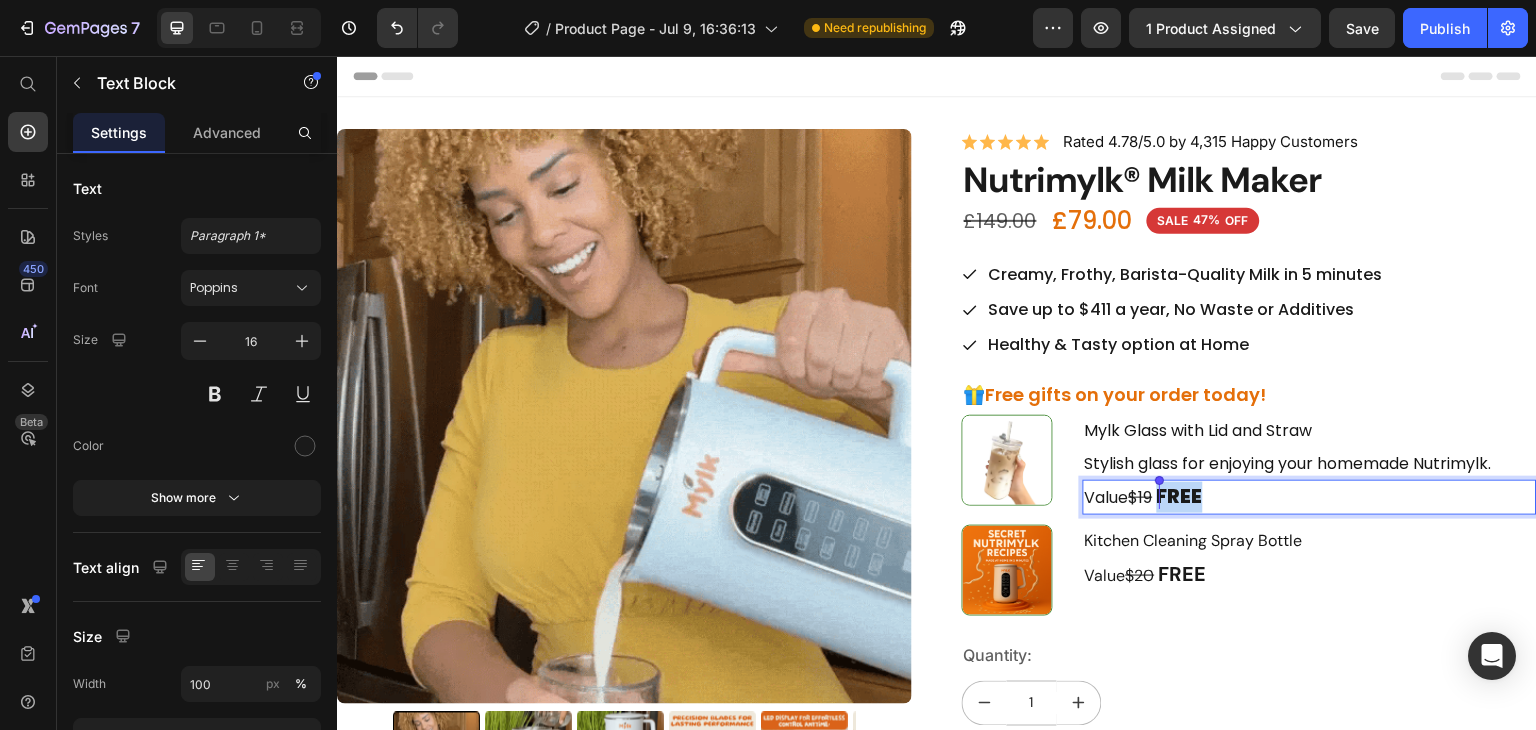 drag, startPoint x: 1227, startPoint y: 498, endPoint x: 1162, endPoint y: 494, distance: 65.12296 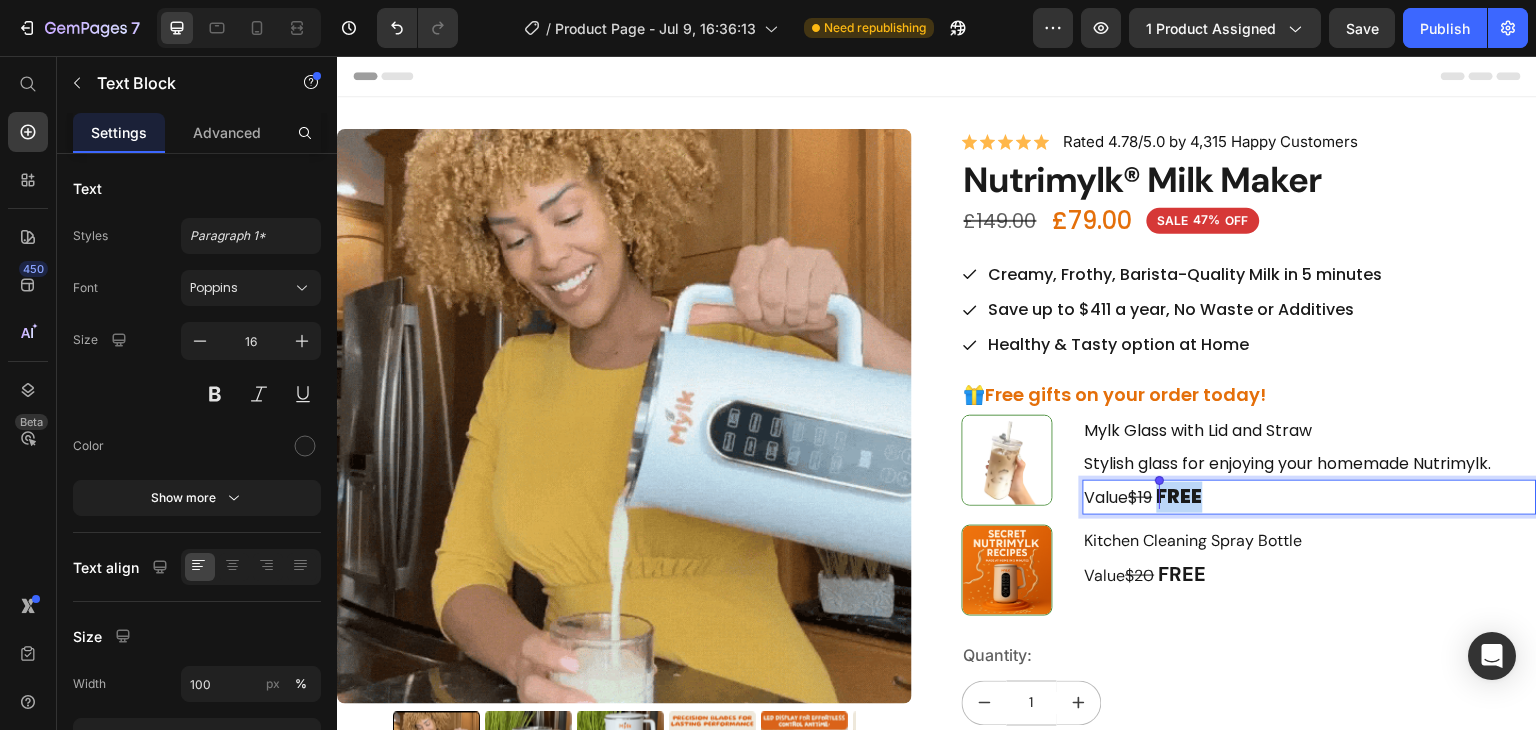 click on "Value  $19    FREE" at bounding box center (1310, 497) 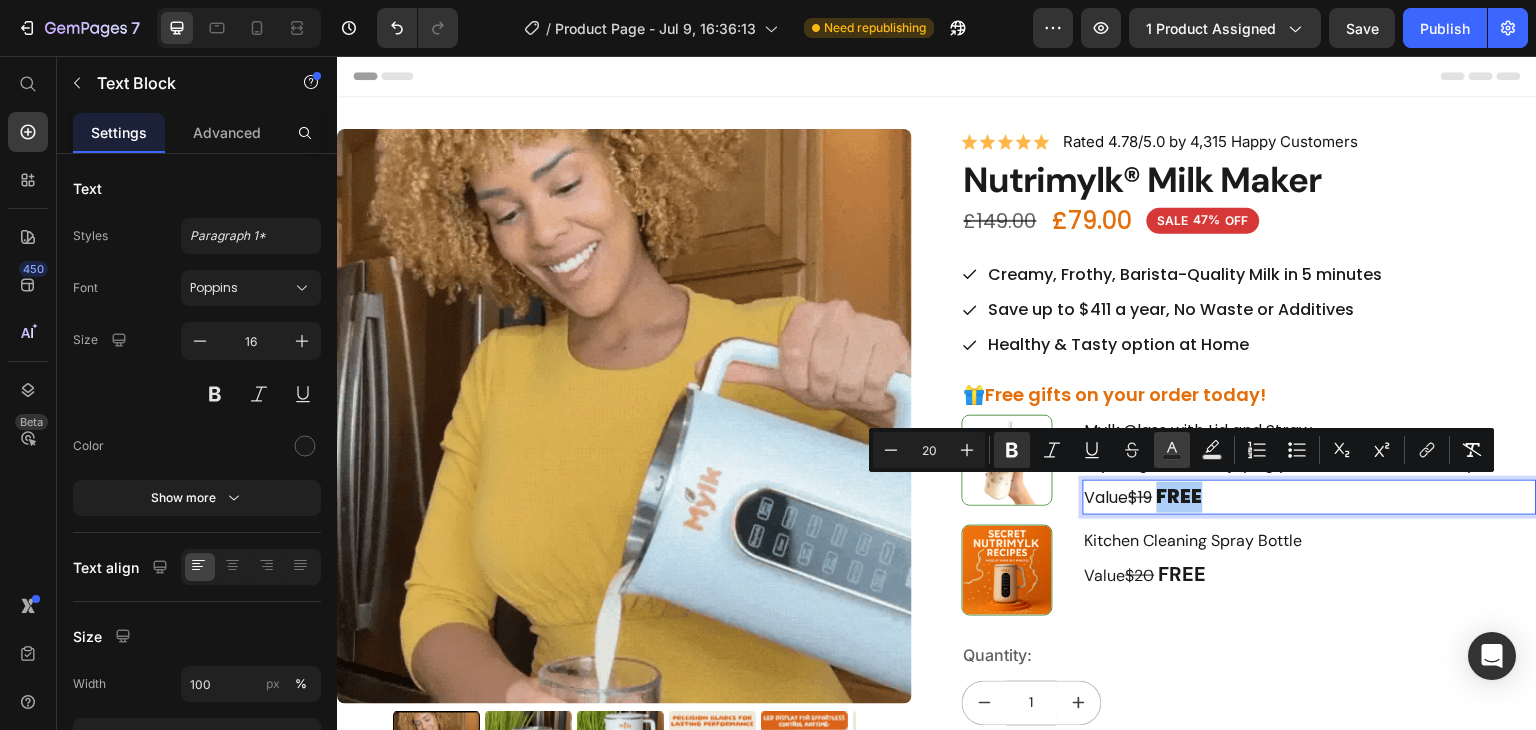 click 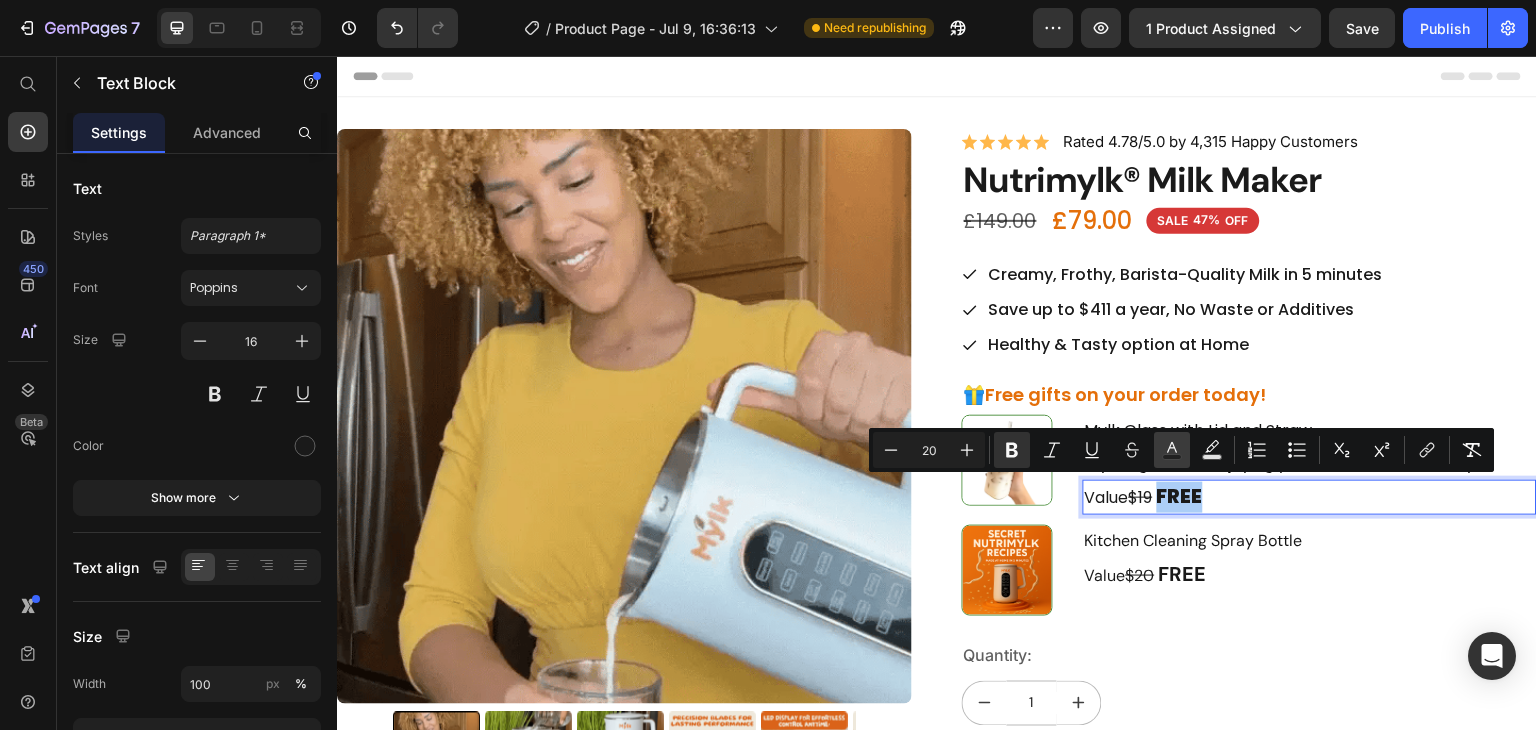type on "1A1A1A" 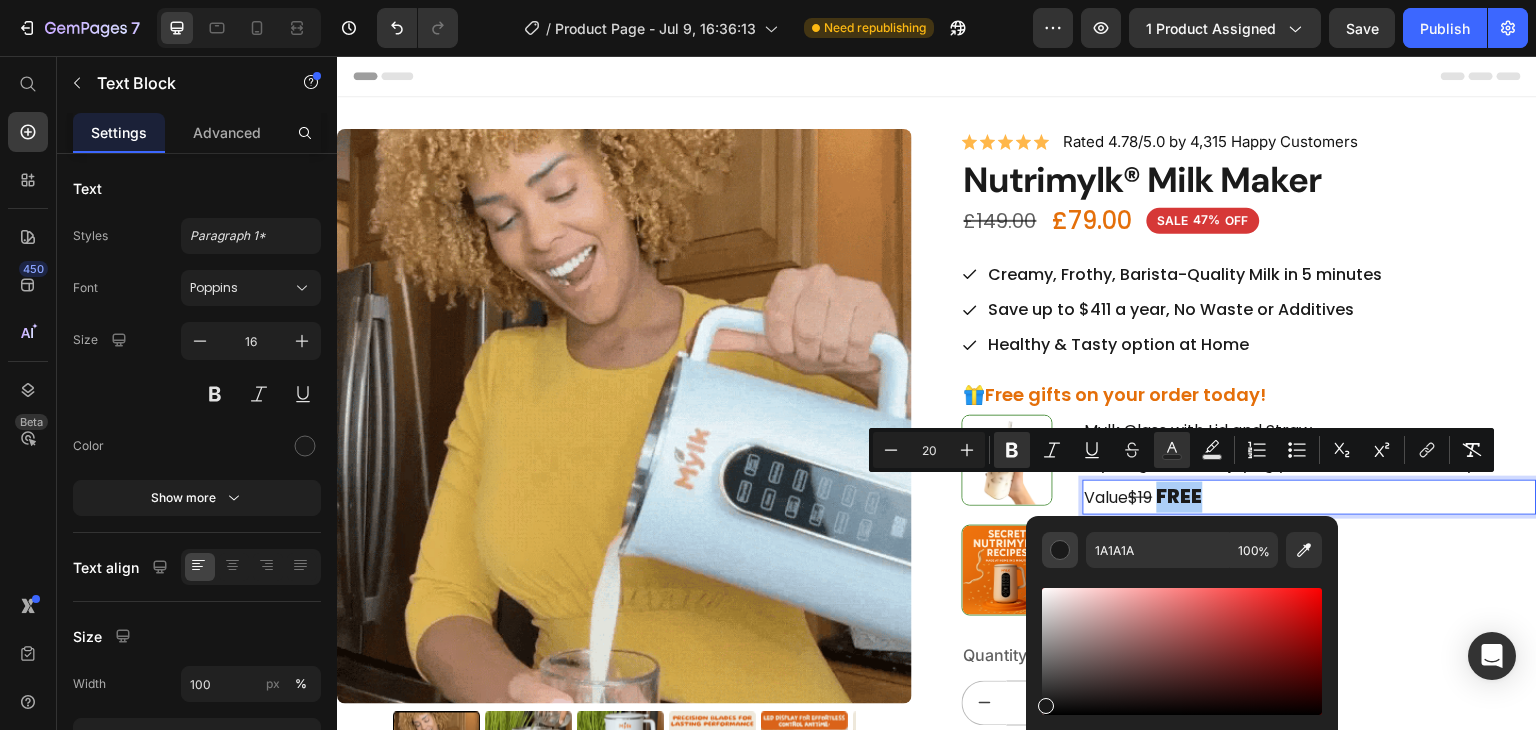 click at bounding box center [1060, 550] 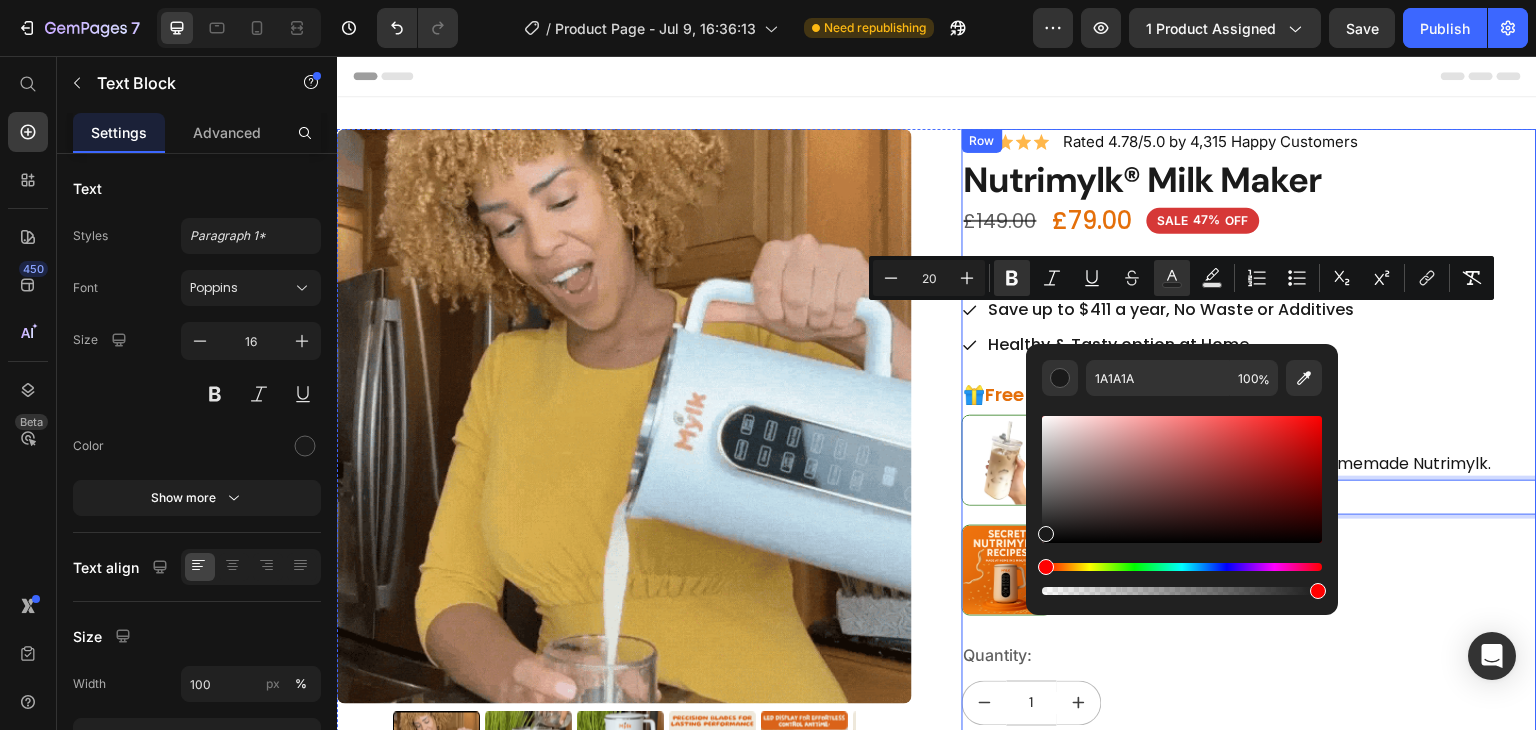 scroll, scrollTop: 172, scrollLeft: 0, axis: vertical 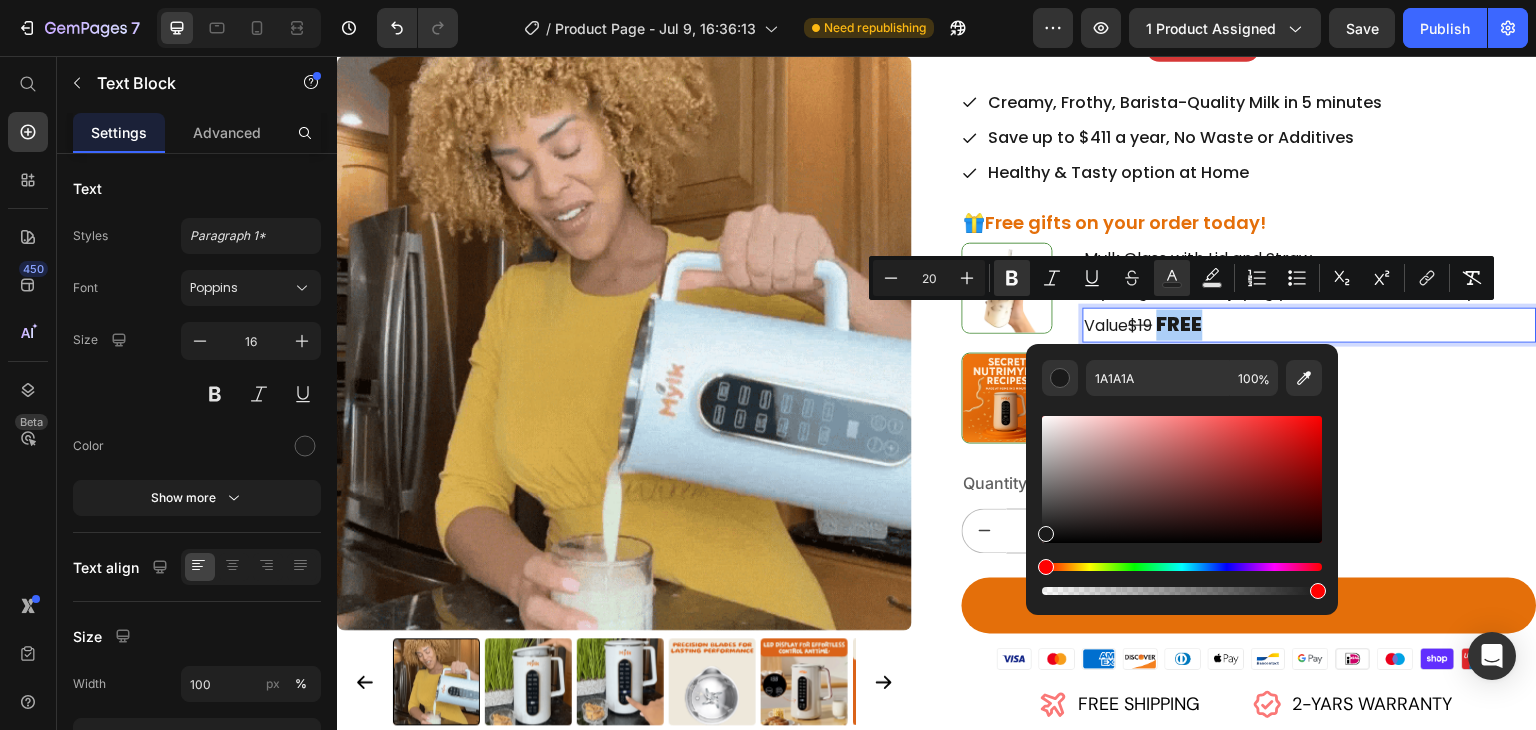 click at bounding box center [1182, 567] 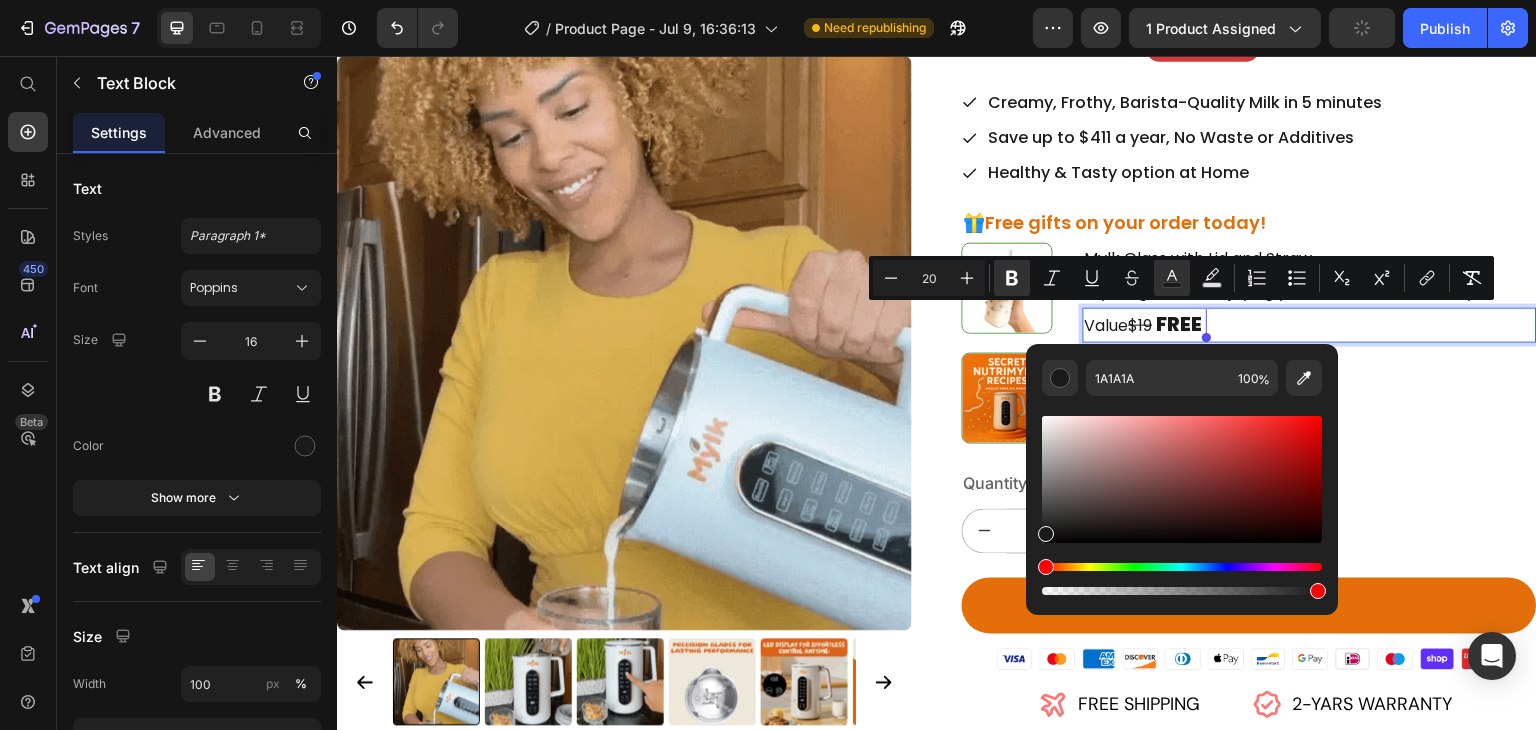 click at bounding box center [1182, 567] 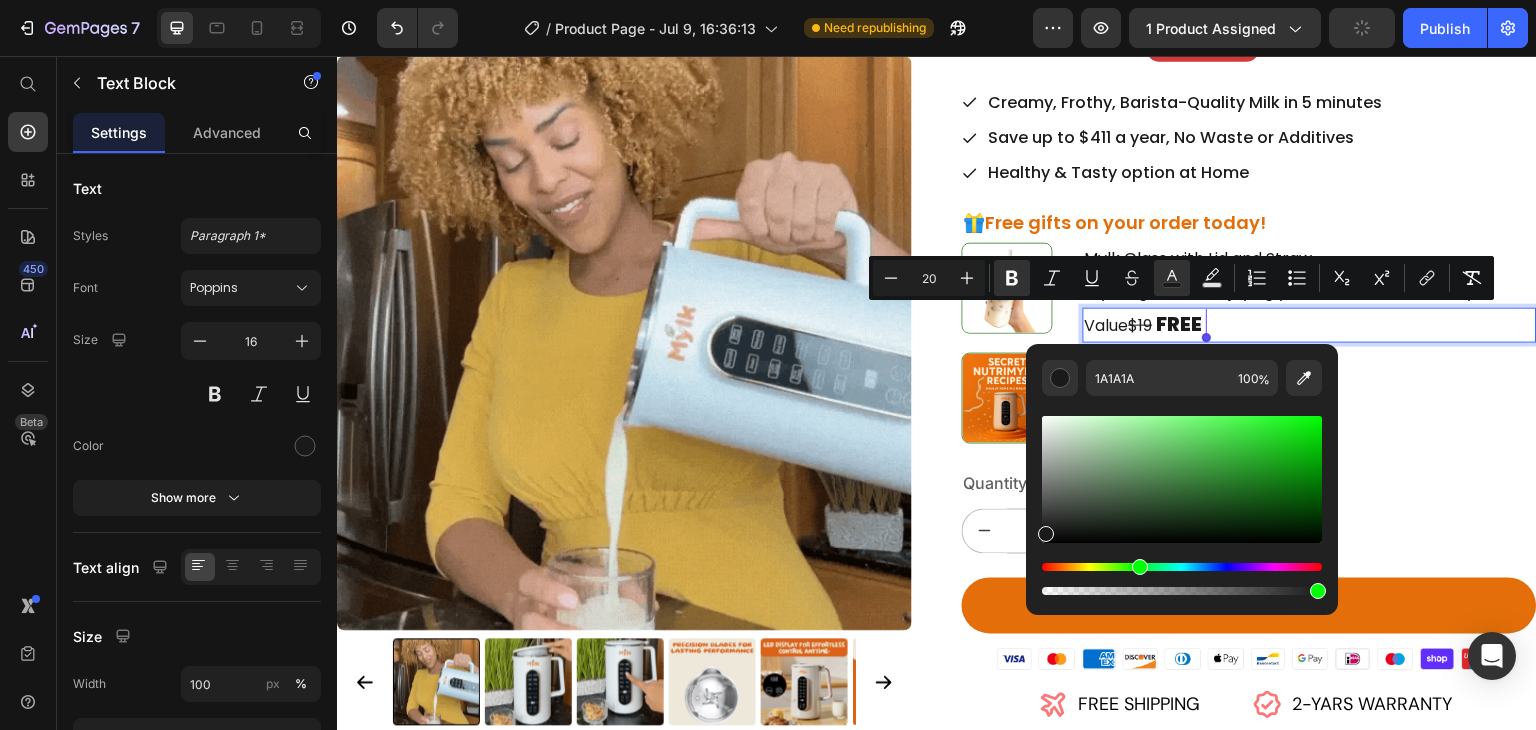 click at bounding box center [1140, 567] 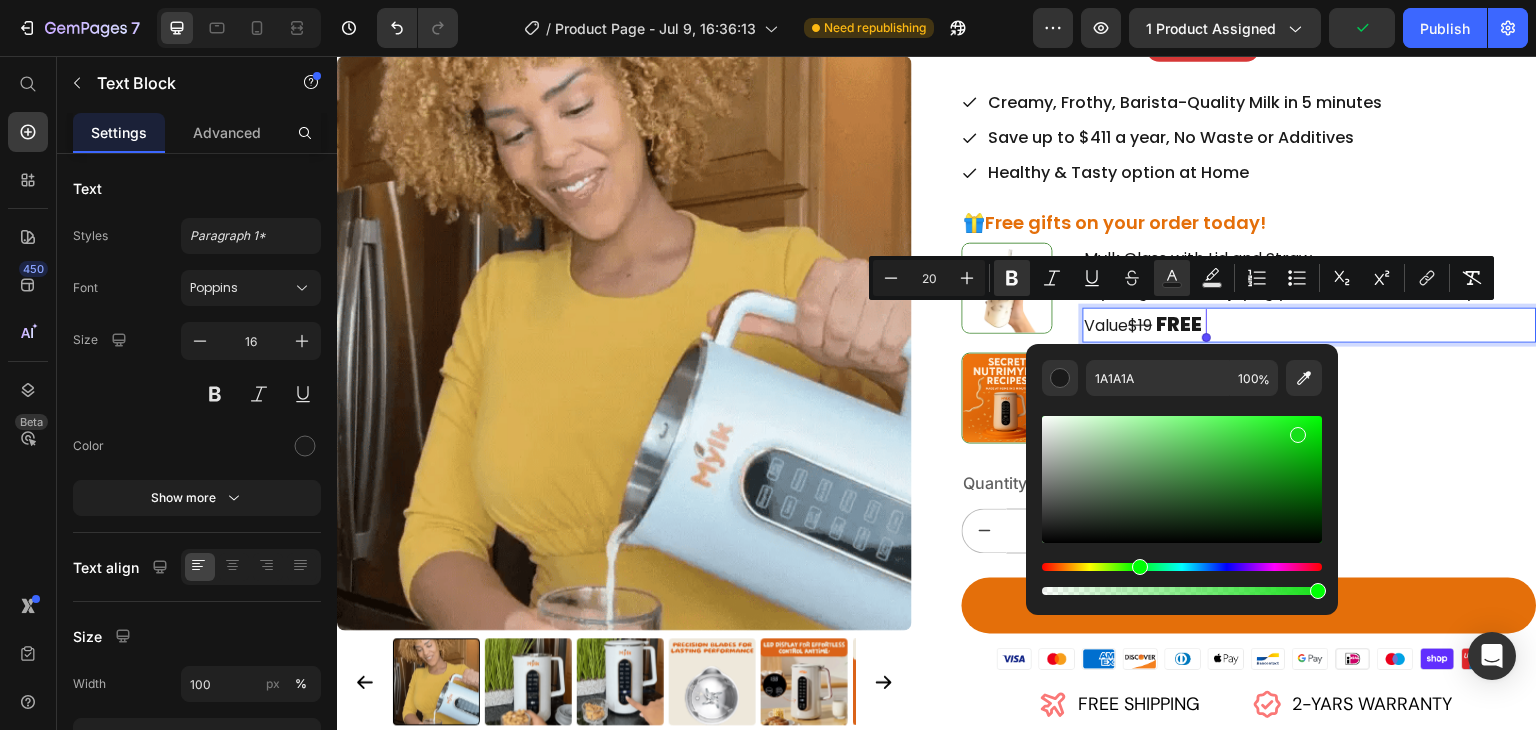 click at bounding box center [1182, 479] 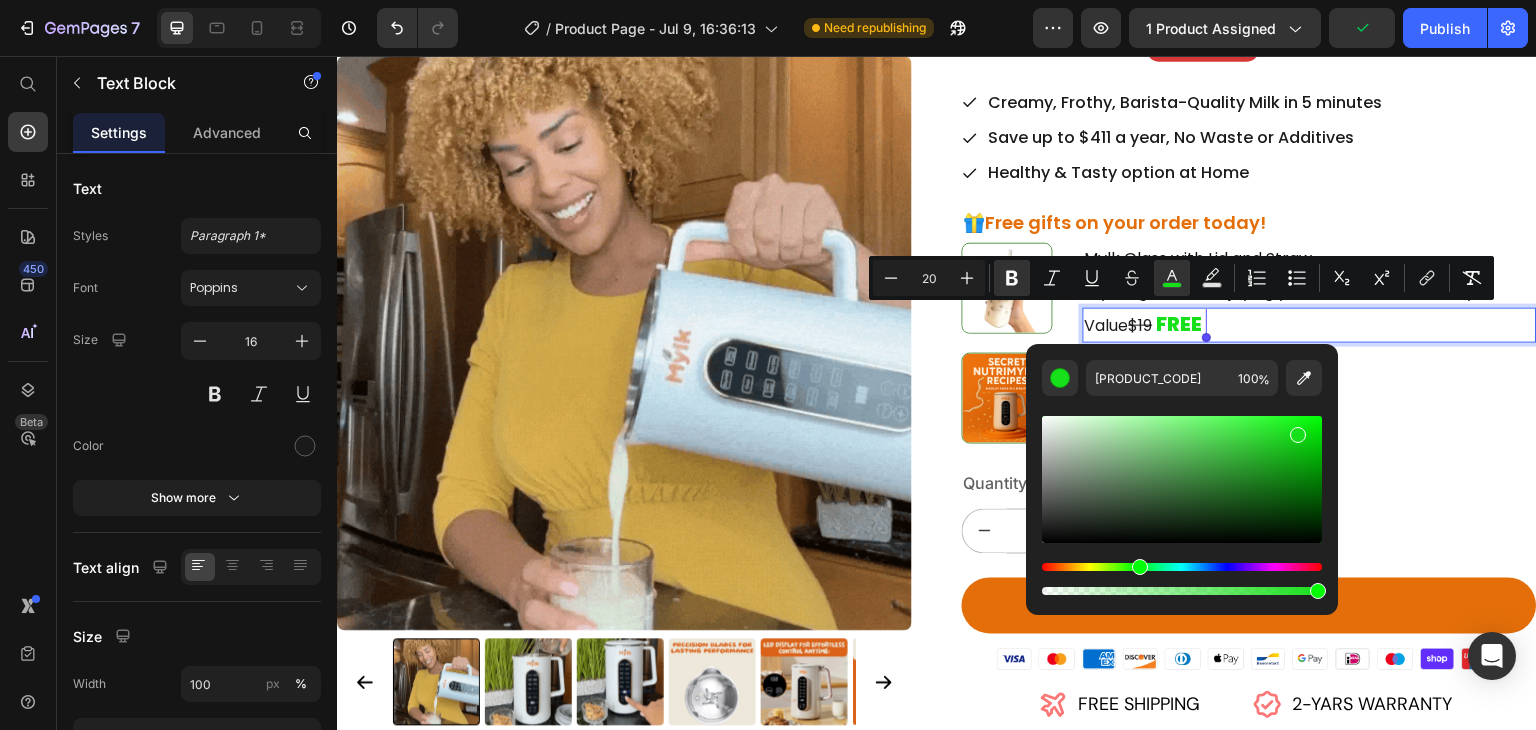 click at bounding box center (1182, 479) 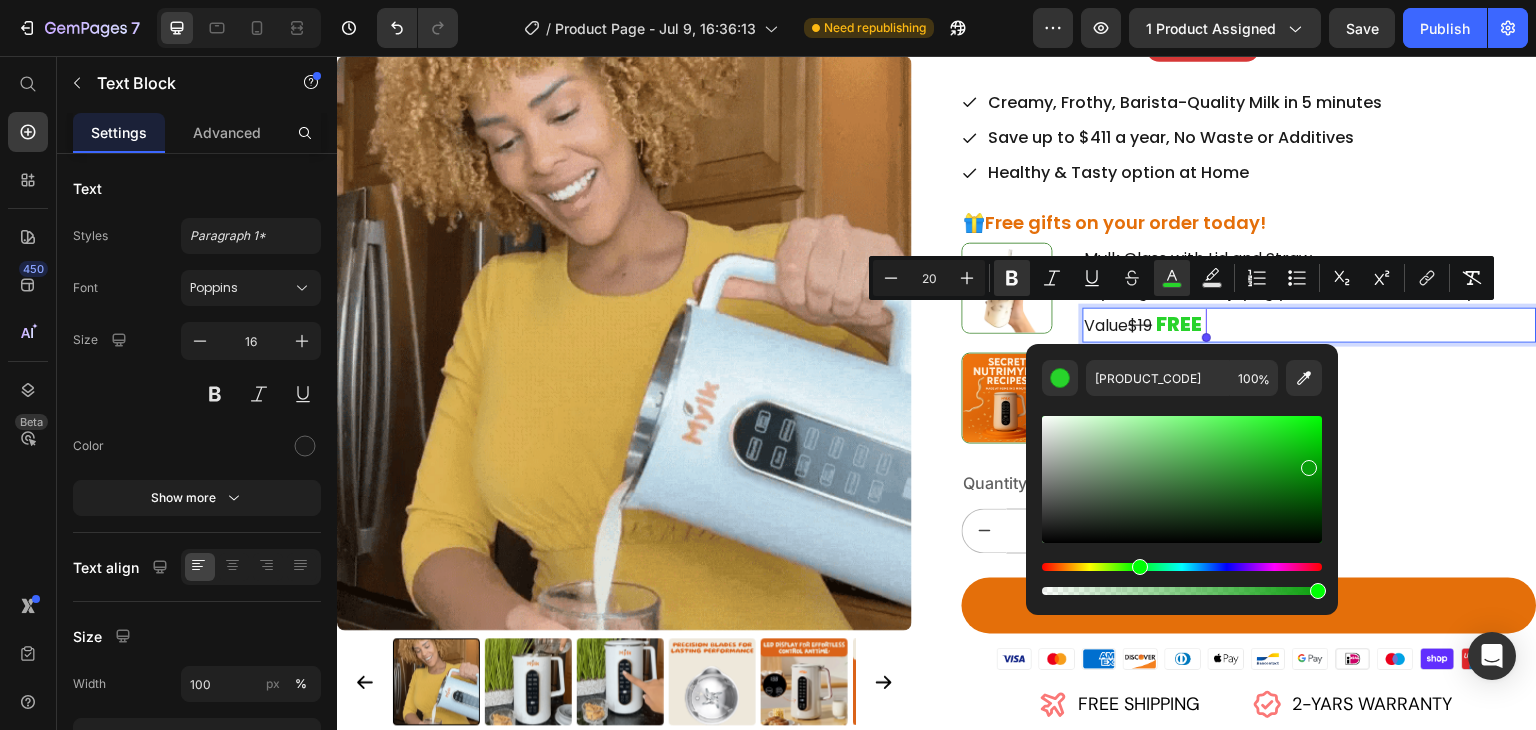 click at bounding box center (1182, 479) 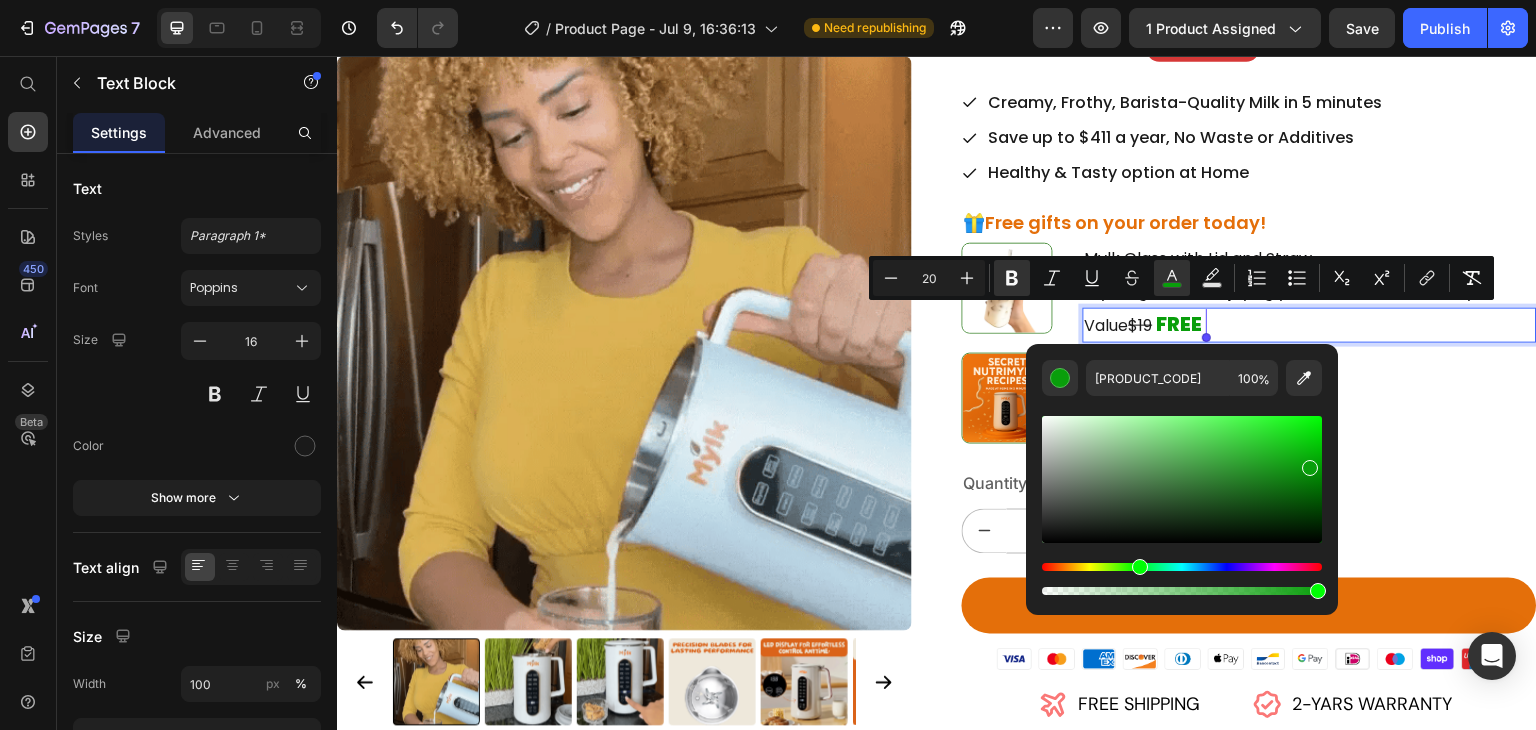 click at bounding box center (1182, 479) 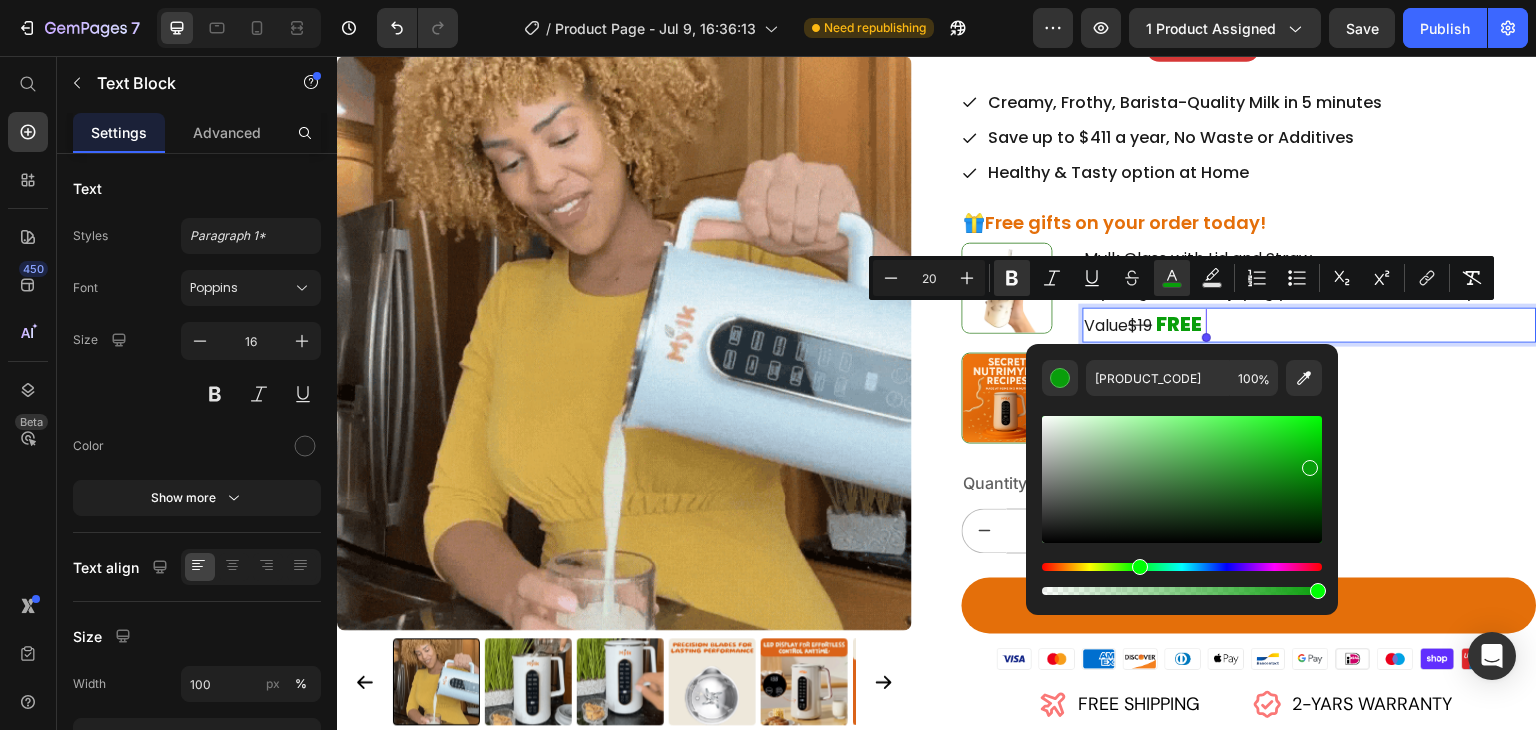 type on "[PRODUCT_CODE]" 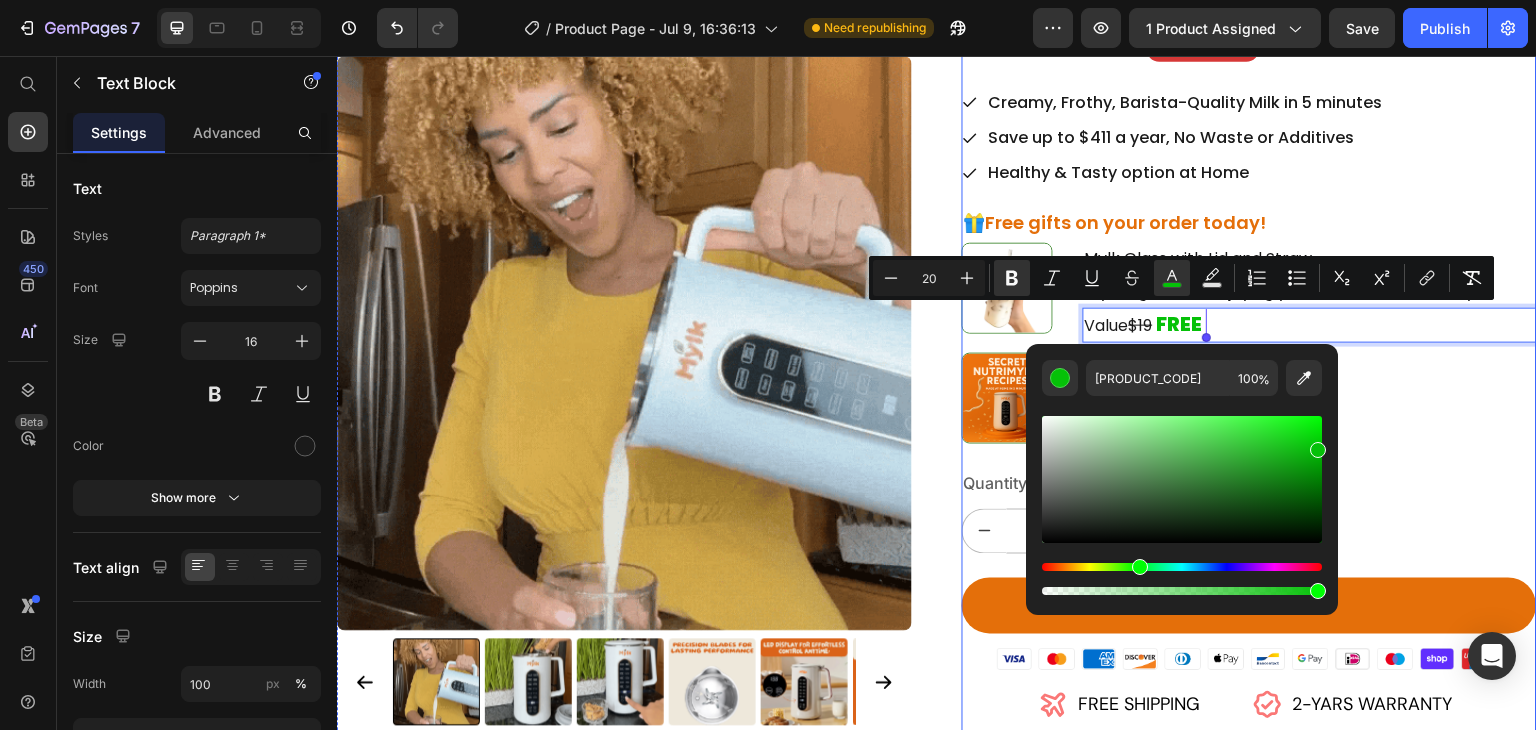 click on "Icon
Icon
Icon
Icon
Icon Icon List Rated 4.78/5.0 by 4,315 Happy Customers Text Block Row Nutrimylk® Milk Maker Product Title £79.00 Product Price £149.00 Product Price SALE 47% OFF Discount Tag Row
Creamy, Frothy, Barista-Quality Milk in 5 minutes
Save up to $411 a year, No Waste or Additives
Healthy & Tasty option at Home Item List 🎁Free gifts on your order today! Heading Image Mylk Glass with Lid and Straw Text Block Stylish glass for enjoying your homemade Nutrimylk. Text Block Value  $19    FREE Text Block   0 Row Image Kitchen Cleaning Spray Bottle Text Block Value  $20    FREE Text Block Row Row Quantity: Text Block 1 Product Quantity Add to cart Add to Cart Image
Icon FREE SHIPPING Text Block Row
Icon 2-YARS WARRANTY Text Block Row Row" at bounding box center [1249, 351] 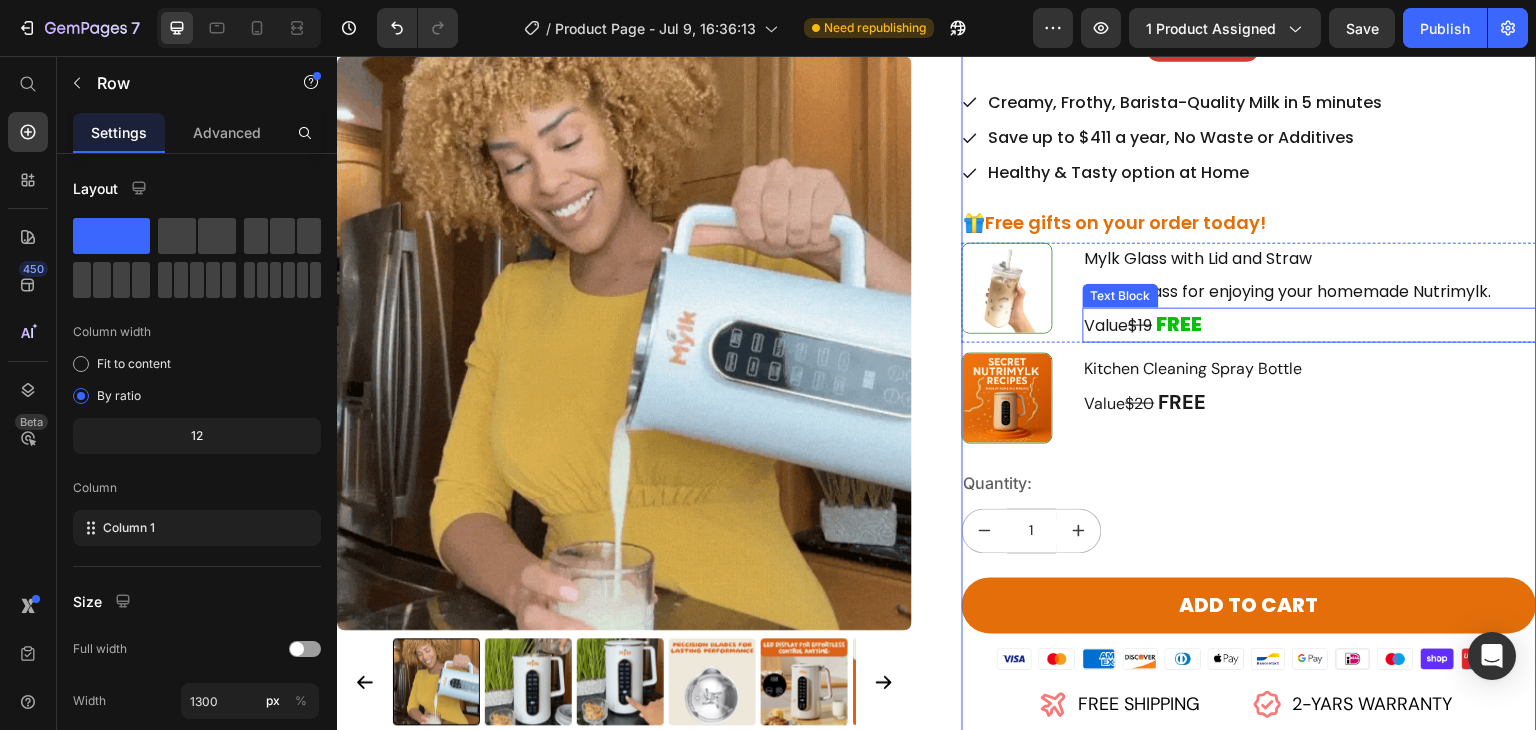 click on "FREE" at bounding box center [1180, 324] 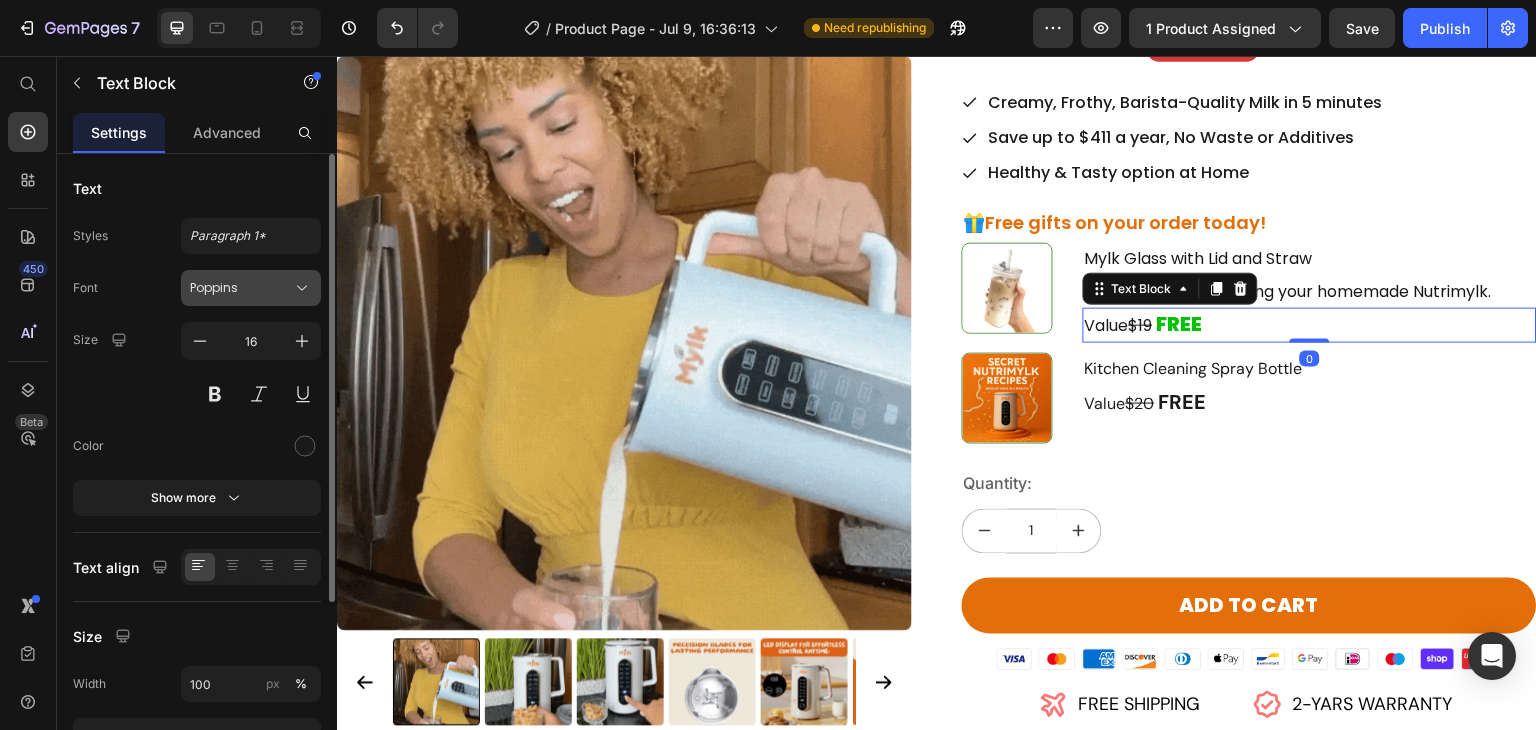 click 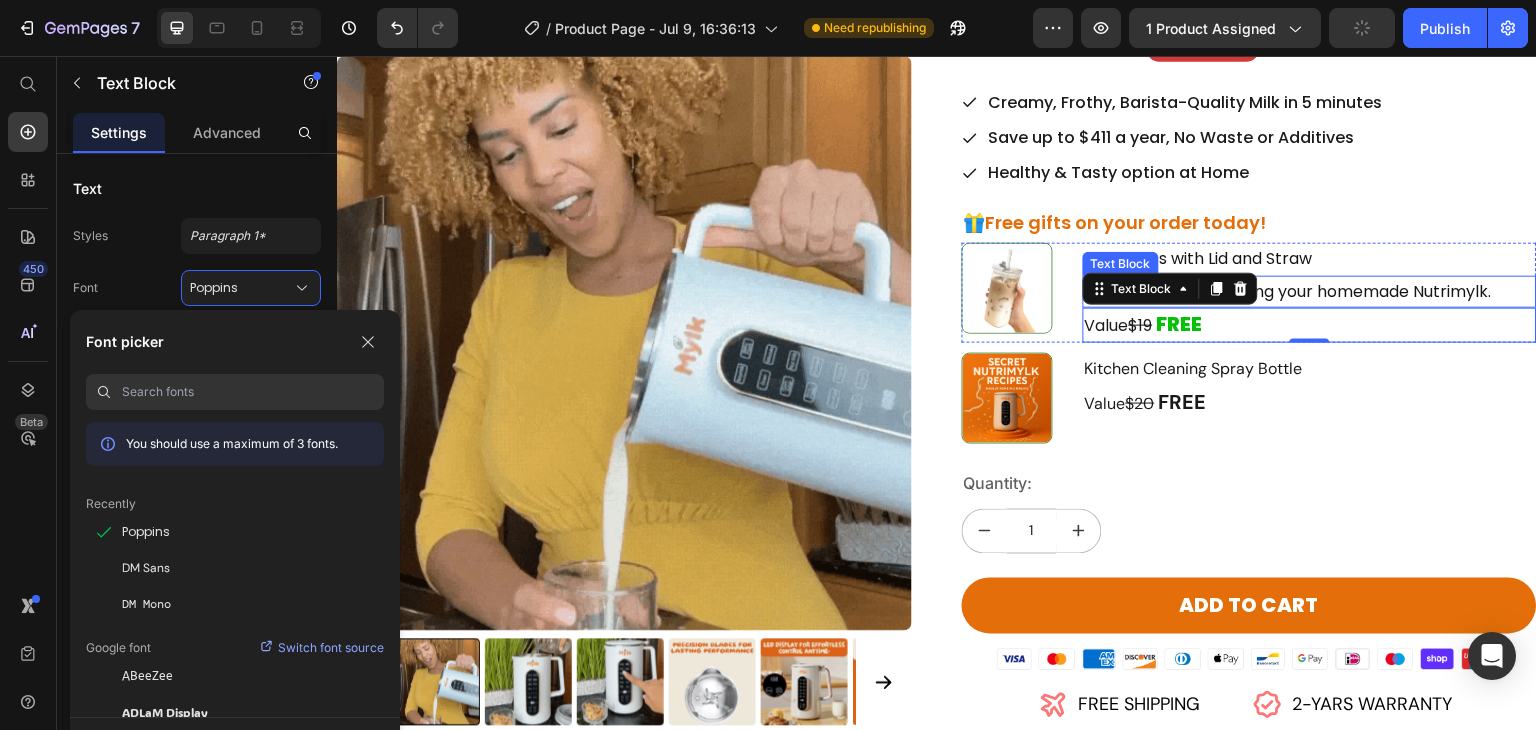 click on "Stylish glass for enjoying your homemade Nutrimylk." at bounding box center (1310, 292) 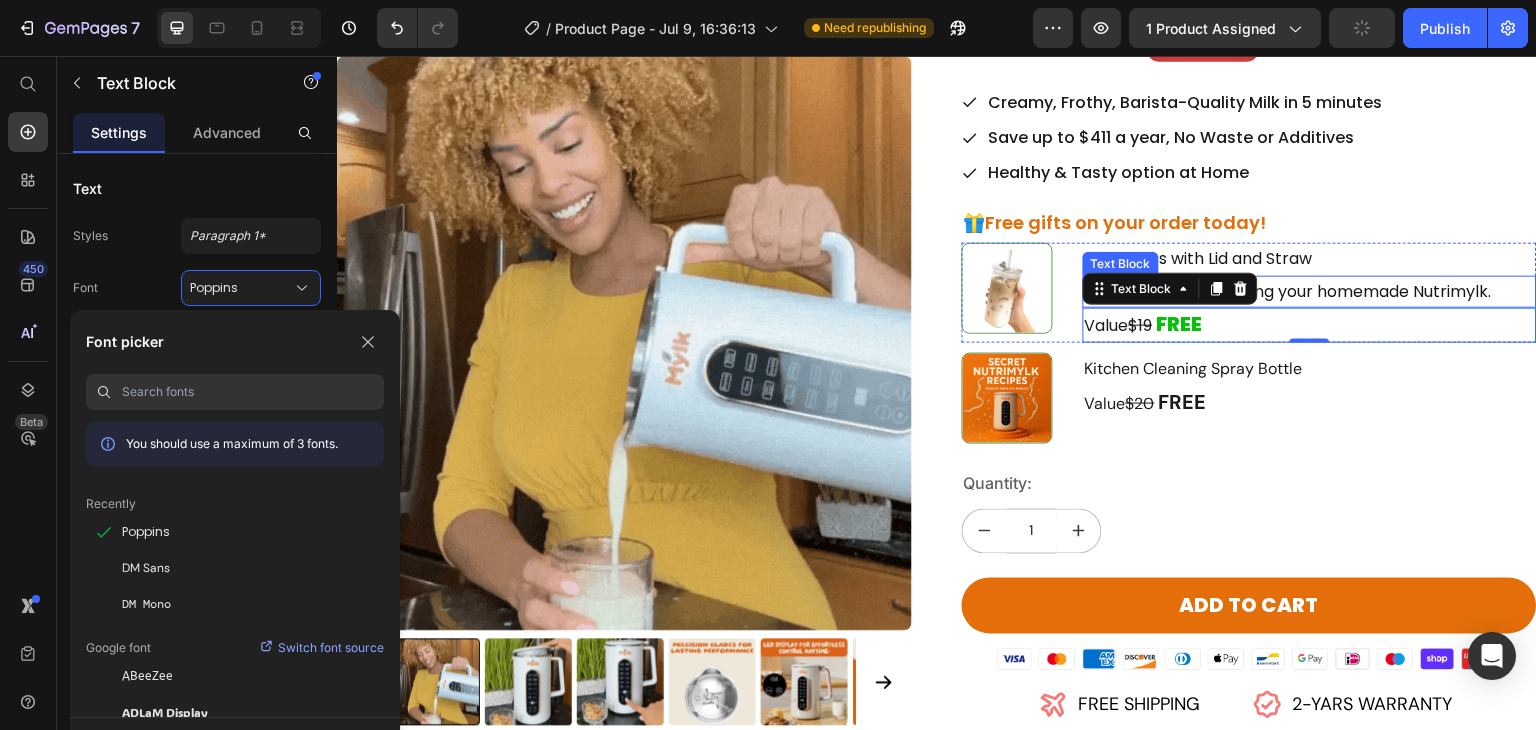 click on "Mylk Glass with Lid and Straw" at bounding box center (1310, 259) 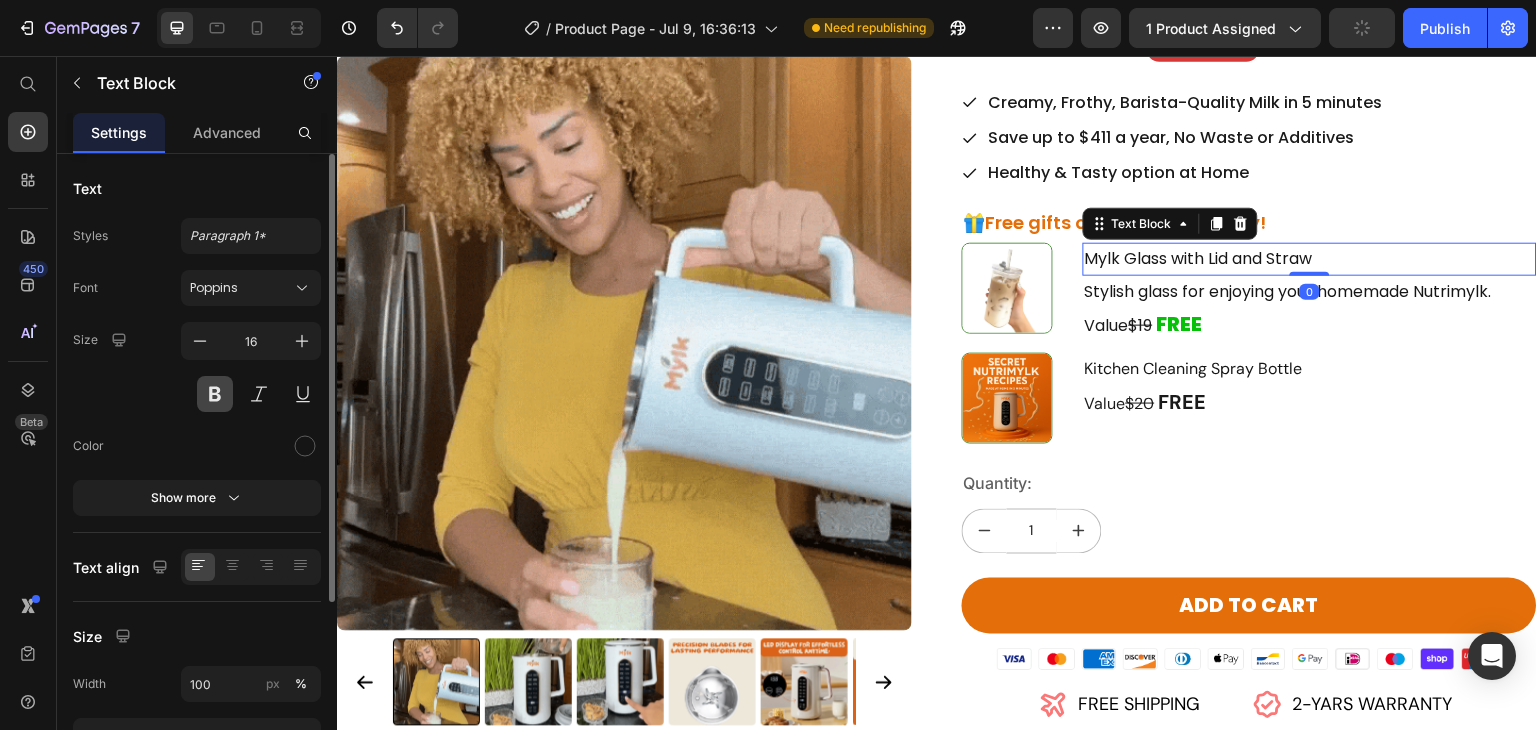click at bounding box center (215, 394) 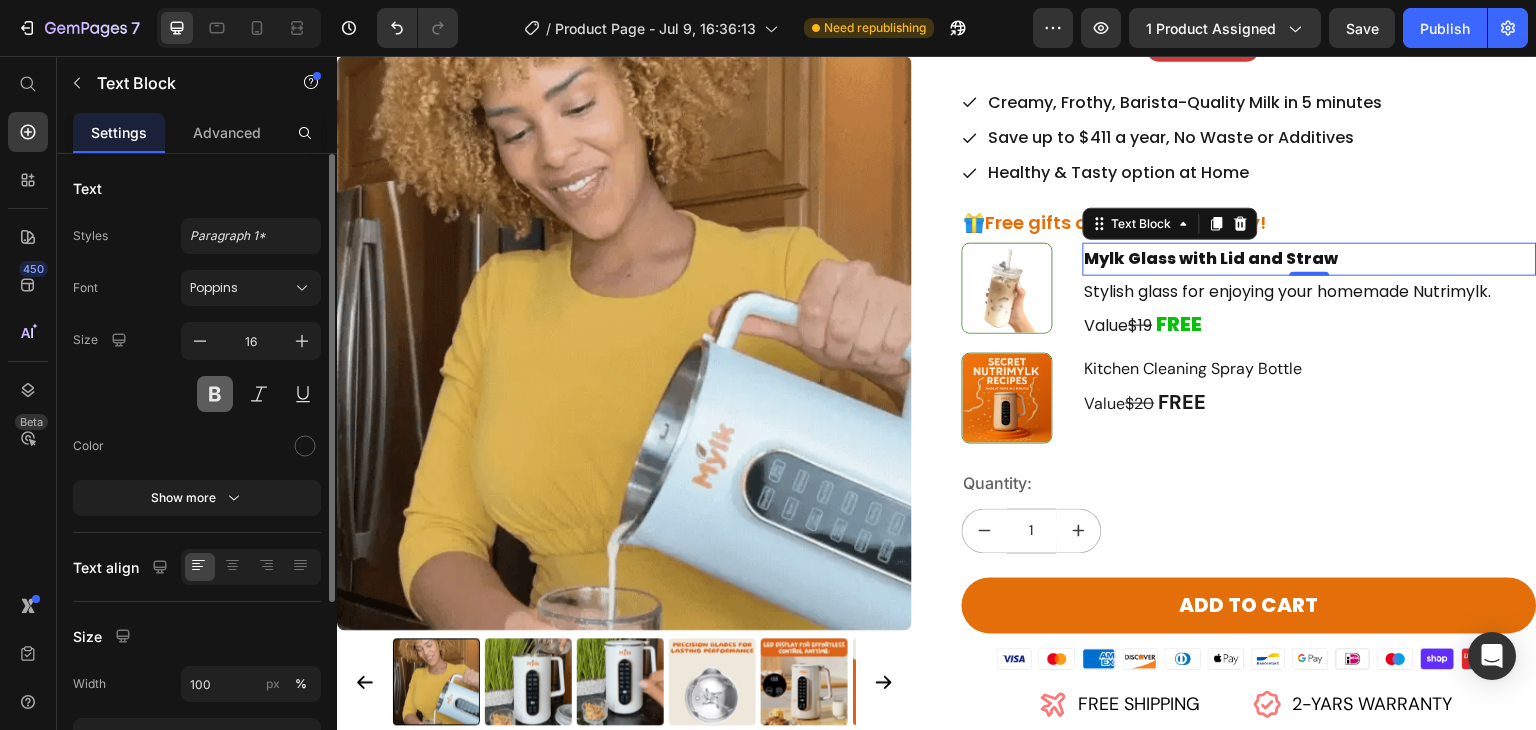 click at bounding box center (215, 394) 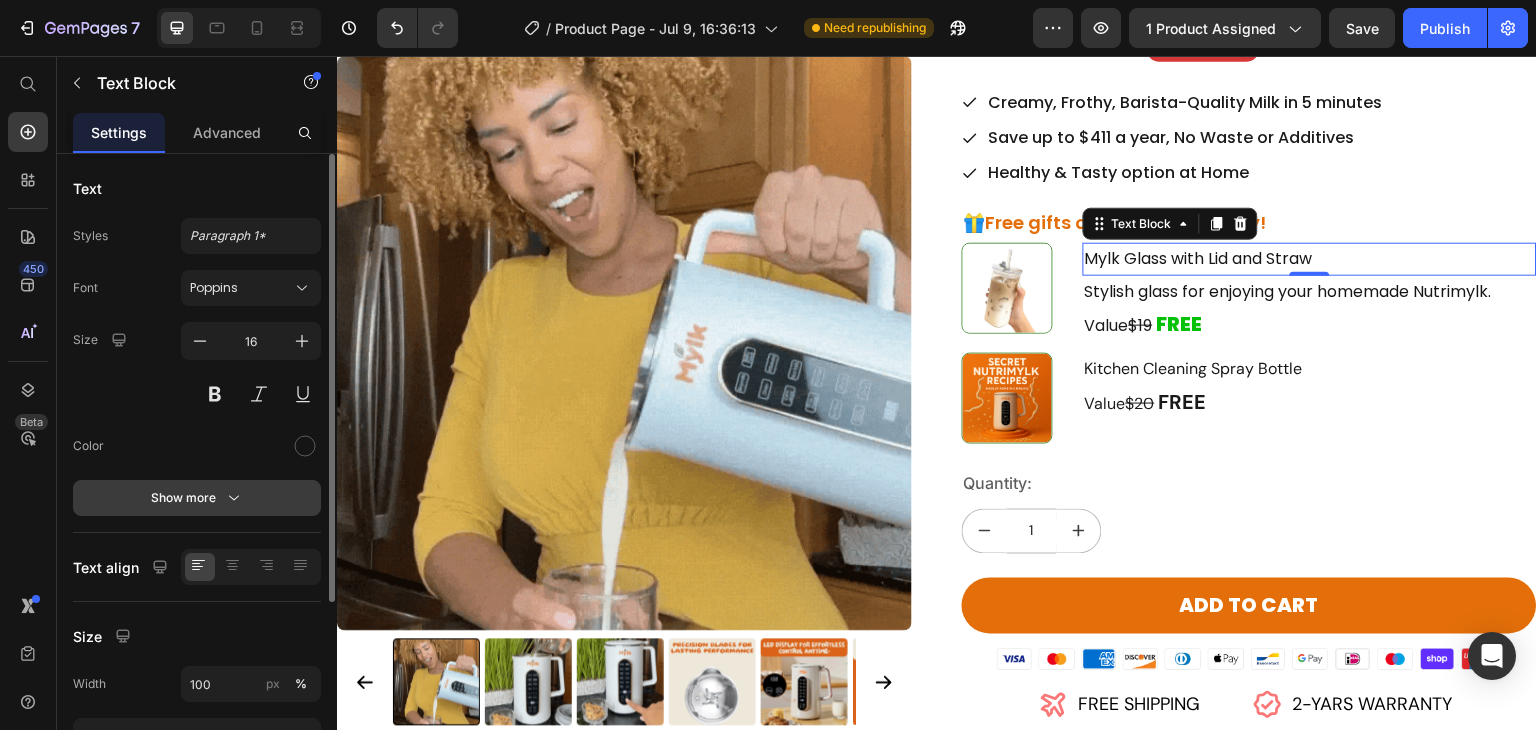 click on "Show more" at bounding box center [197, 498] 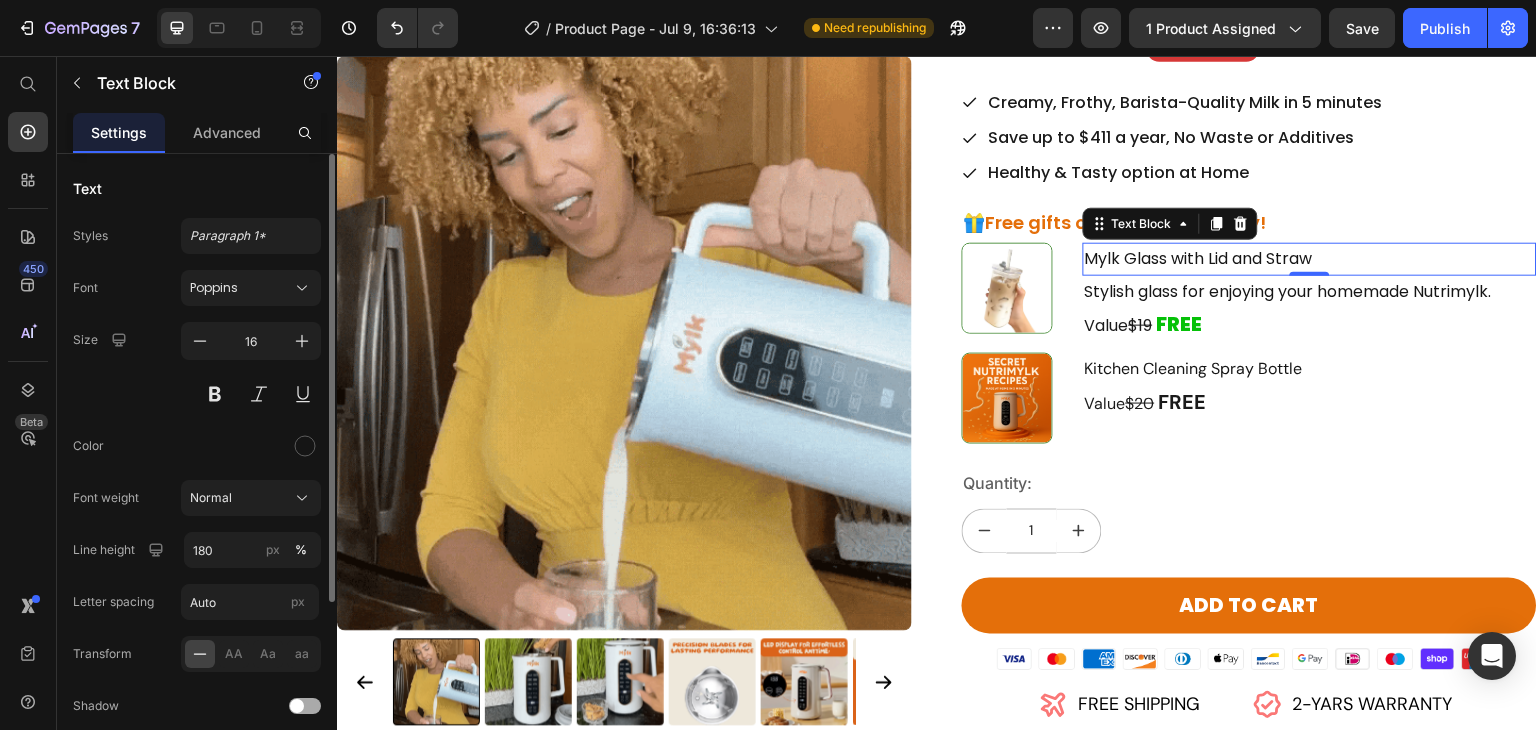 click on "Font Poppins Size 16 Color Font weight Normal Line height 180 px % Letter spacing Auto px Transform
AA Aa aa Shadow Show less" at bounding box center [197, 523] 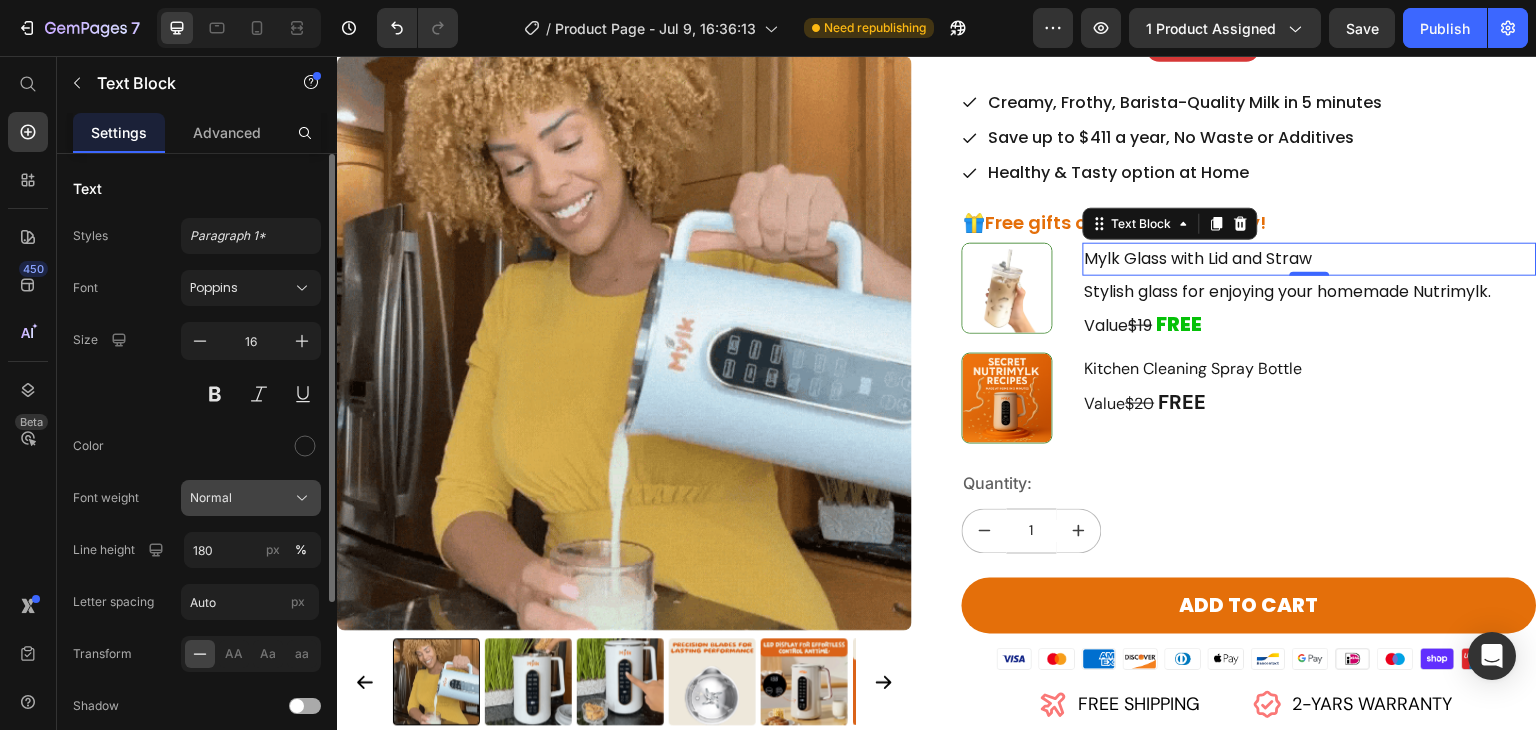 click on "Normal" 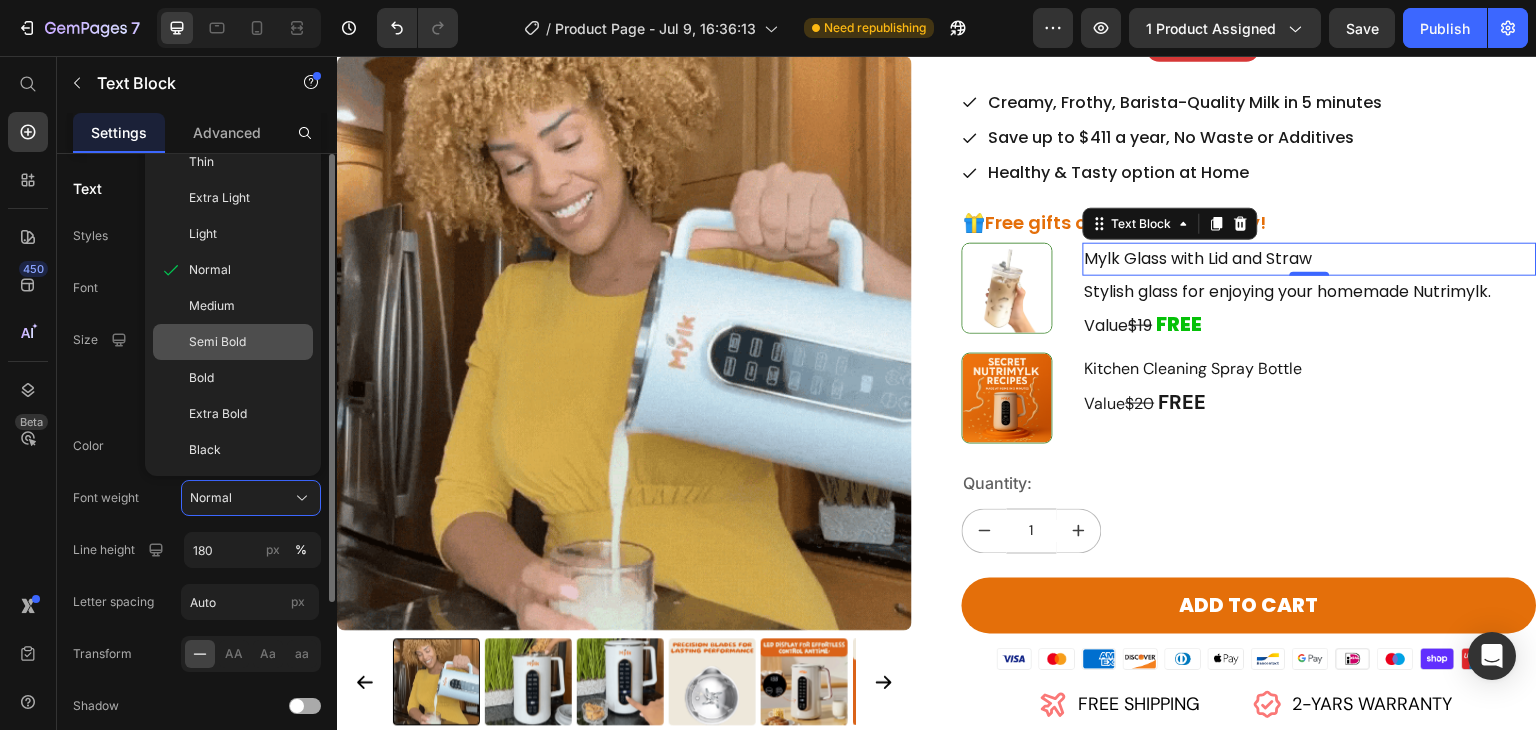 click on "Semi Bold" 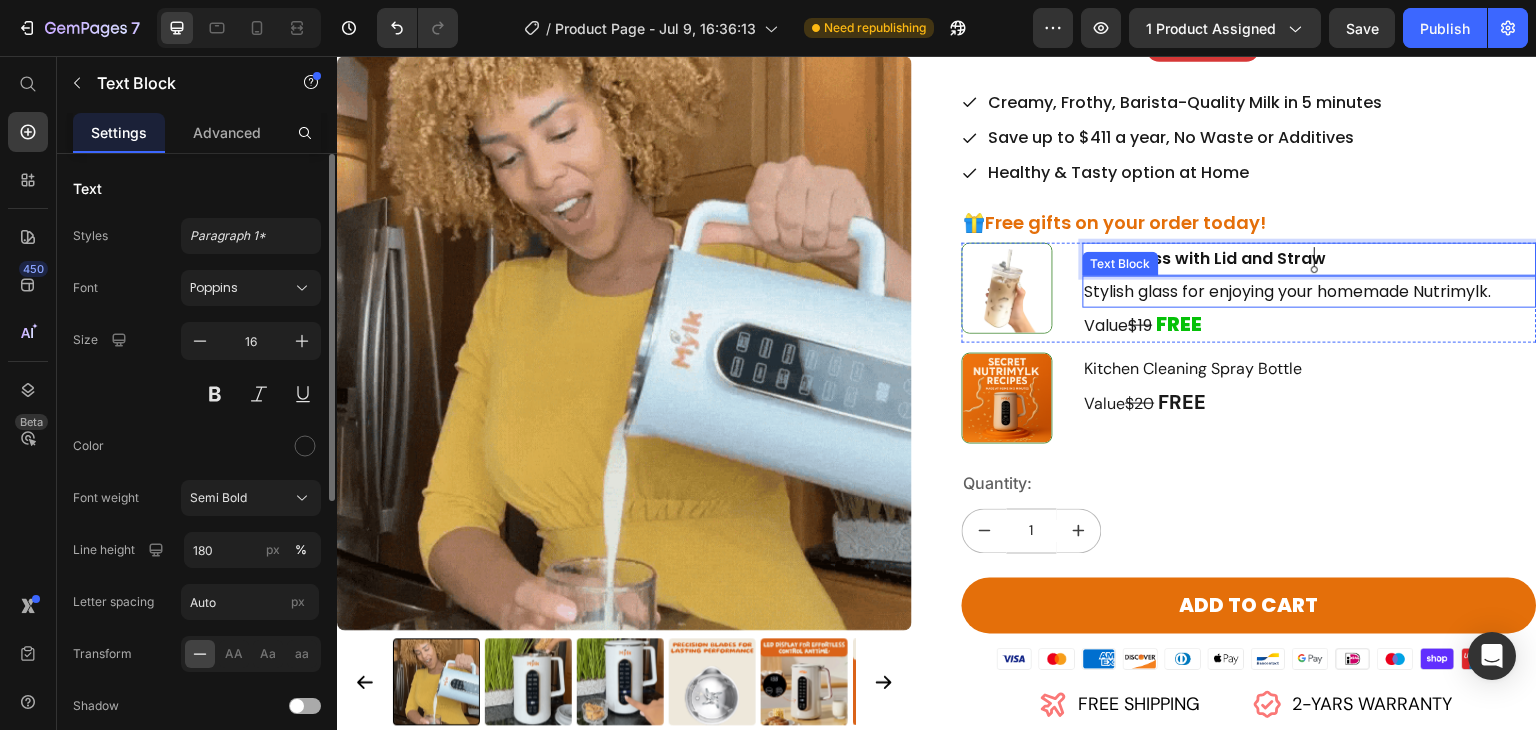 click on "Stylish glass for enjoying your homemade Nutrimylk." at bounding box center (1310, 292) 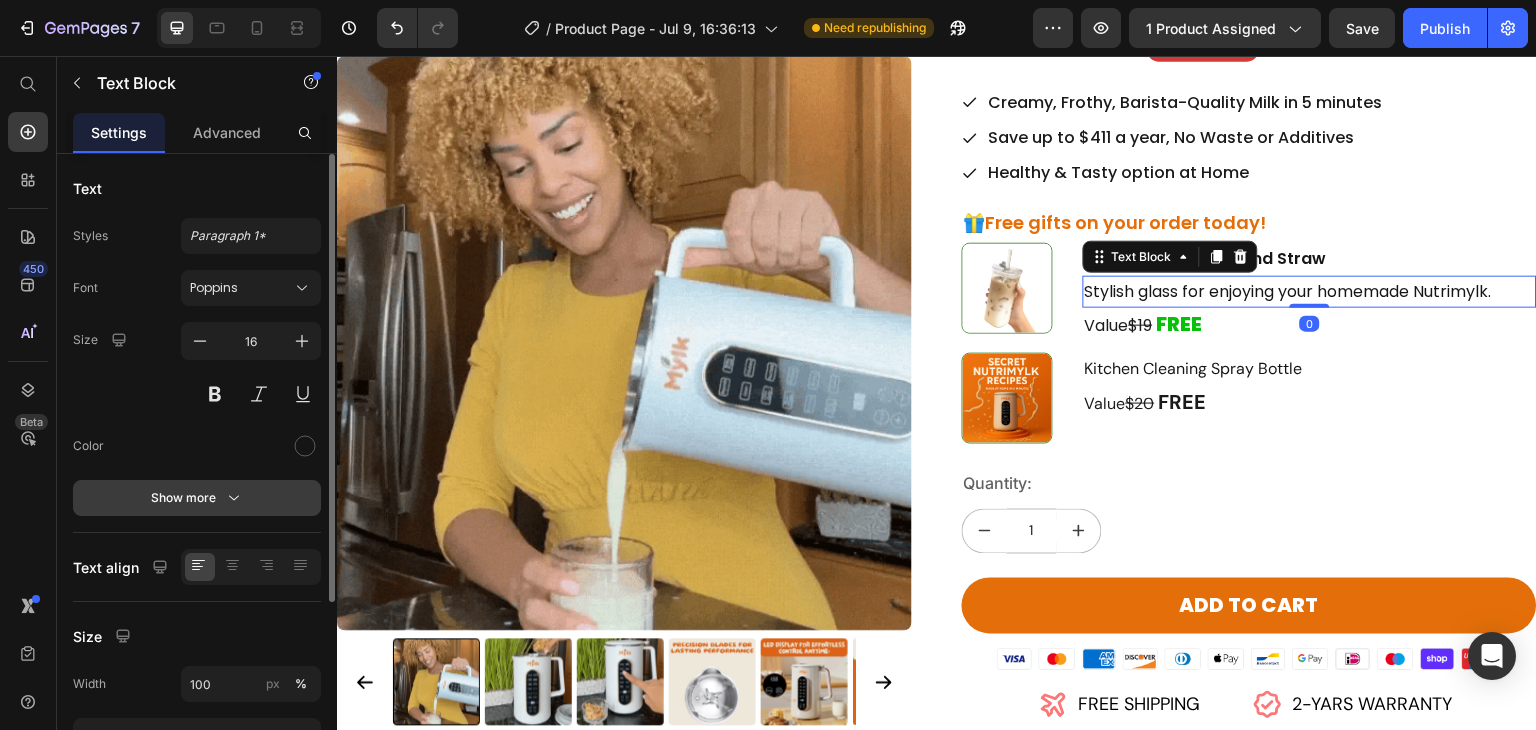 click on "Show more" at bounding box center (197, 498) 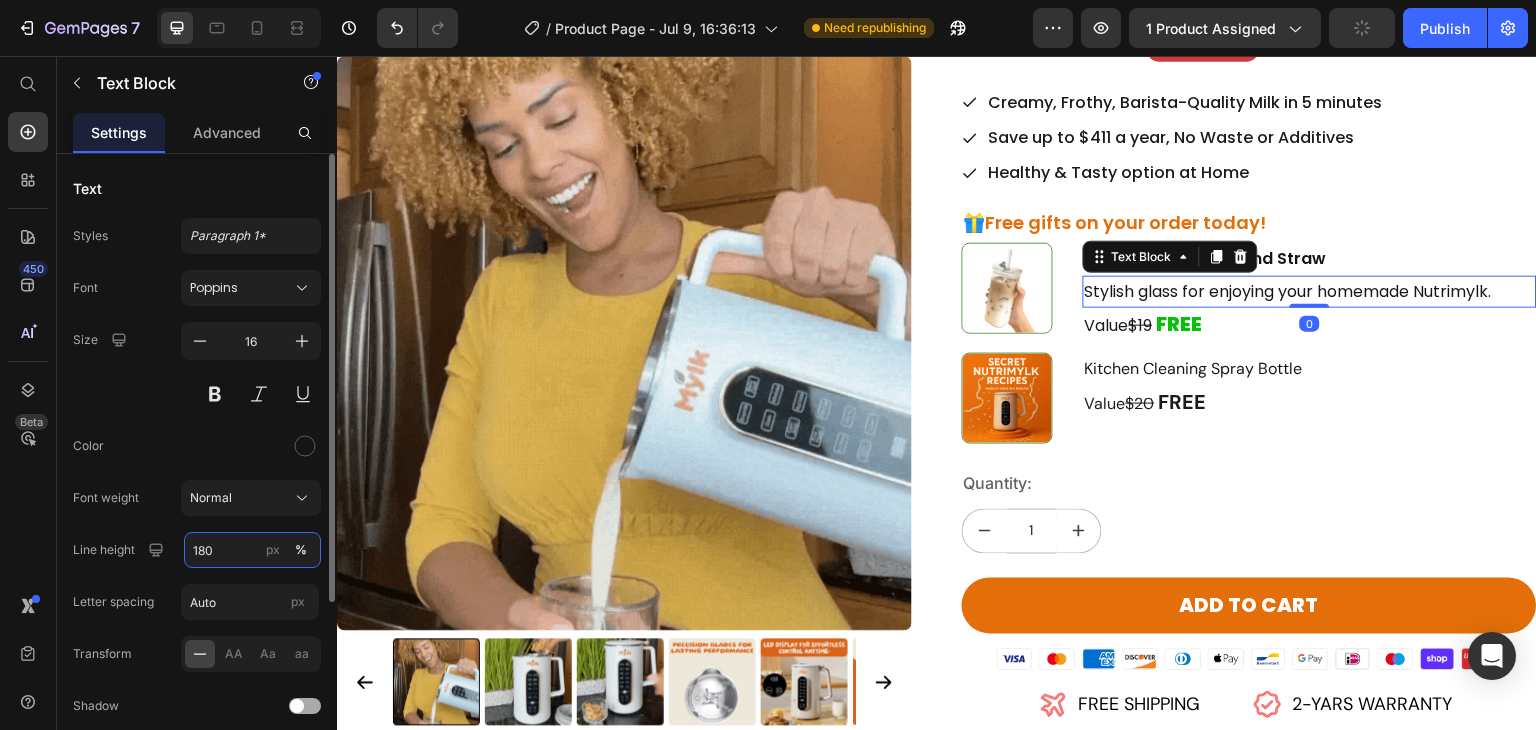 click on "180" at bounding box center (252, 550) 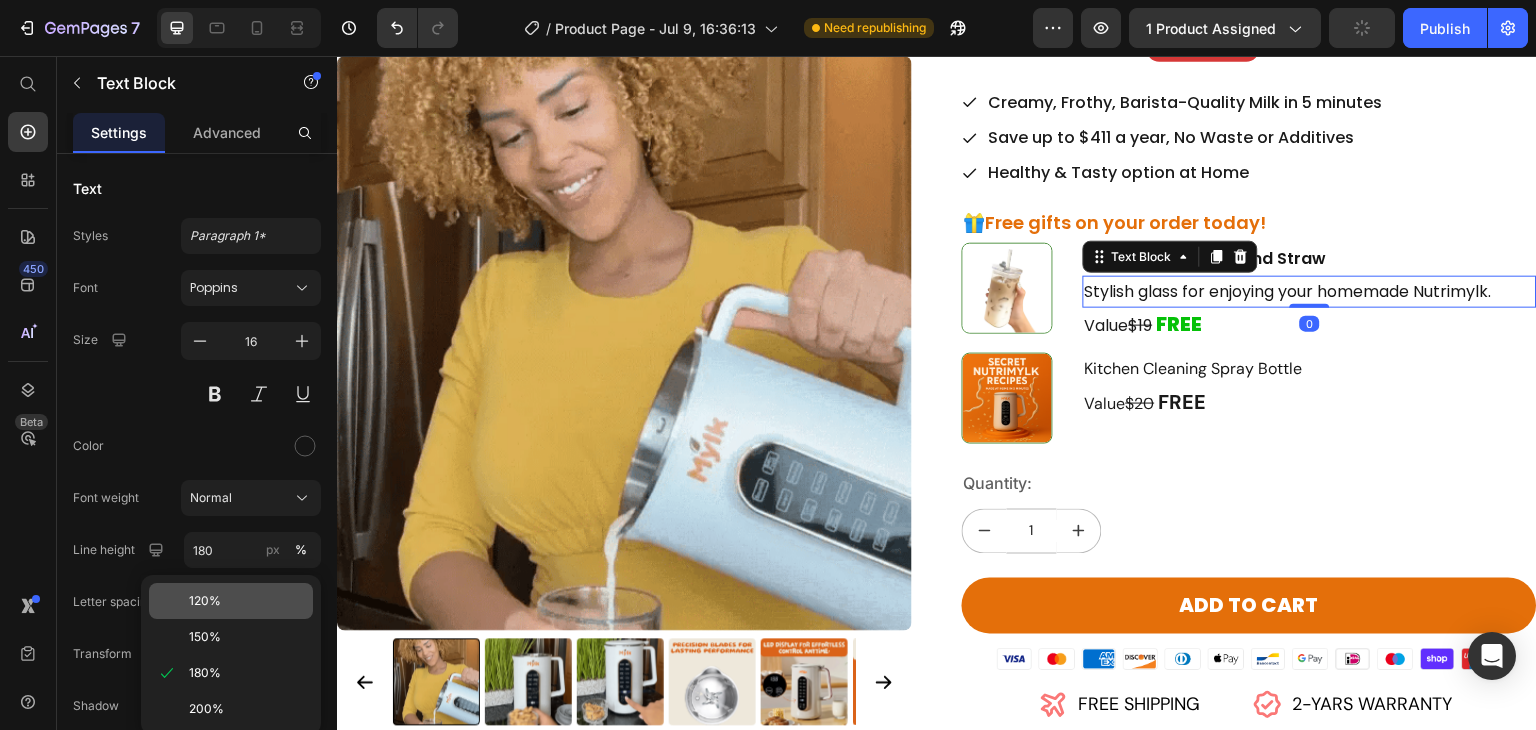 click on "120%" 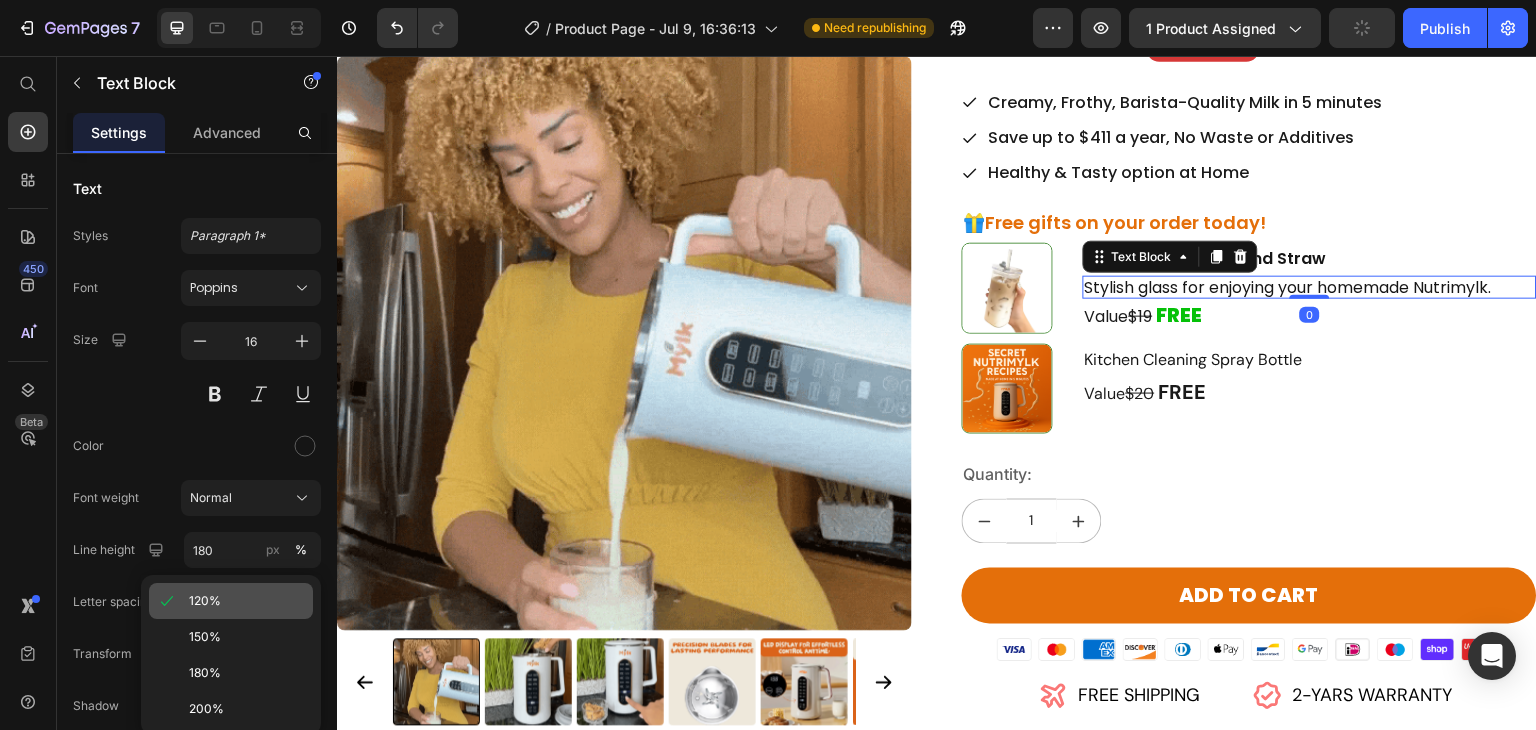 type on "120" 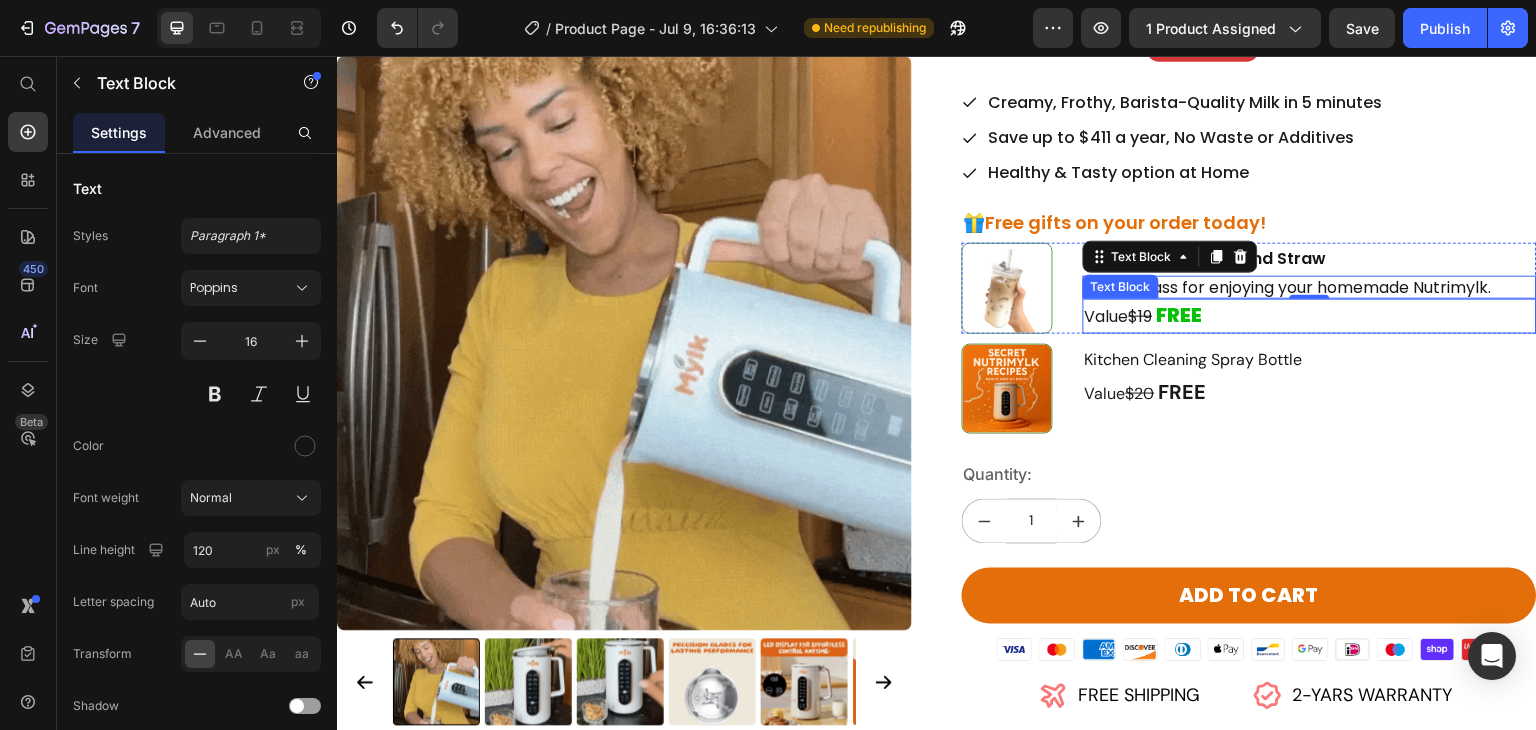click on "Kitchen Cleaning Spray Bottle" at bounding box center [1310, 360] 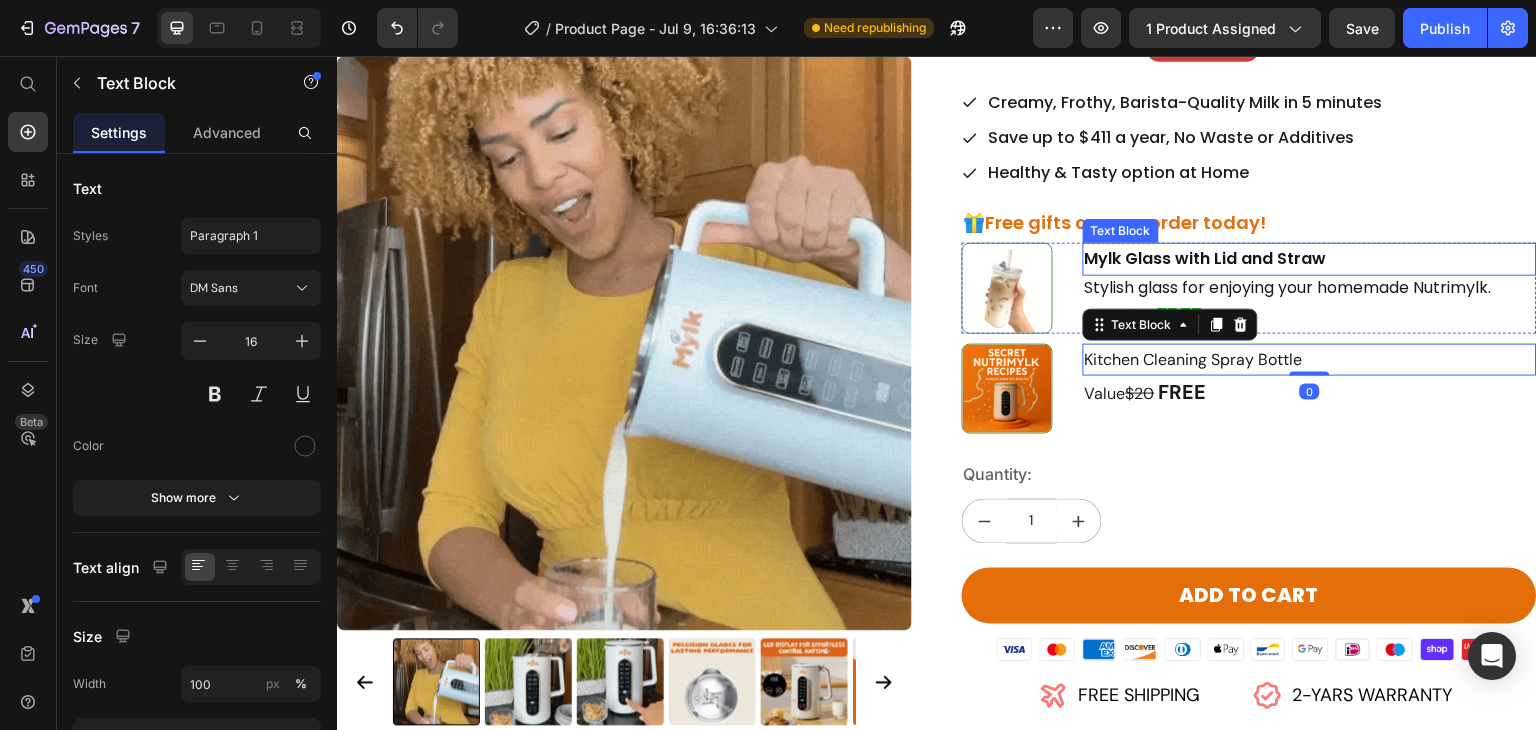 click on "Mylk Glass with Lid and Straw" at bounding box center (1310, 259) 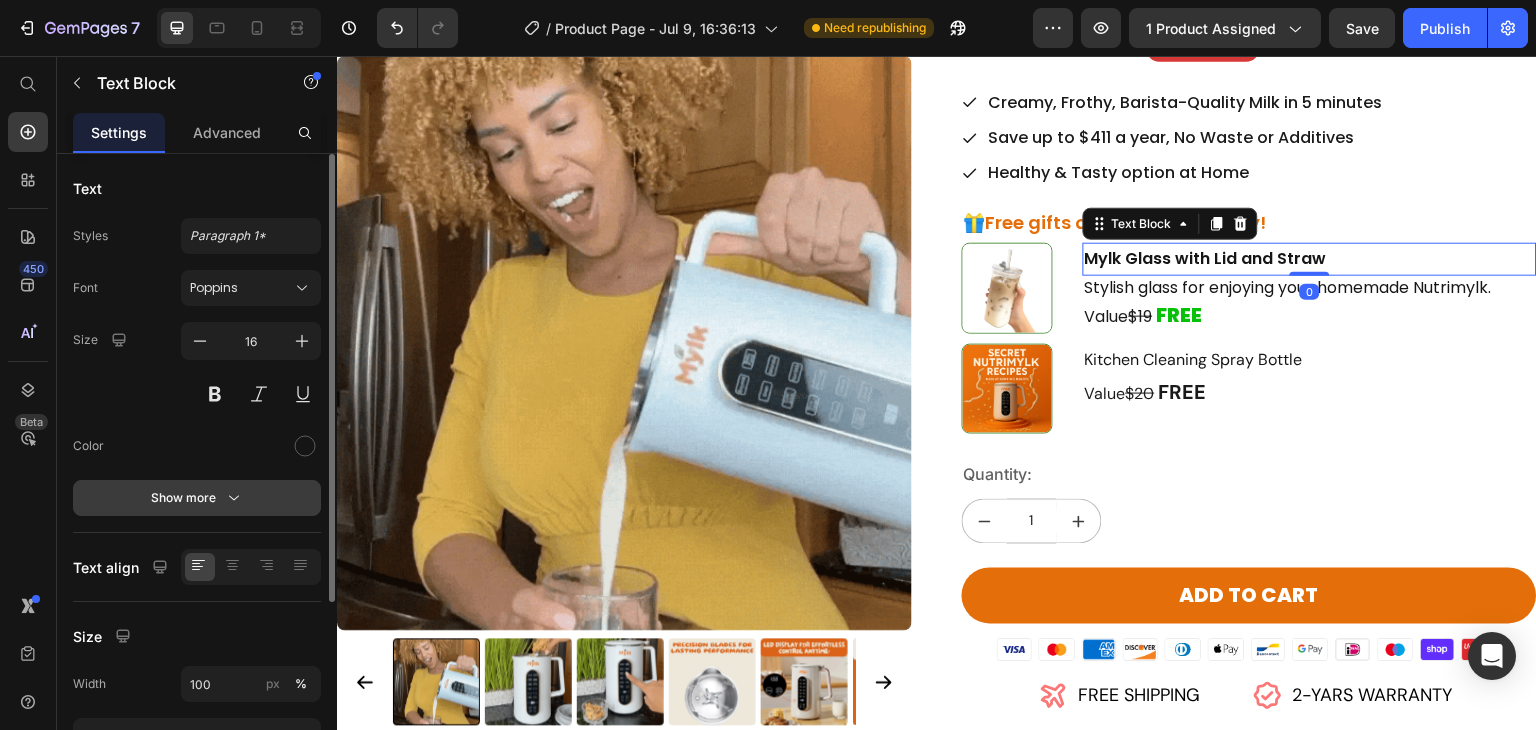 click on "Show more" at bounding box center [197, 498] 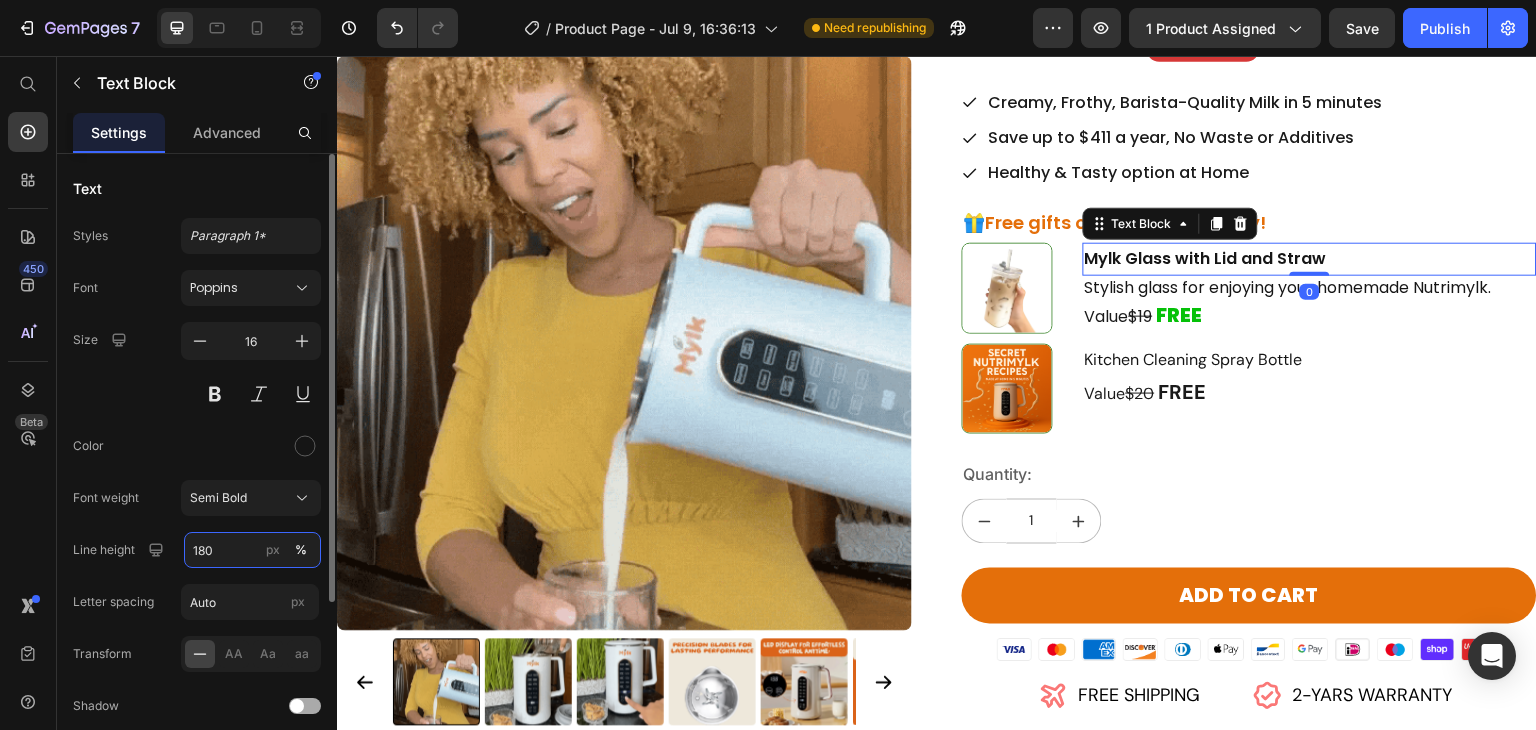 click on "180" at bounding box center [252, 550] 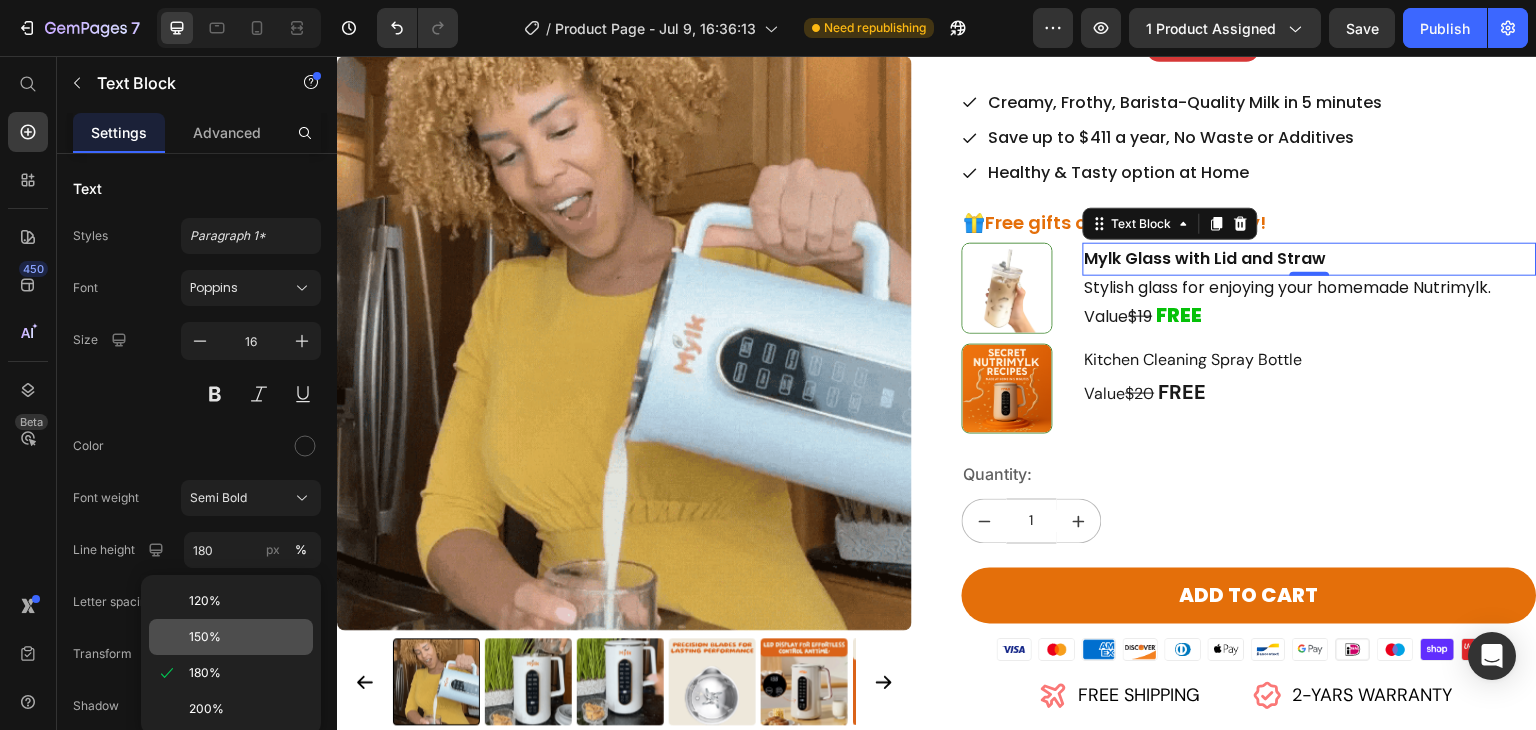 click on "150%" at bounding box center [247, 637] 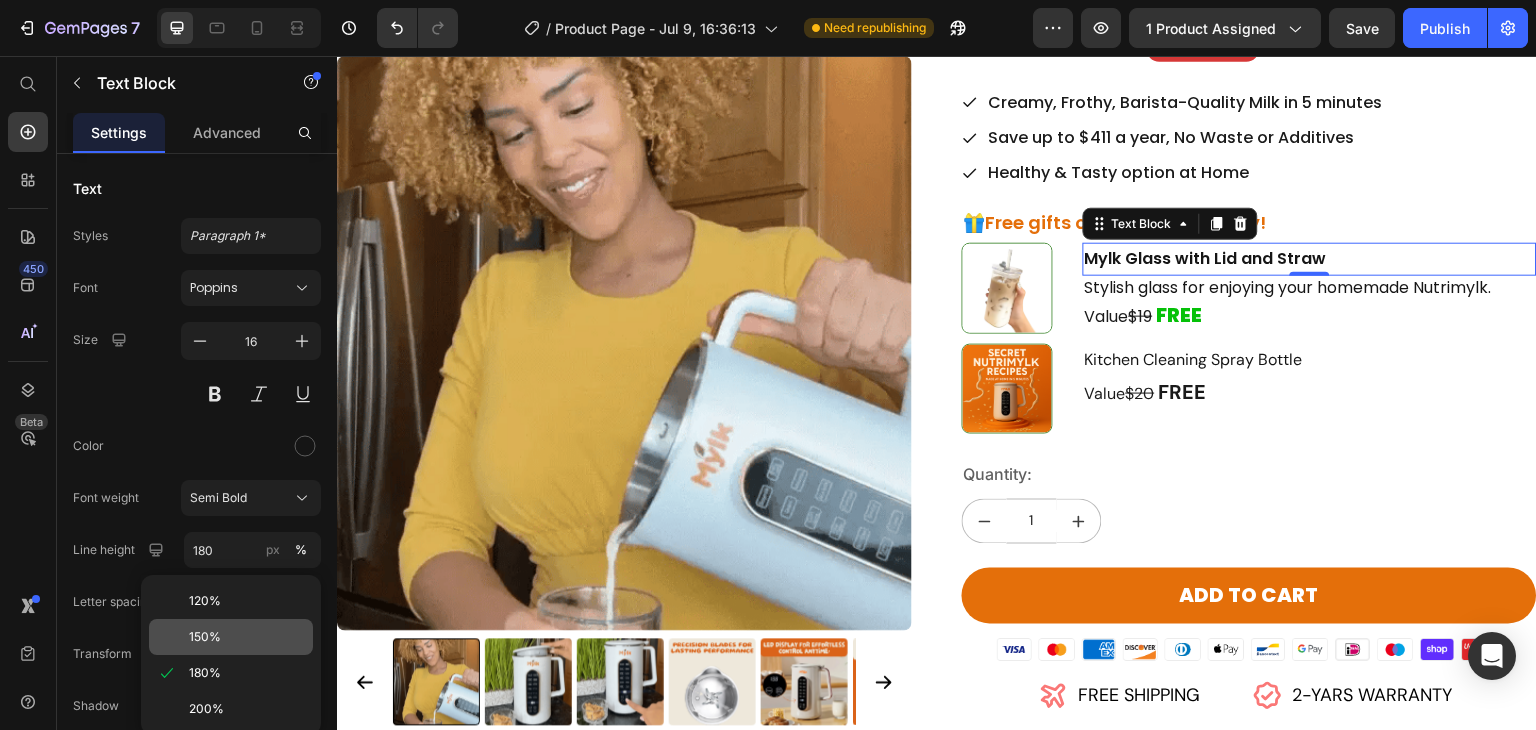 type on "150" 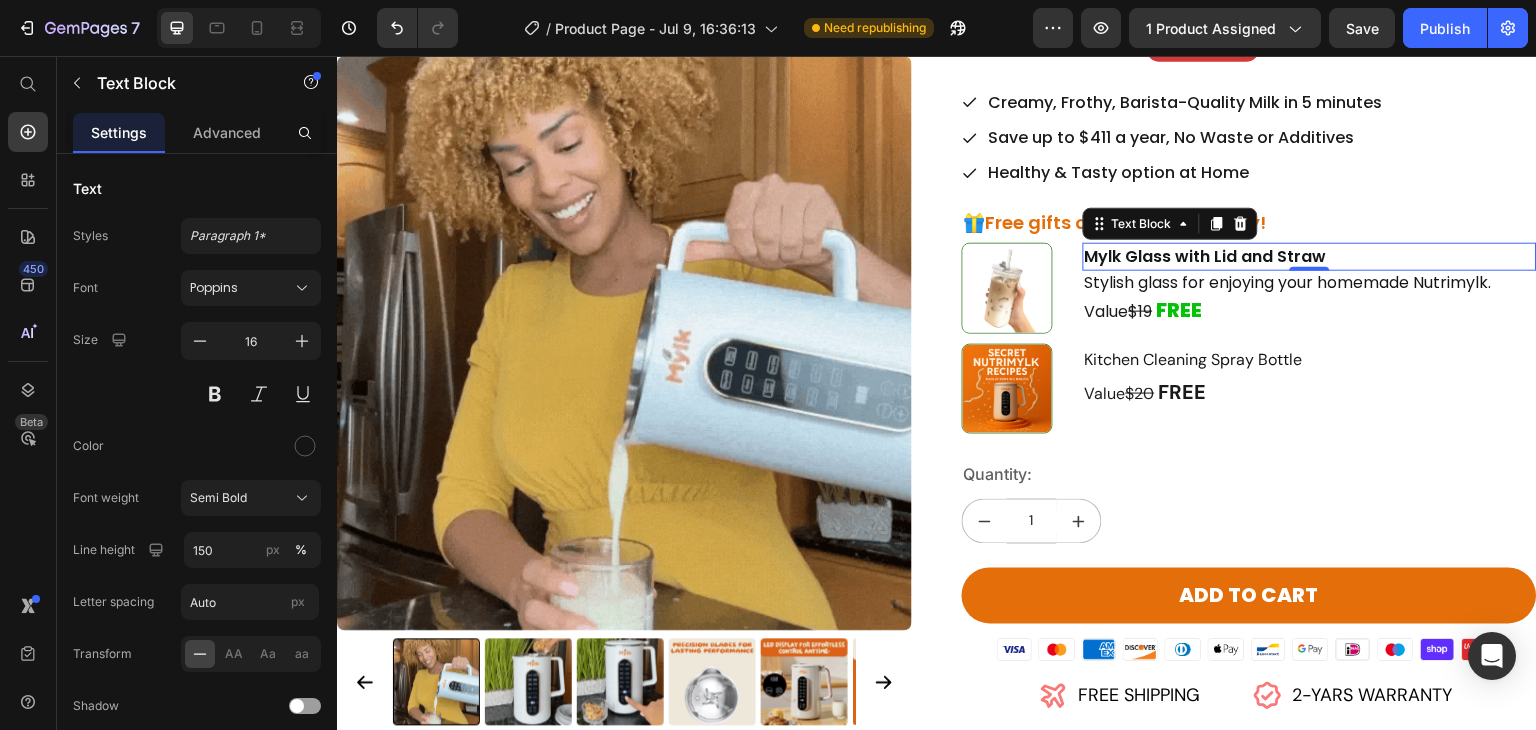 click on "0" at bounding box center [1310, 287] 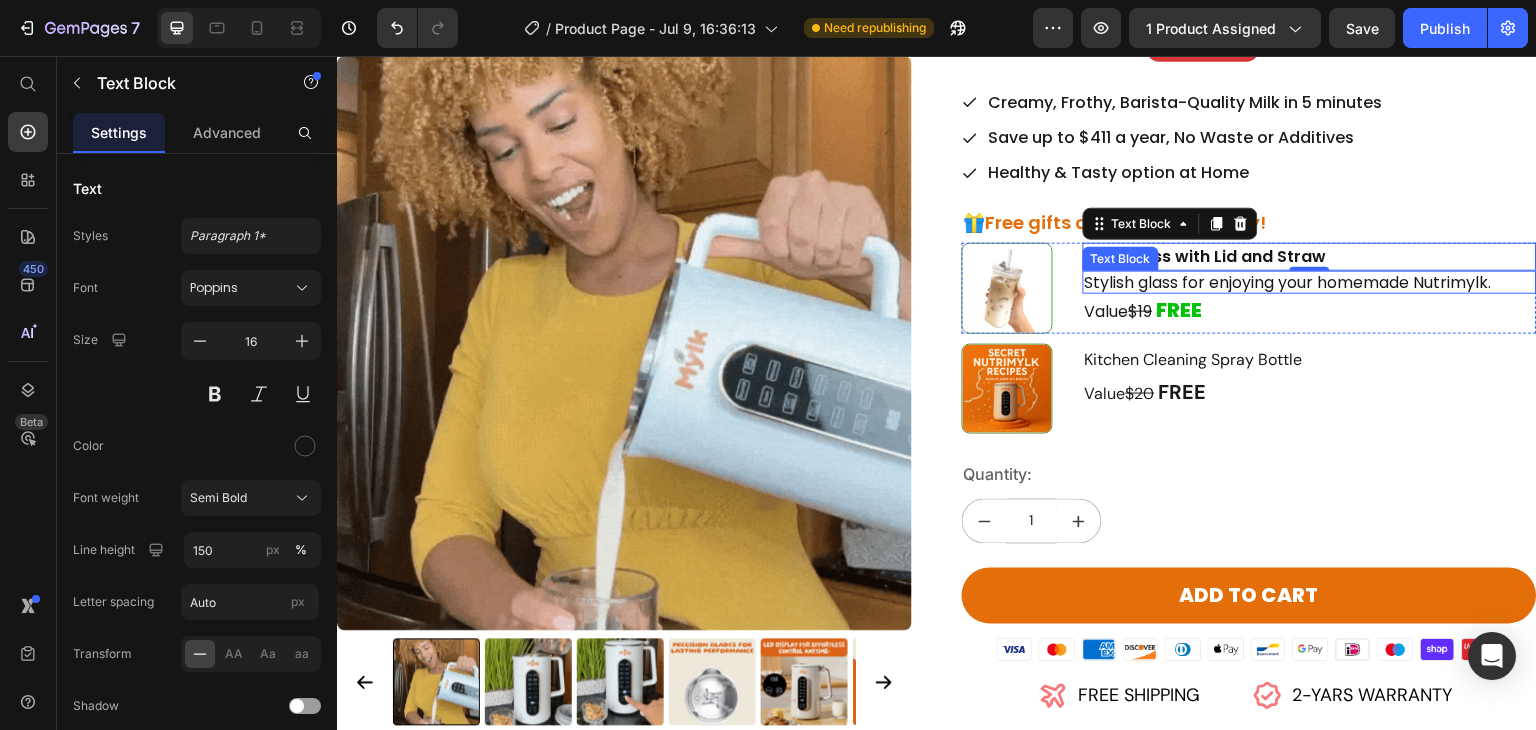 click on "Stylish glass for enjoying your homemade Nutrimylk." at bounding box center [1310, 282] 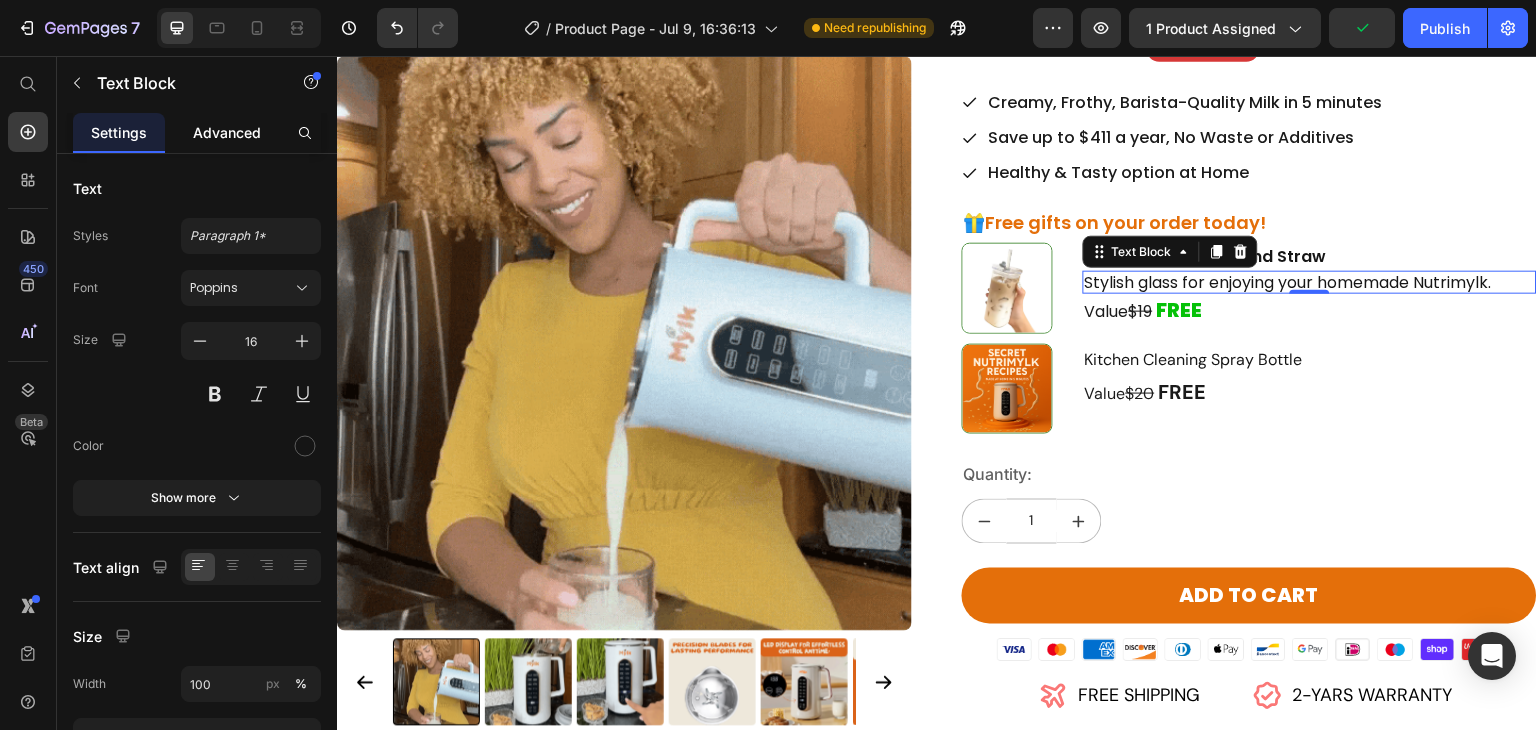 click on "Advanced" at bounding box center [227, 132] 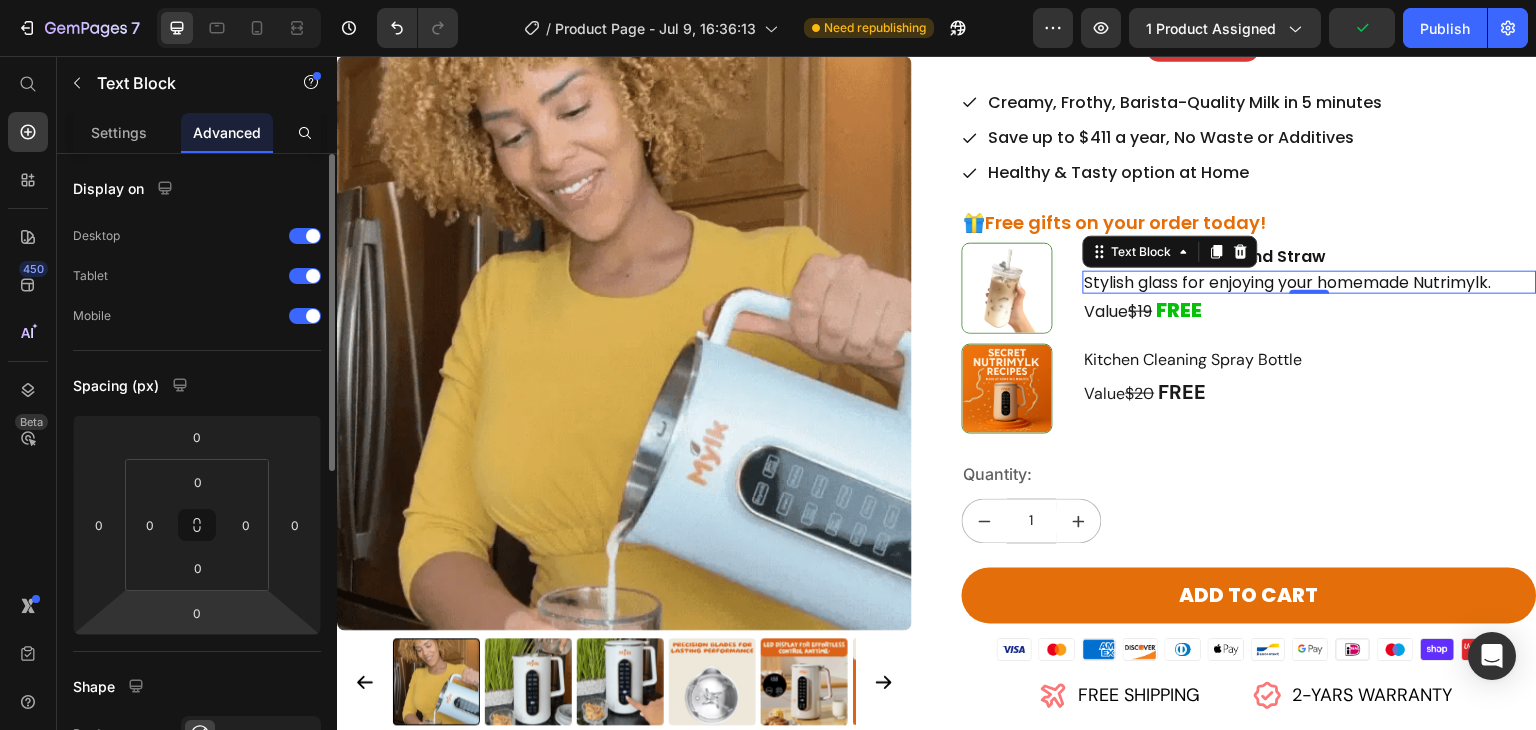click on "Version history  /  Product Page - Jul 9, 16:36:13 Need republishing Preview 1 product assigned  Publish  450 Beta Start with Sections Elements Hero Section Product Detail Brands Trusted Badges Guarantee Product Breakdown How to use Testimonials Compare Bundle FAQs Social Proof Brand Story Product List Collection Blog List Contact Sticky Add to Cart Custom Footer Browse Library 450 Layout
Row
Row
Row
Row Text
Heading
Text Block Button
Button
Button
Sticky Back to top Media" at bounding box center (768, 0) 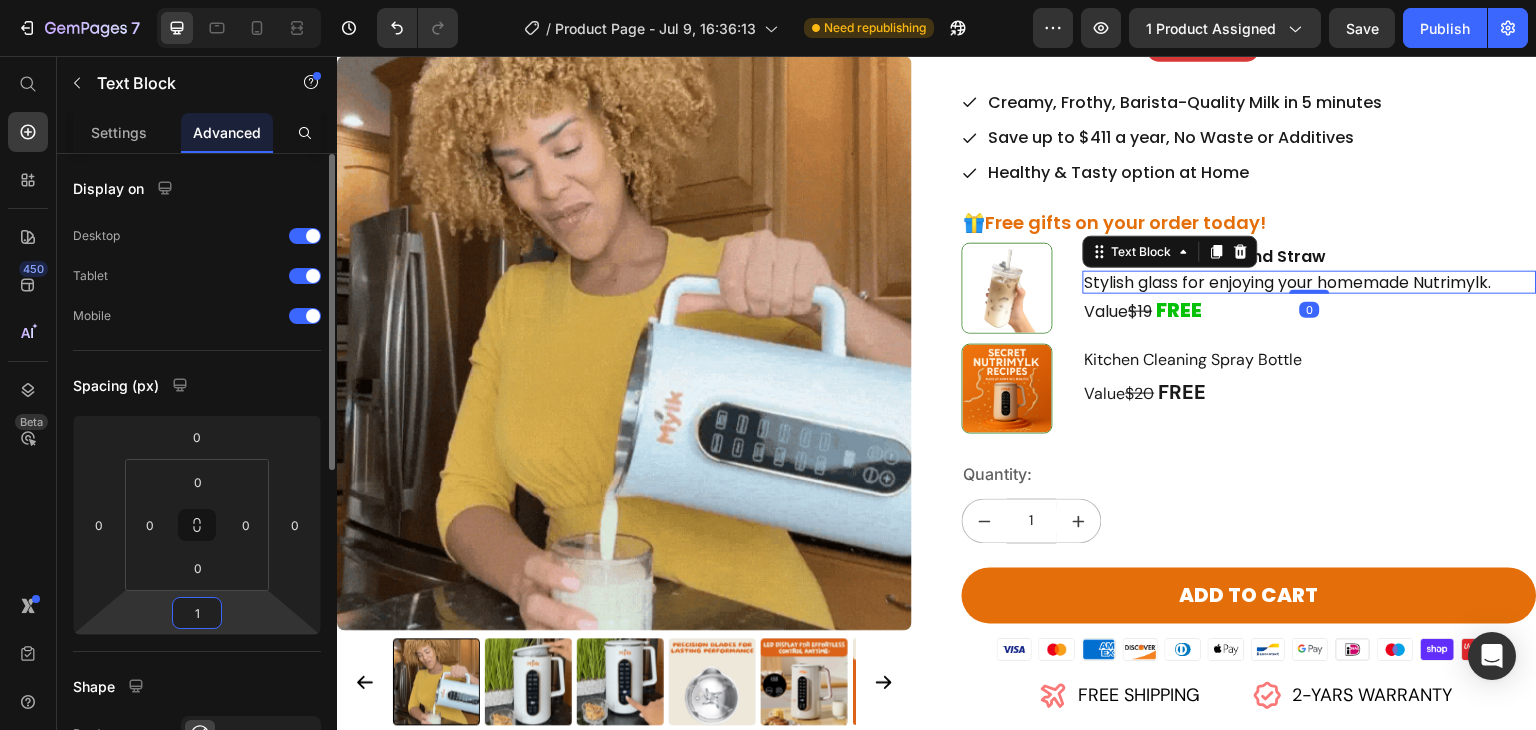 type on "10" 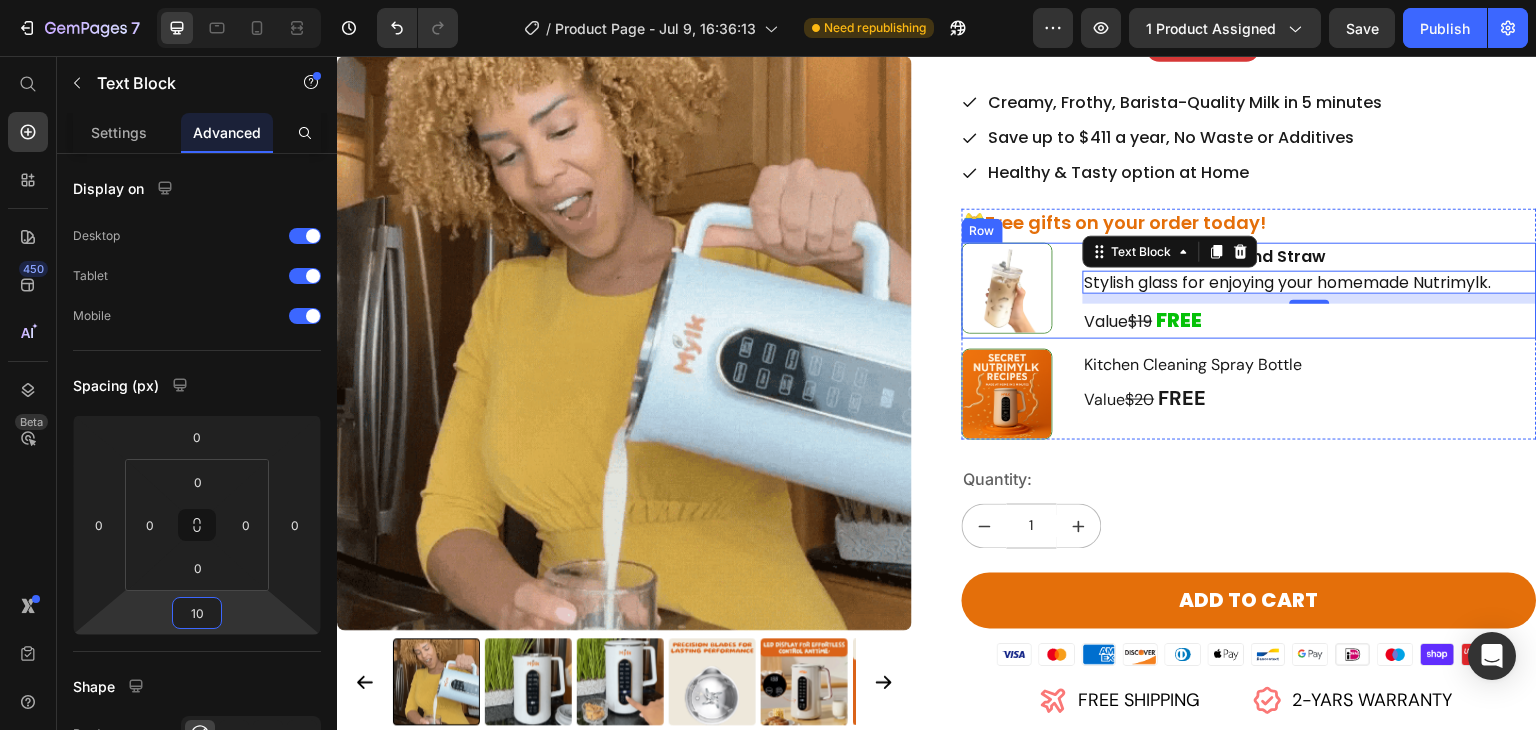 click on "Image Mylk Glass with Lid and Straw Text Block Stylish glass for enjoying your homemade Nutrimylk. Text Block   10 Value  $19    FREE Text Block Row" at bounding box center [1249, 291] 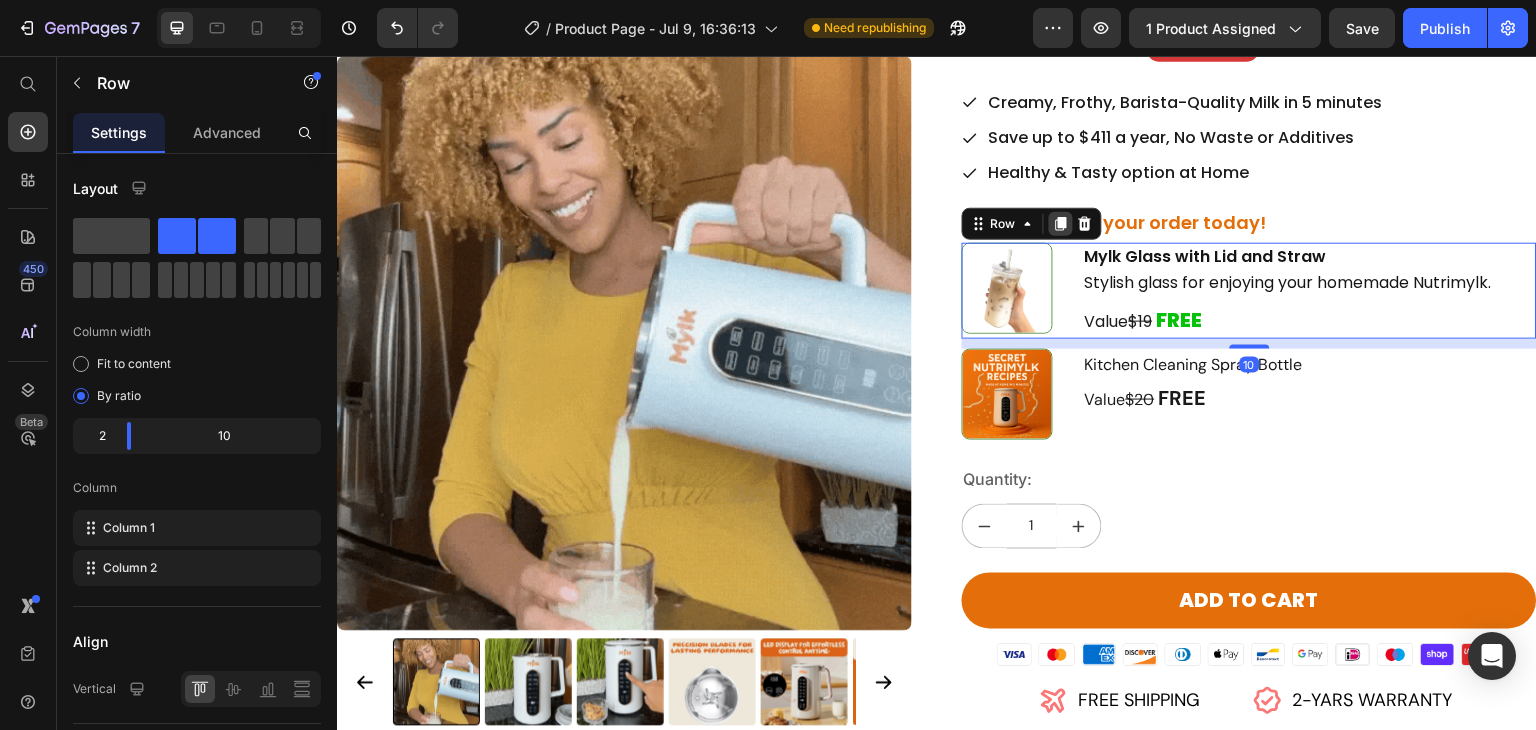 click 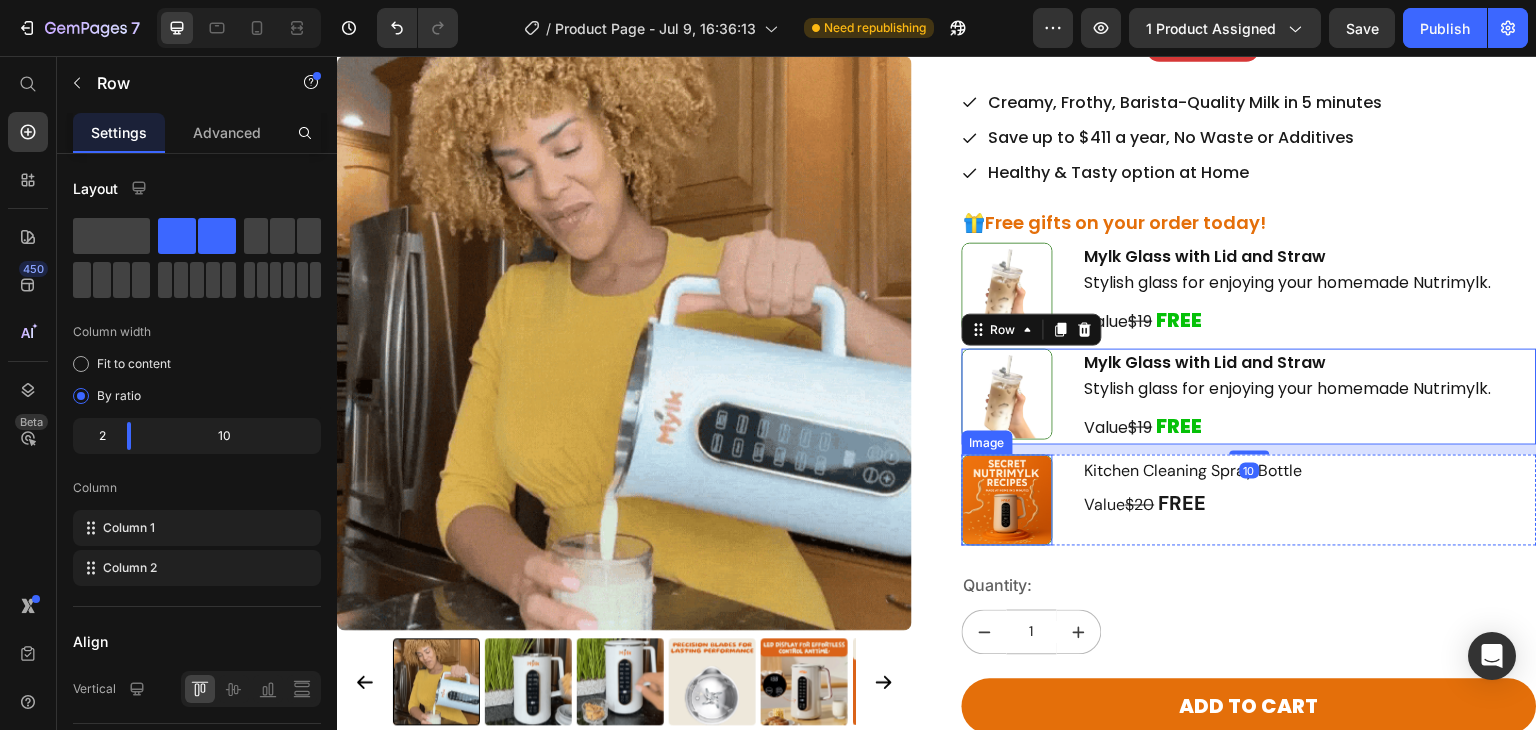 click at bounding box center [1007, 500] 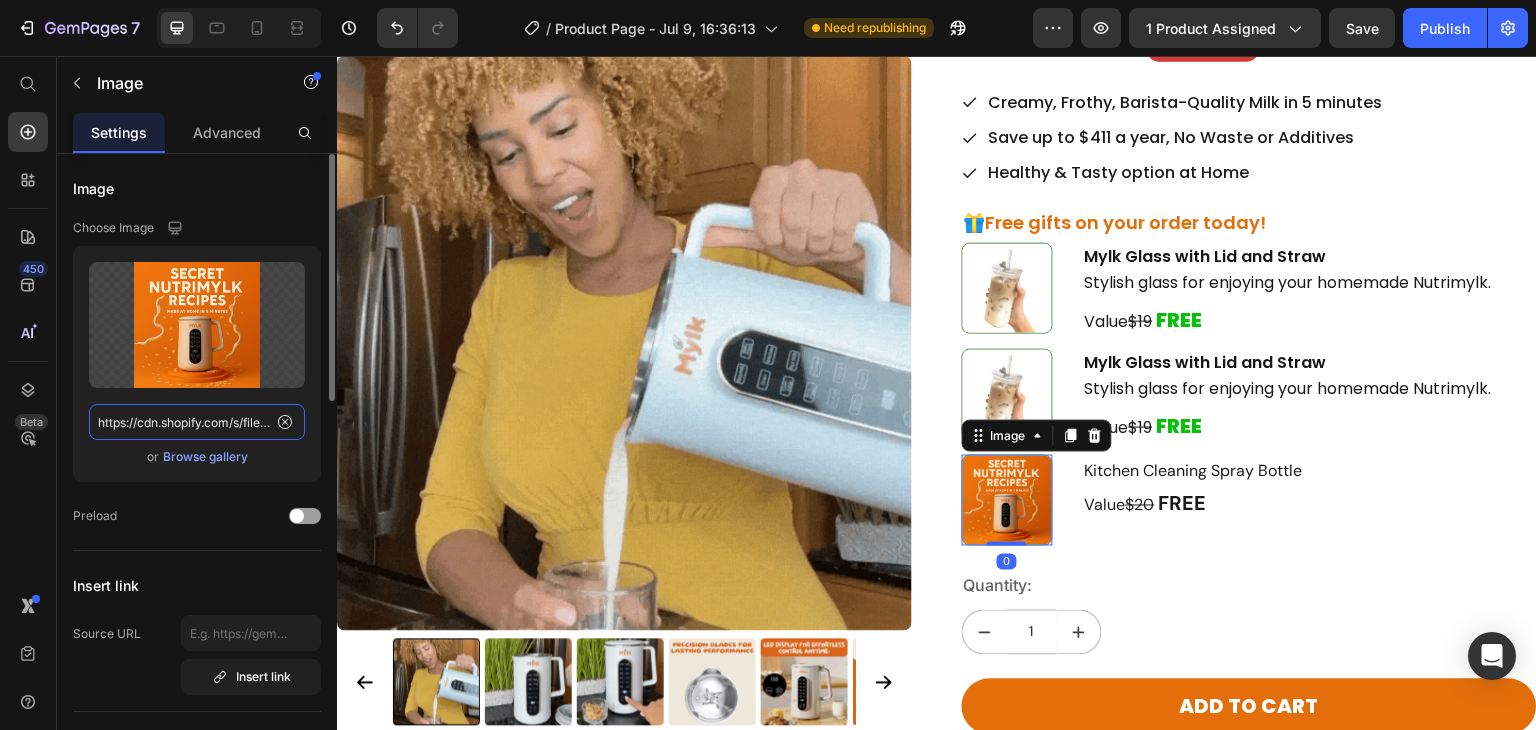 click on "https://cdn.shopify.com/s/files/1/0964/4533/3842/files/EBOOK_COVERING.png?v=175067629237" 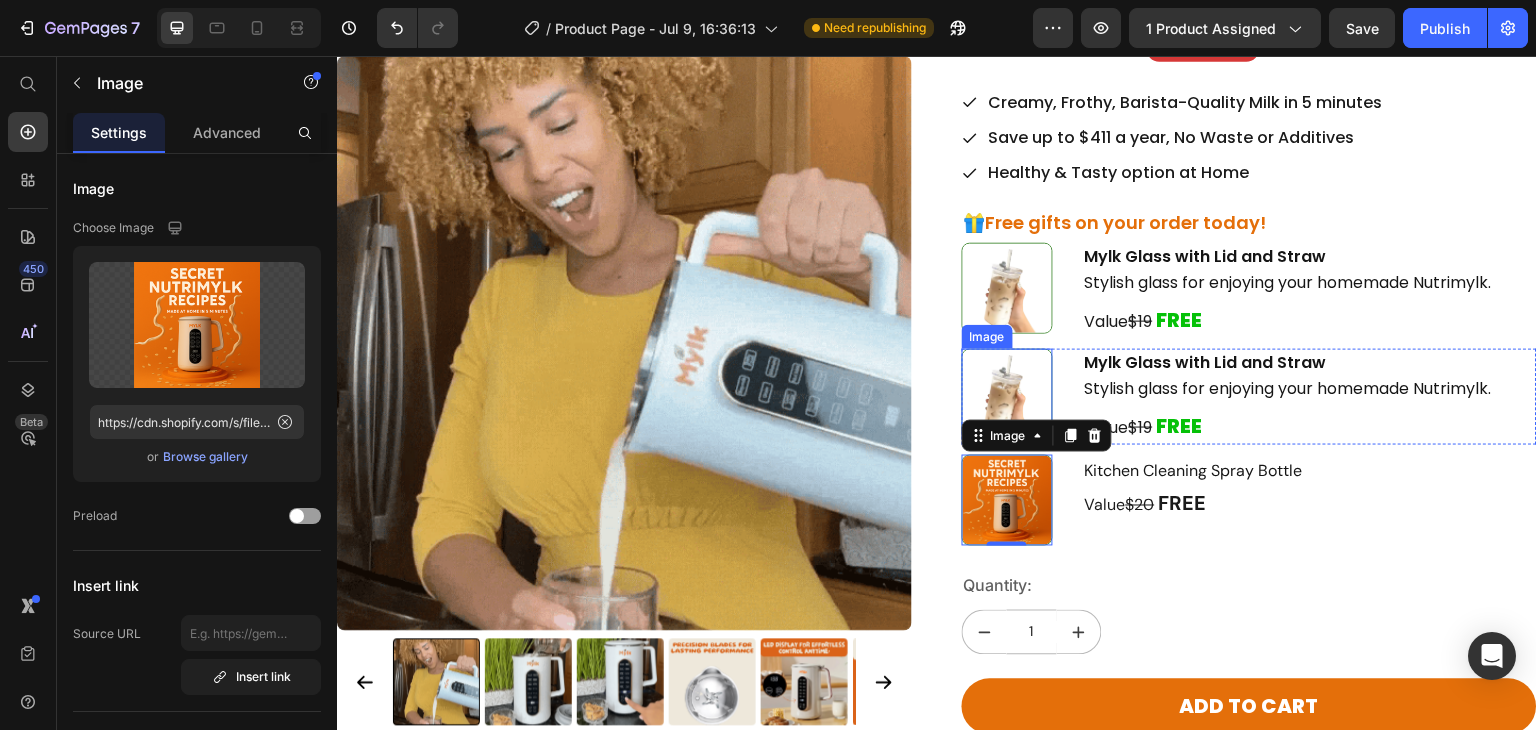click at bounding box center (1007, 394) 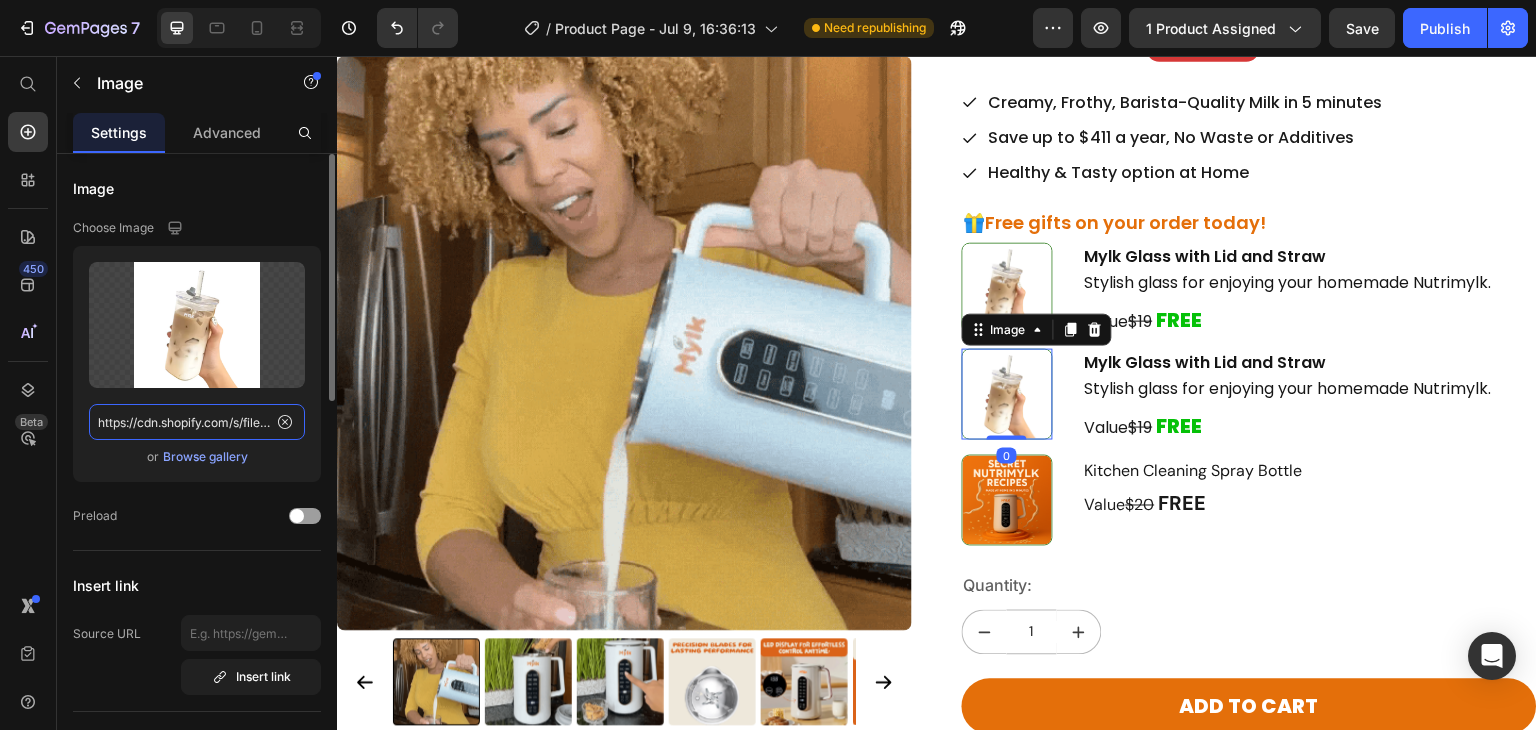 click on "https://cdn.shopify.com/s/files/1/0964/4533/3842/files/gempages_574671668476118128-b096eb5a-573e-403f-abd7-8729b26ec136.png" 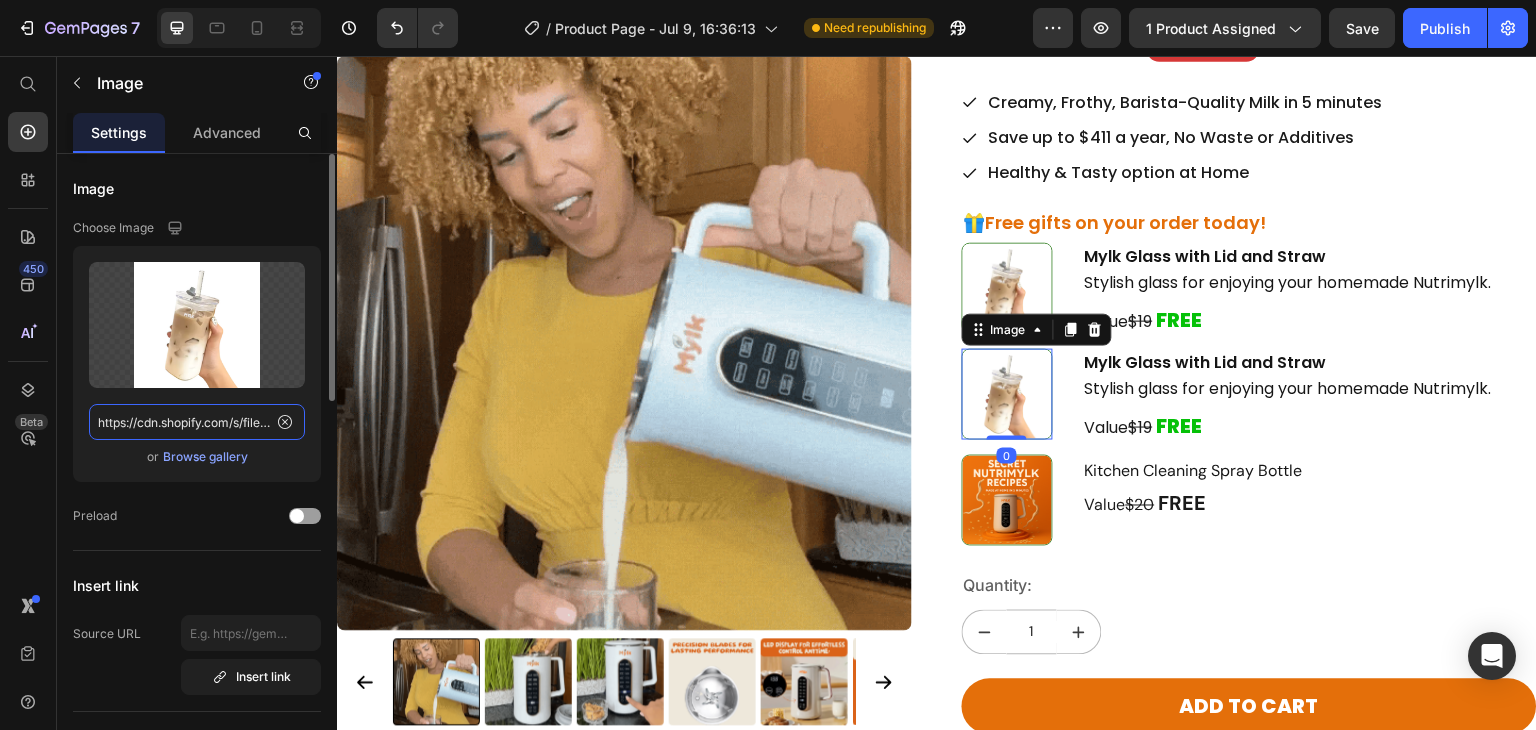 paste on "EBOOK_COVERING.png?v=175067629237" 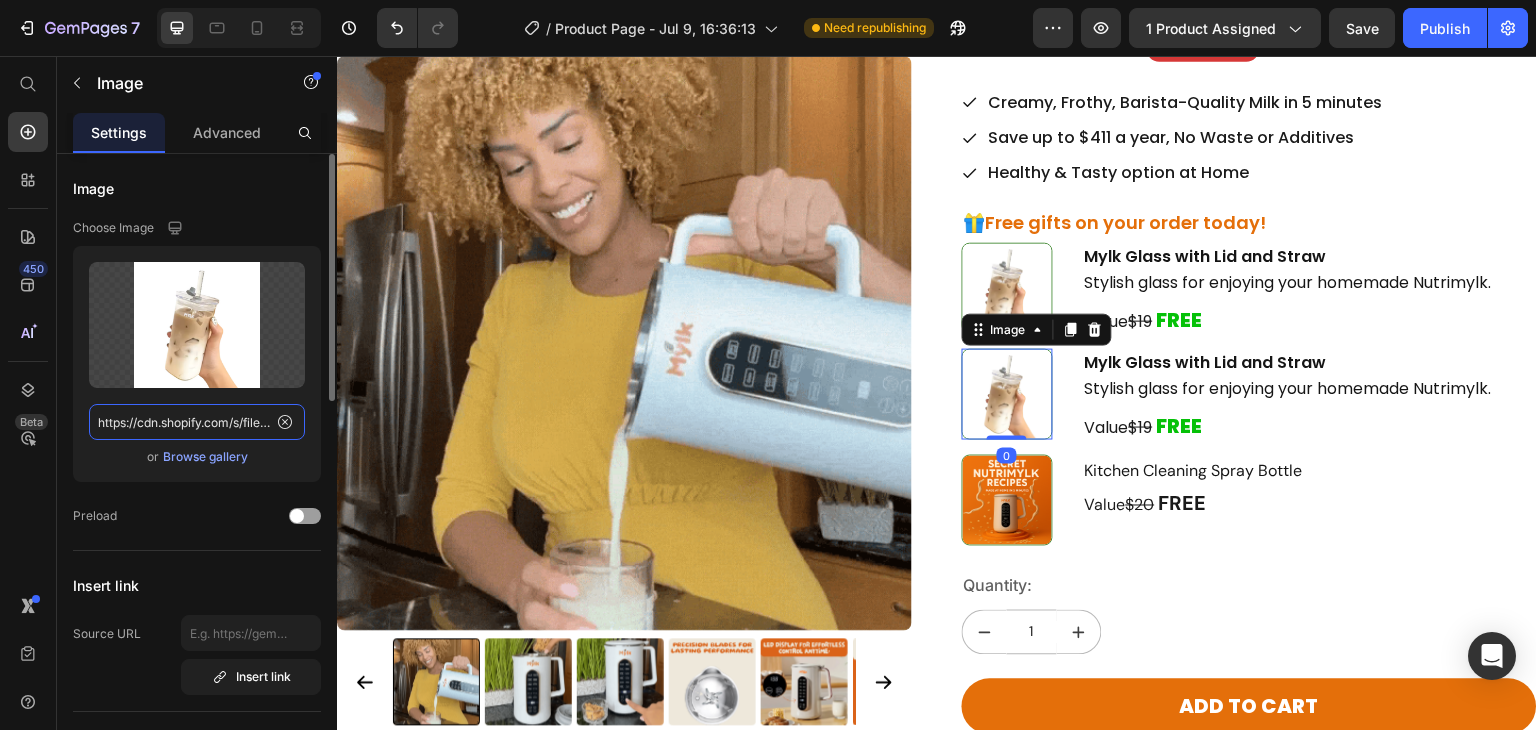 type on "https://cdn.shopify.com/s/files/1/0964/4533/3842/files/EBOOK_COVERING.png?v=175067629237" 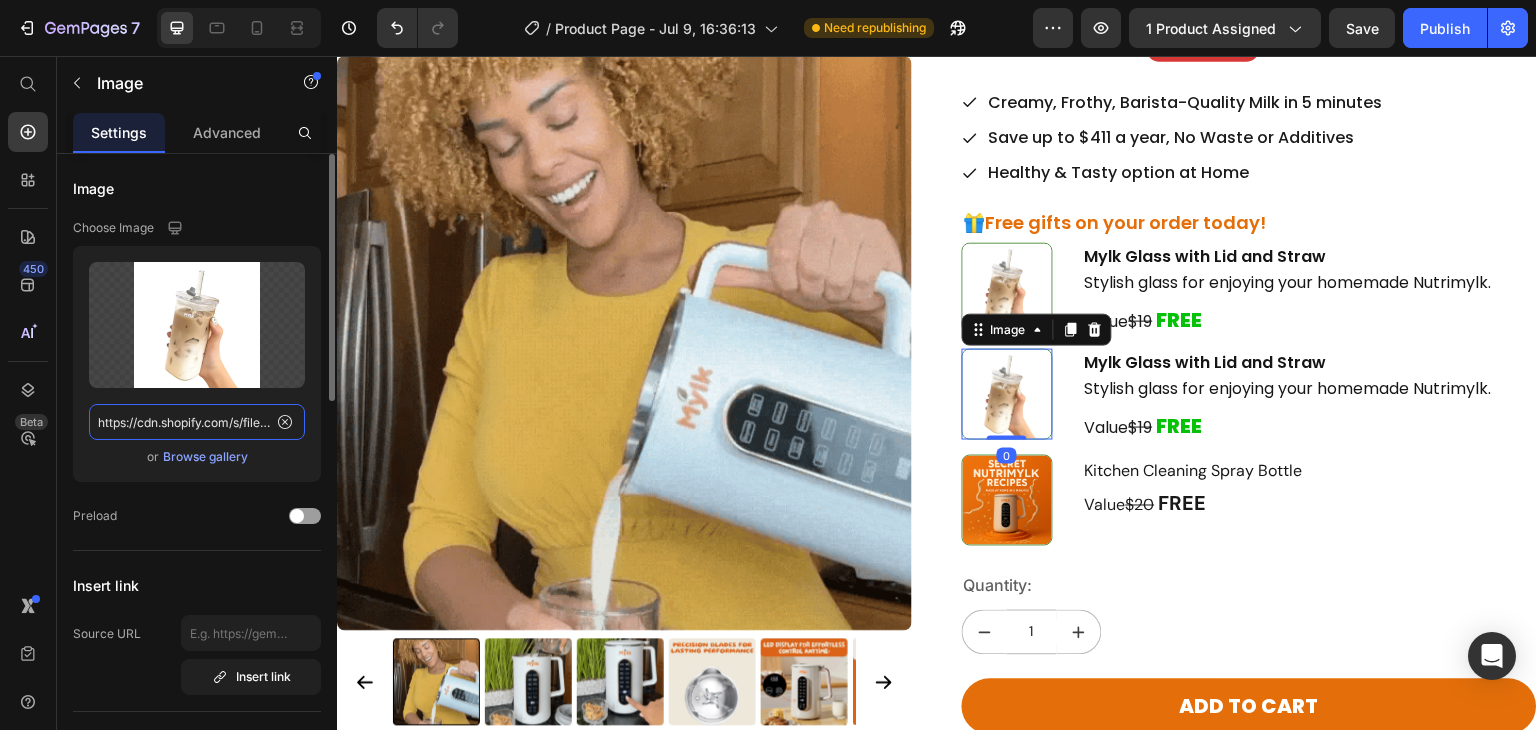 scroll, scrollTop: 0, scrollLeft: 381, axis: horizontal 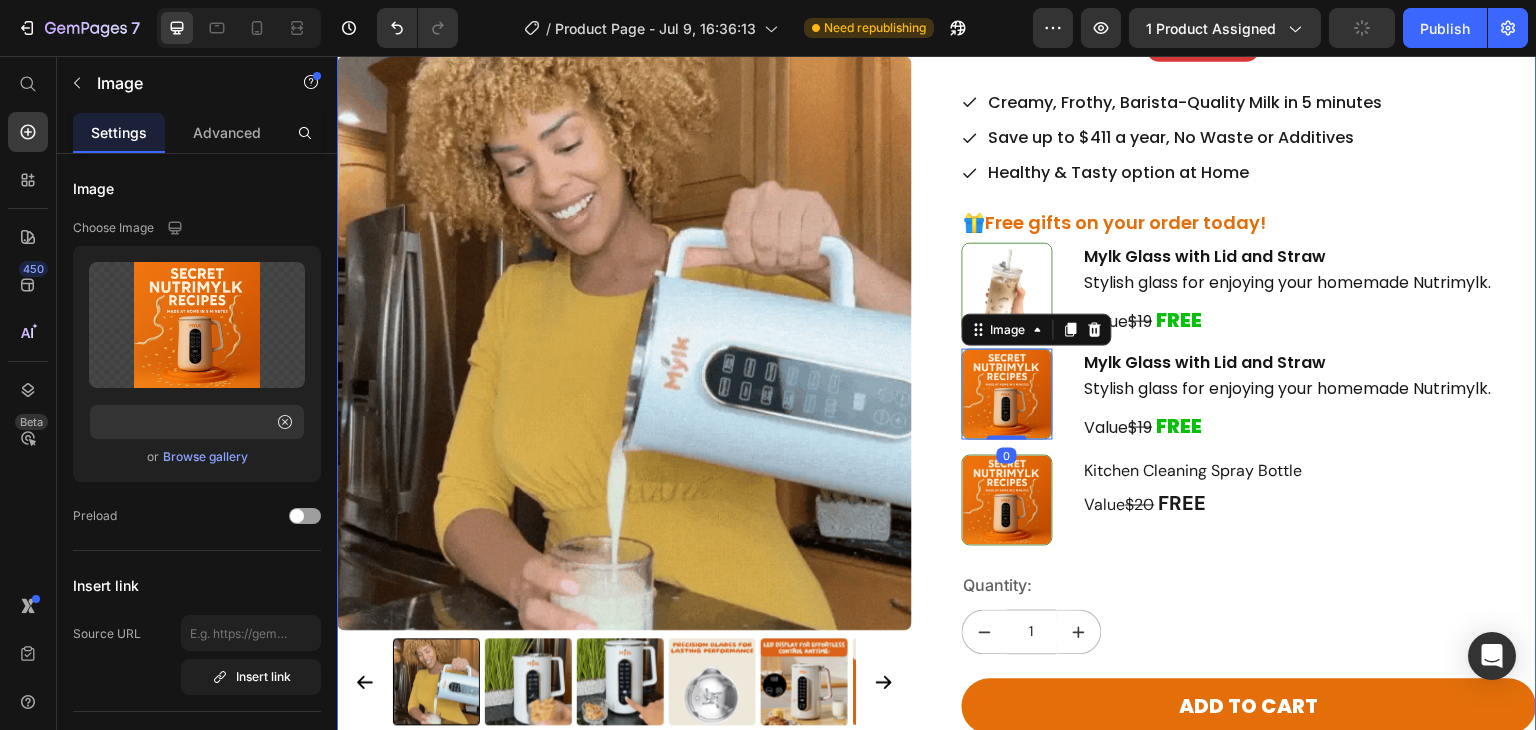 click on "Image Kitchen Cleaning Spray Bottle Text Block Value  $20    FREE Text Block Row" at bounding box center [1249, 500] 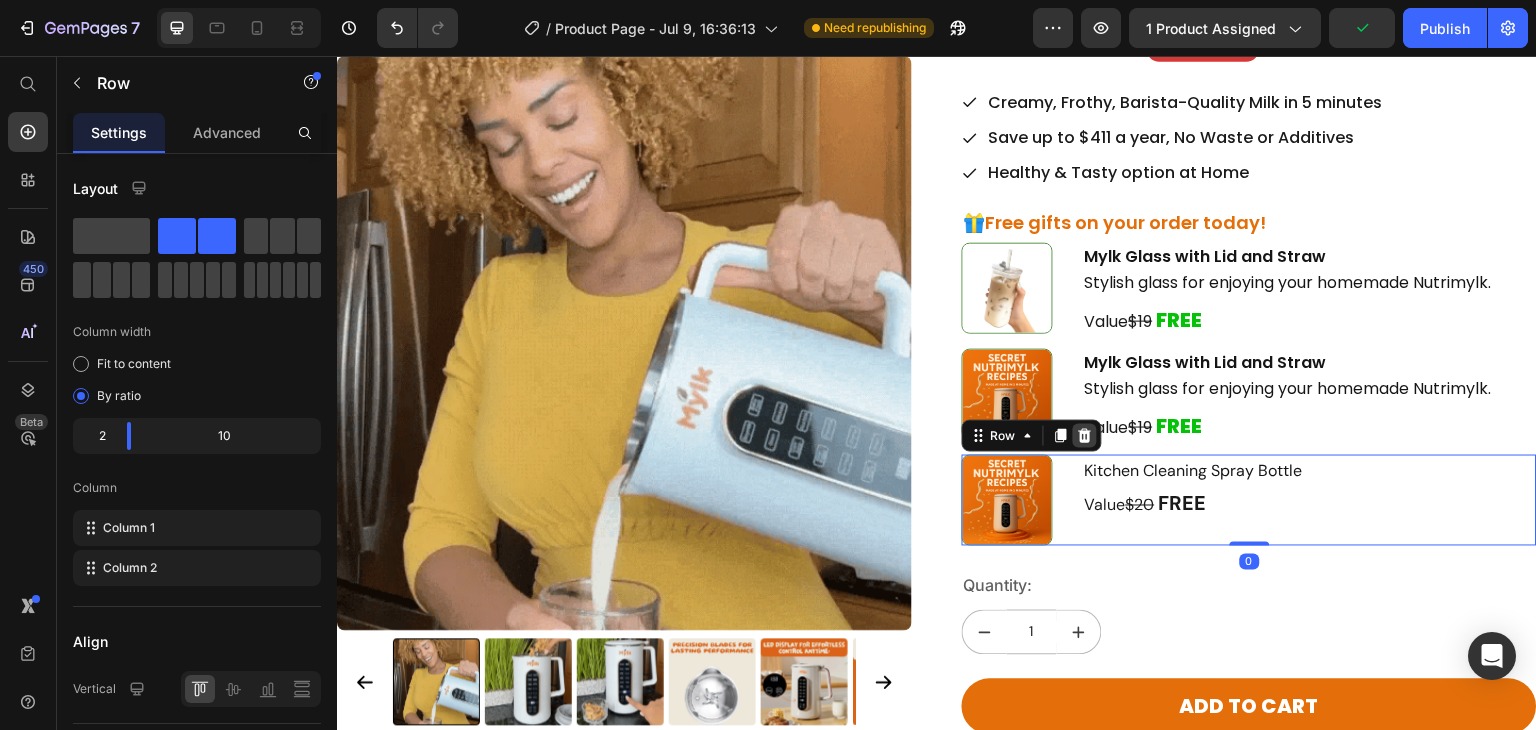 click 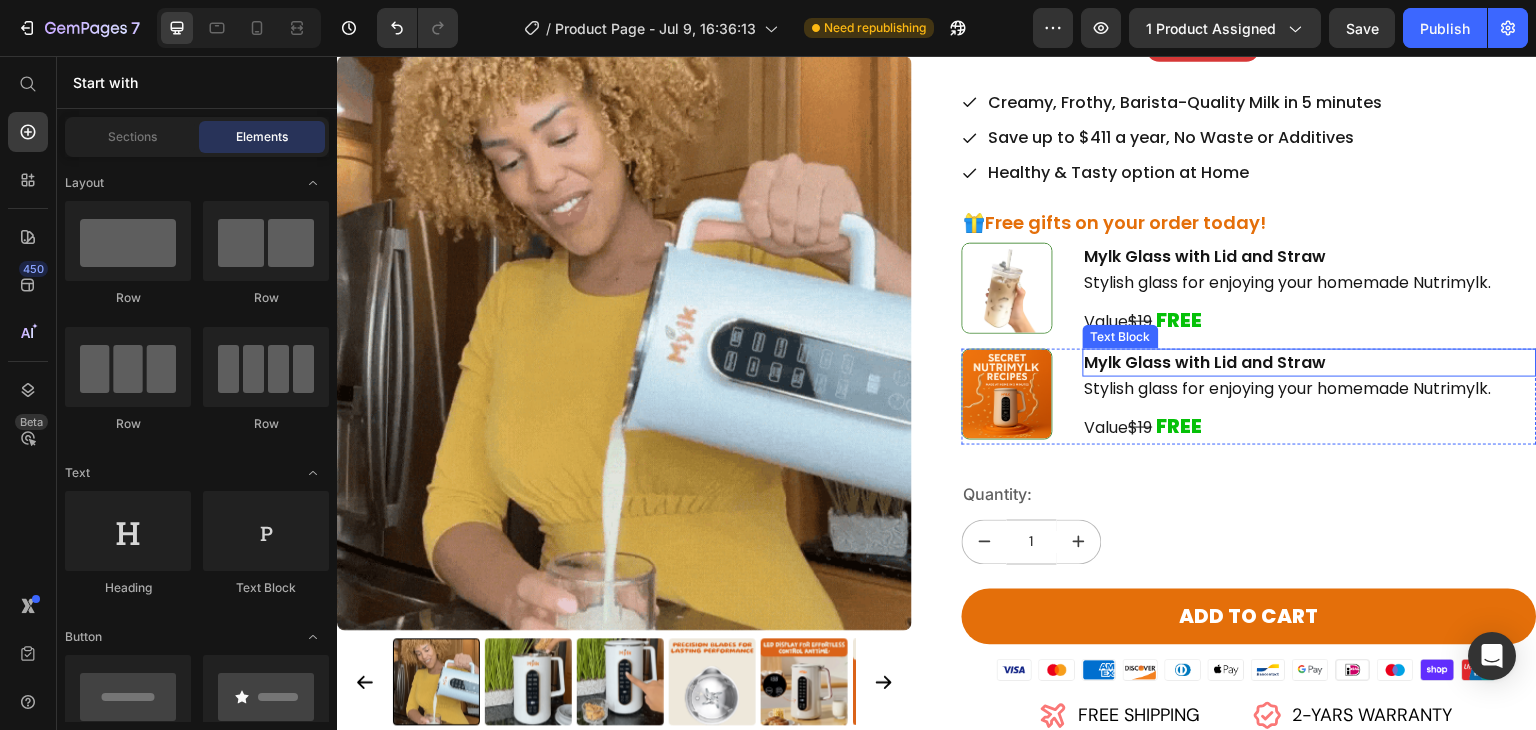 click on "Mylk Glass with Lid and Straw" at bounding box center [1310, 363] 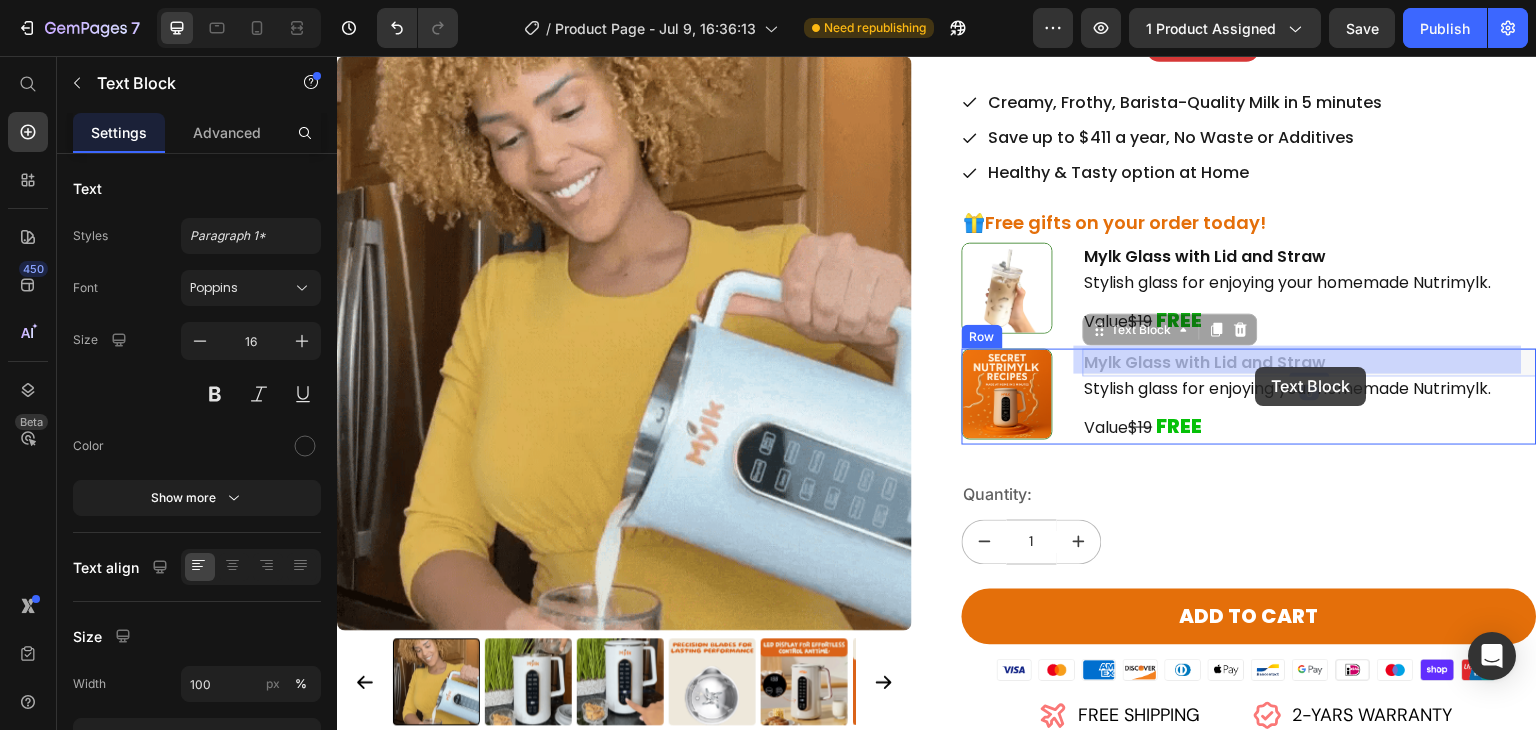 drag, startPoint x: 1117, startPoint y: 361, endPoint x: 1256, endPoint y: 367, distance: 139.12944 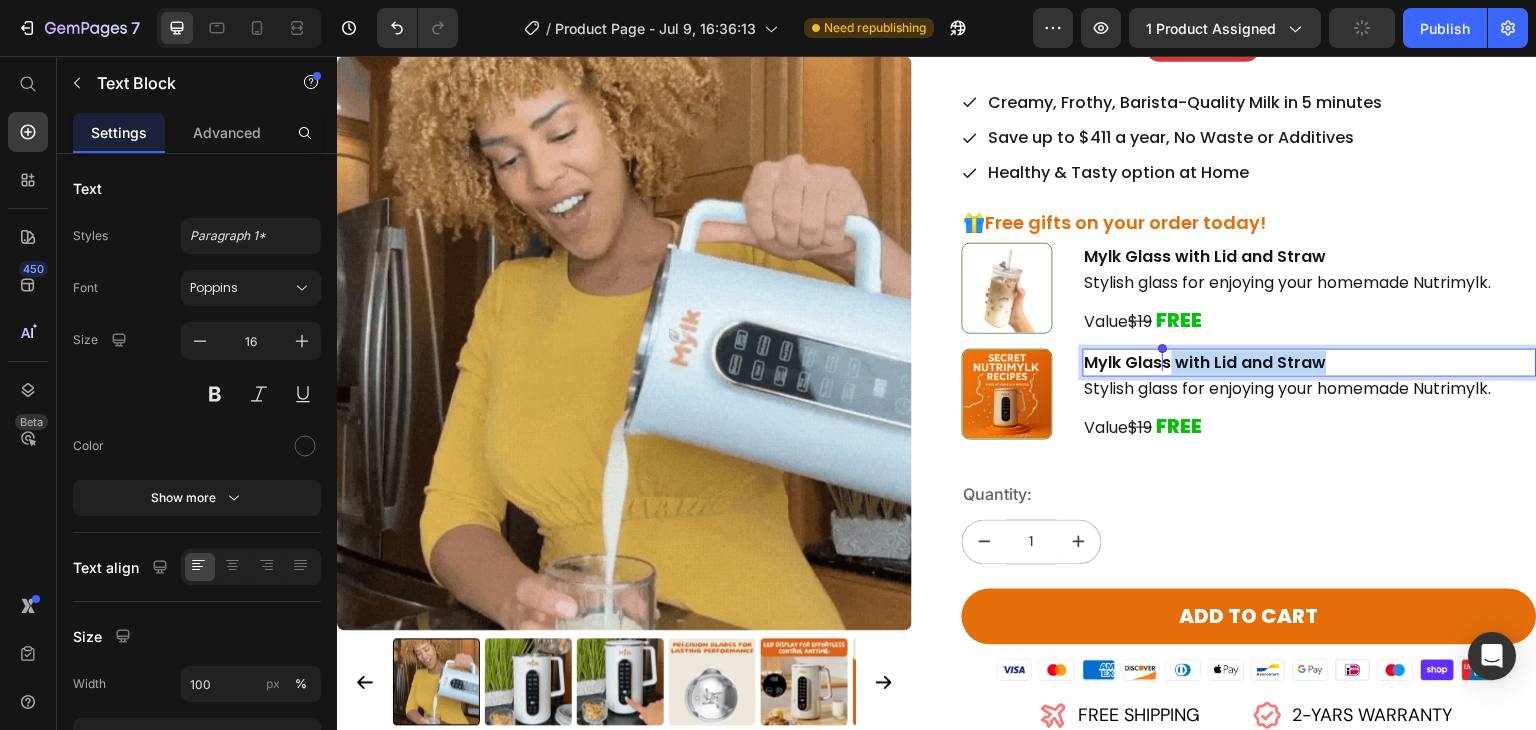 click on "Mylk Glass with Lid and Straw" at bounding box center [1310, 363] 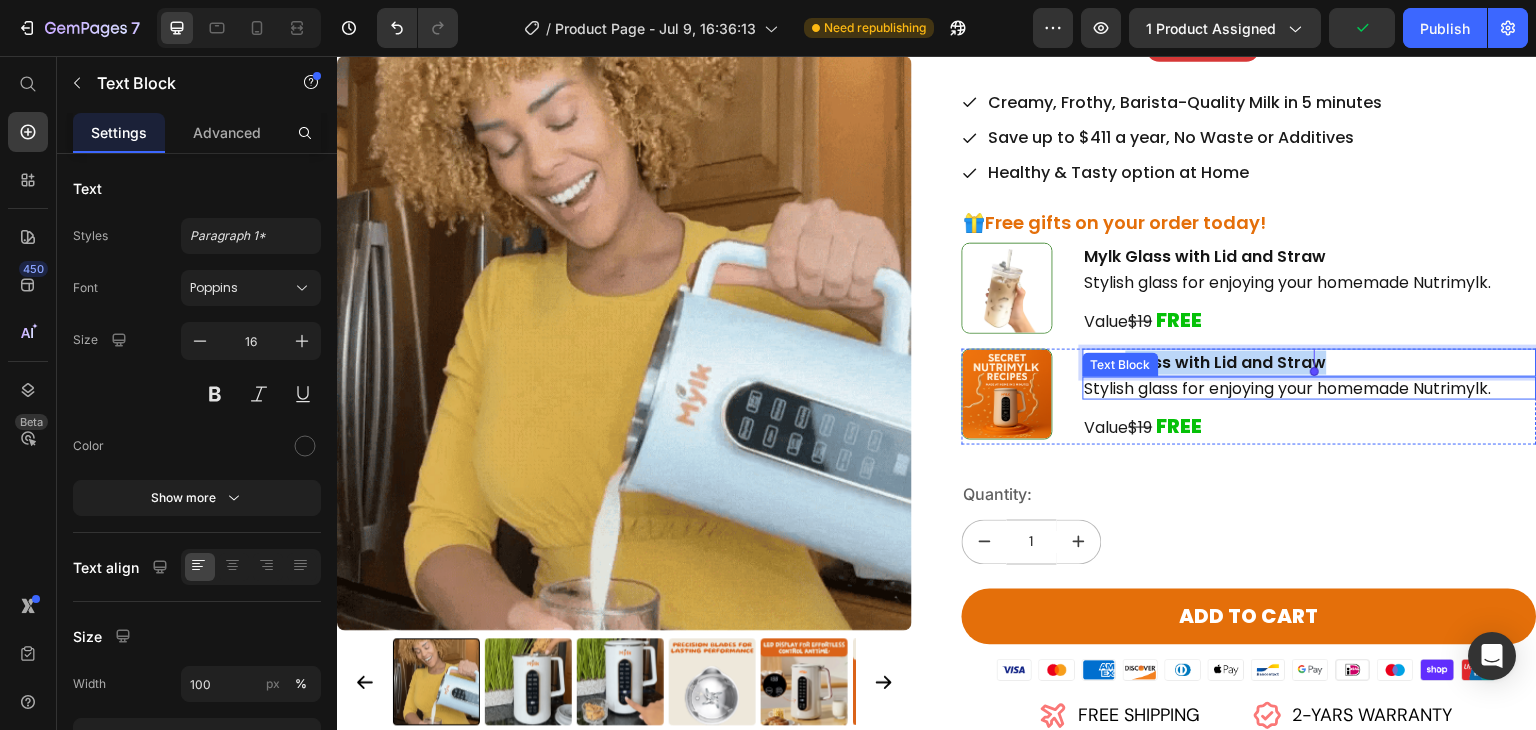 drag, startPoint x: 1117, startPoint y: 356, endPoint x: 1334, endPoint y: 373, distance: 217.66489 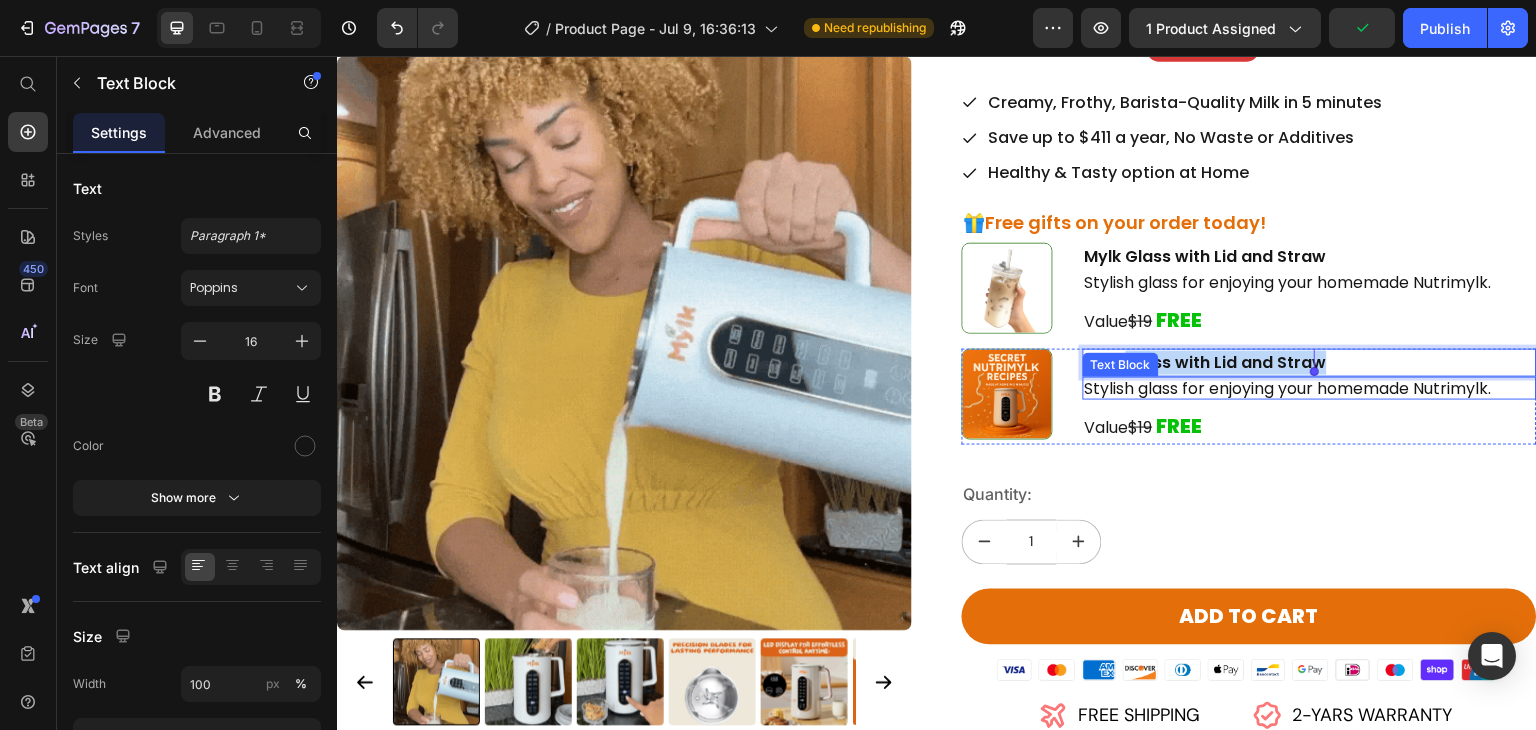 click on "Mylk Glass with Lid and Straw" at bounding box center [1310, 363] 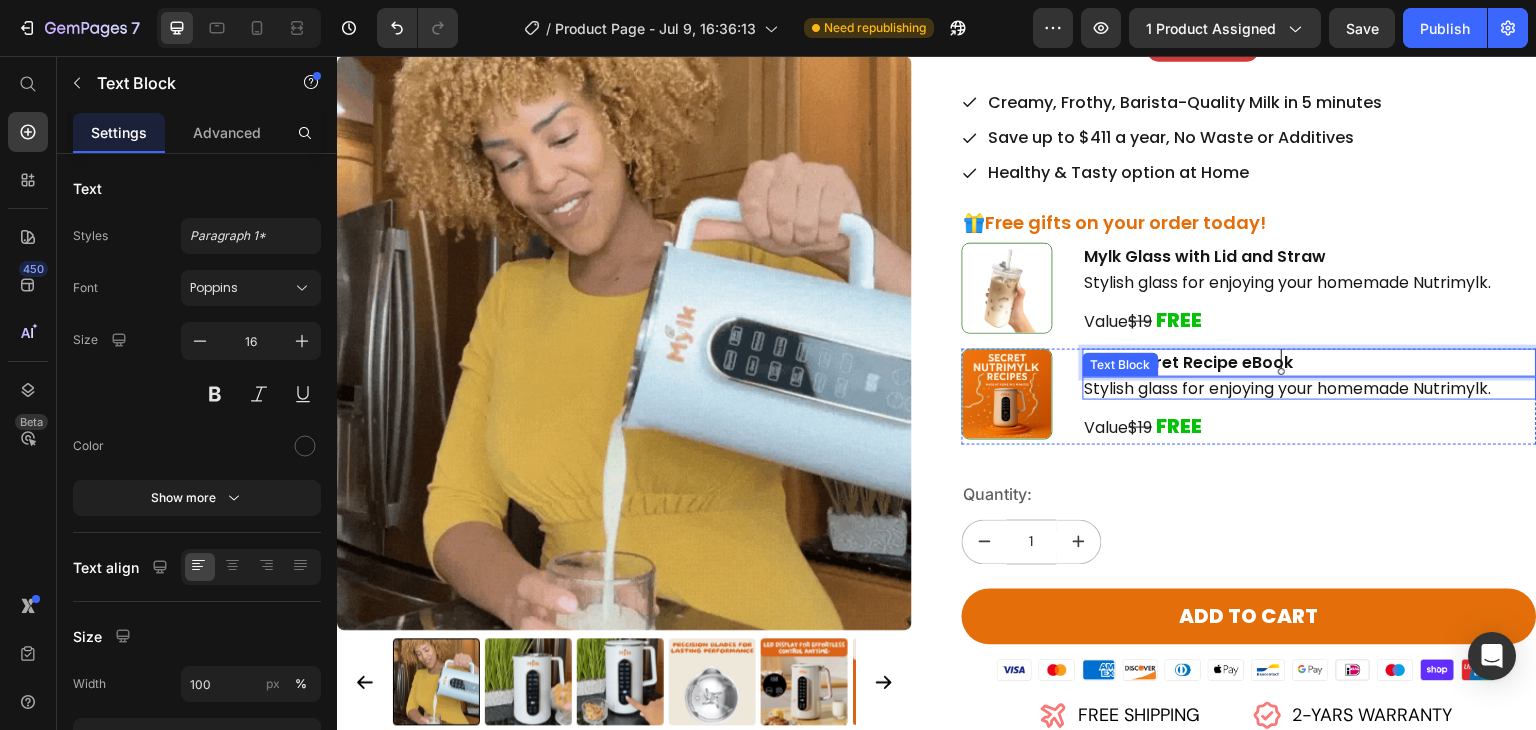 click on "Stylish glass for enjoying your homemade Nutrimylk." at bounding box center (1310, 388) 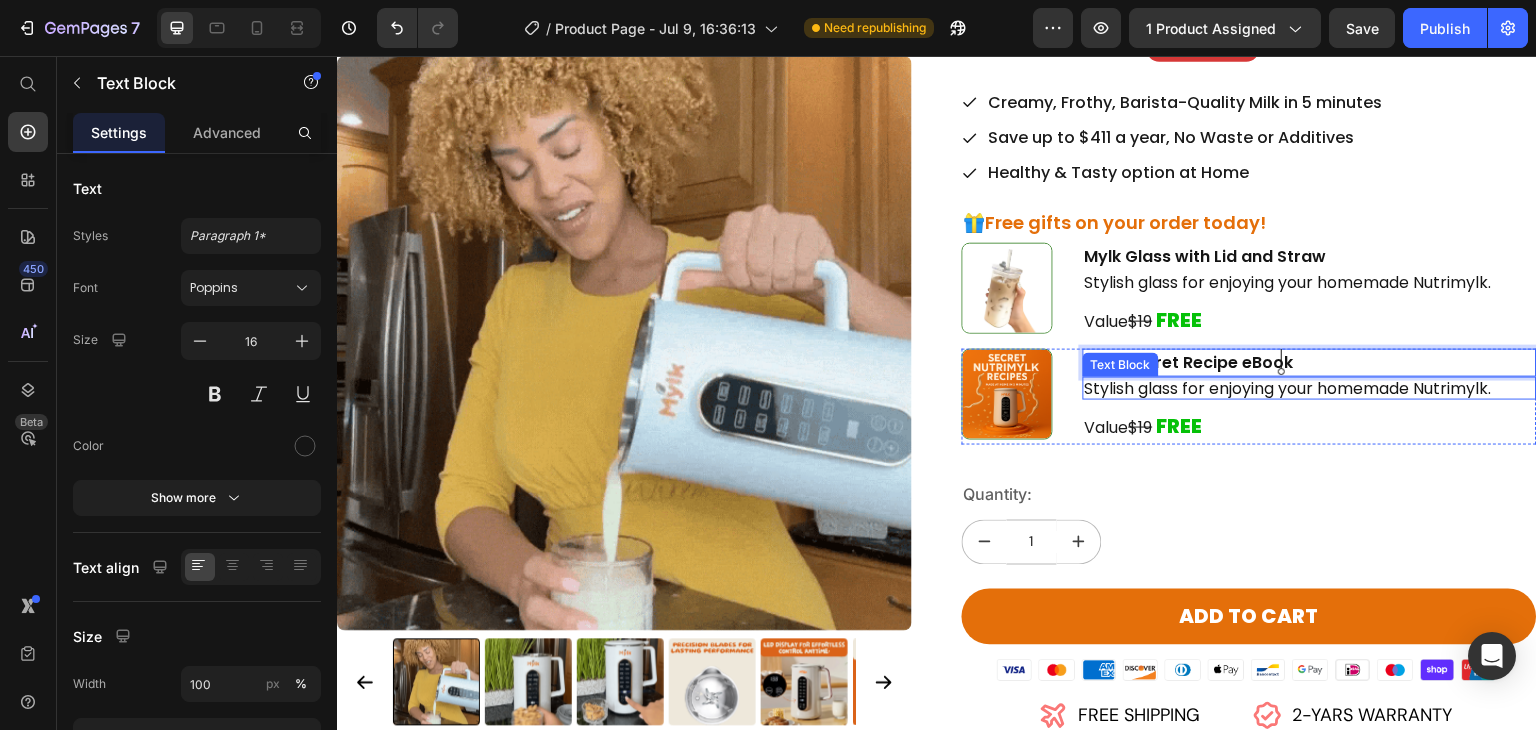 click on "Stylish glass for enjoying your homemade Nutrimylk." at bounding box center [1310, 388] 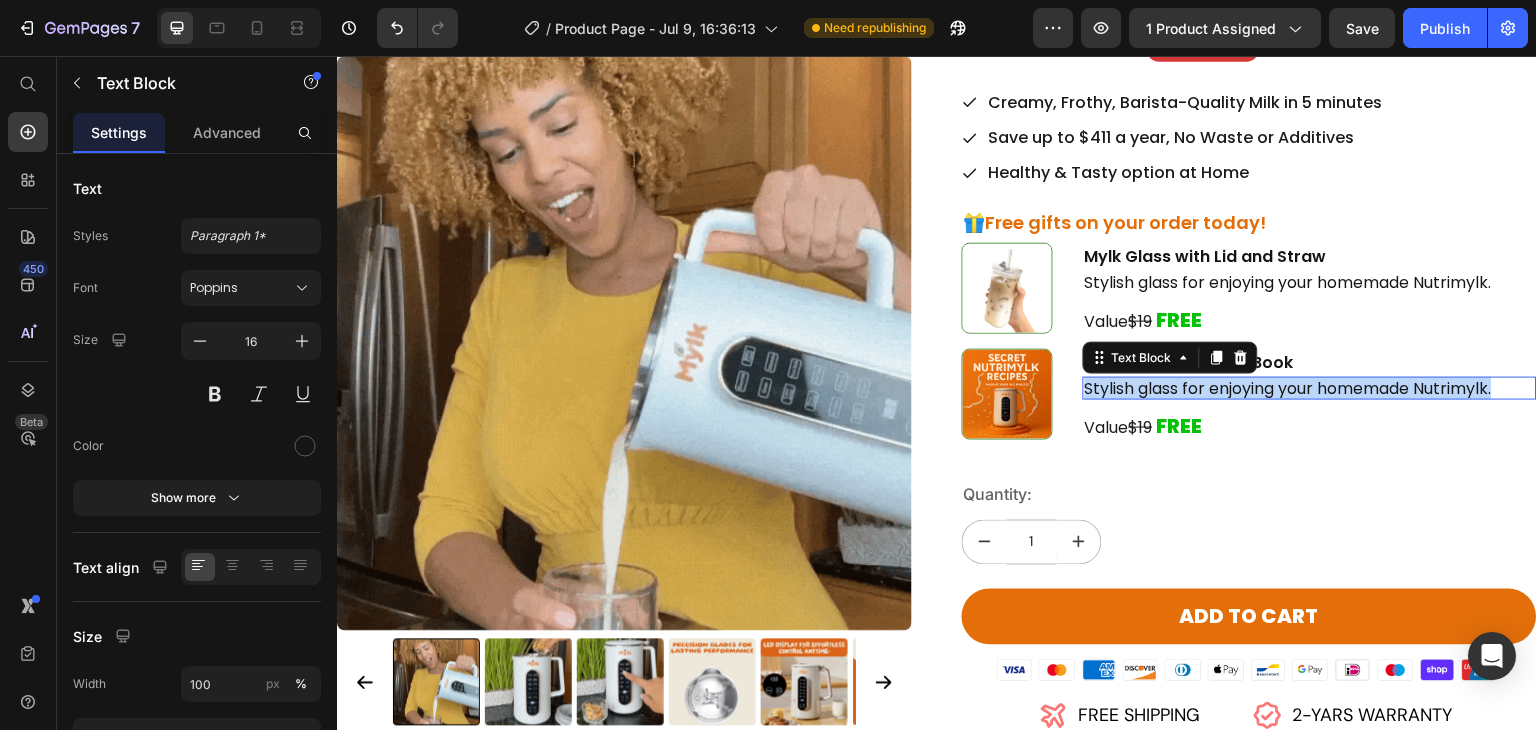 click on "Stylish glass for enjoying your homemade Nutrimylk." at bounding box center [1310, 388] 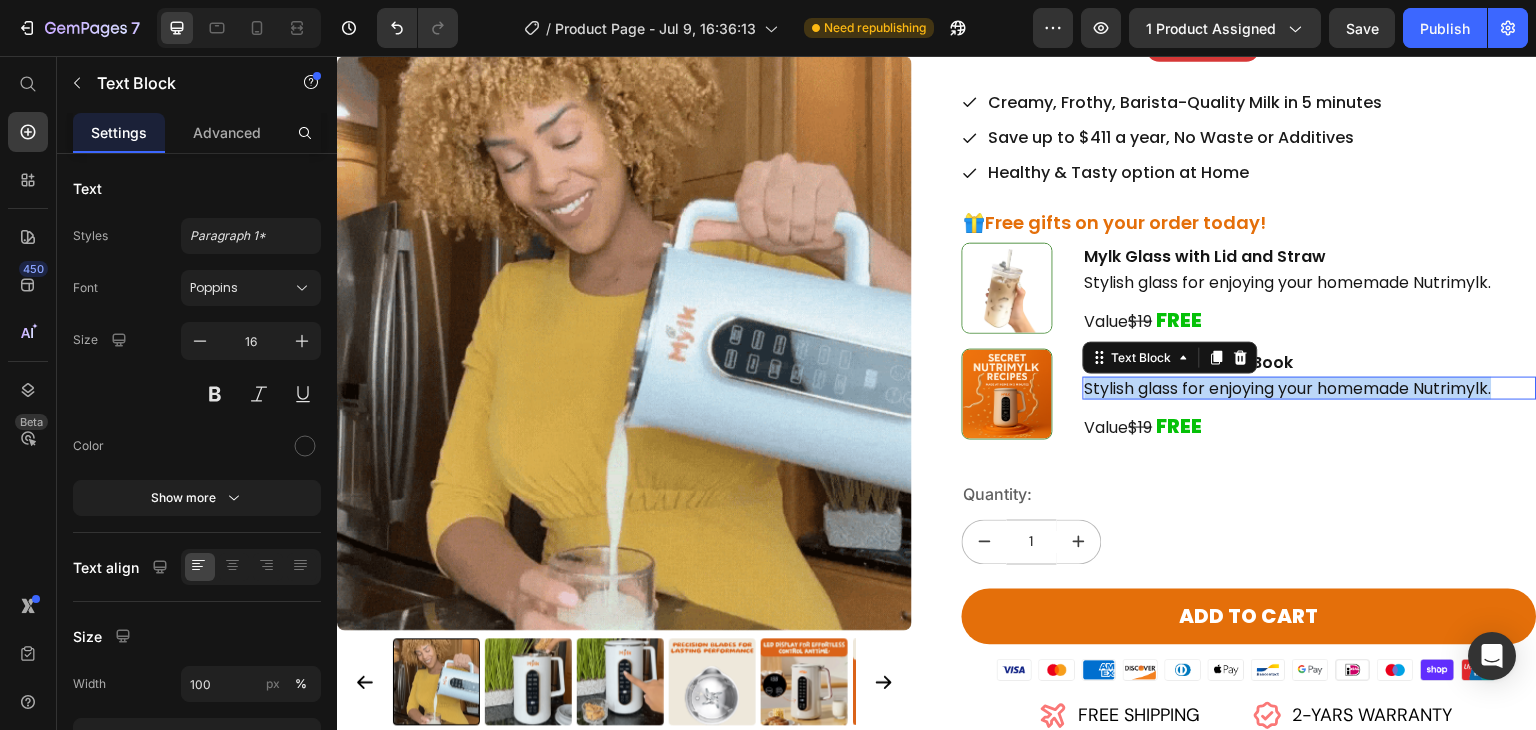 click on "Stylish glass for enjoying your homemade Nutrimylk." at bounding box center [1310, 388] 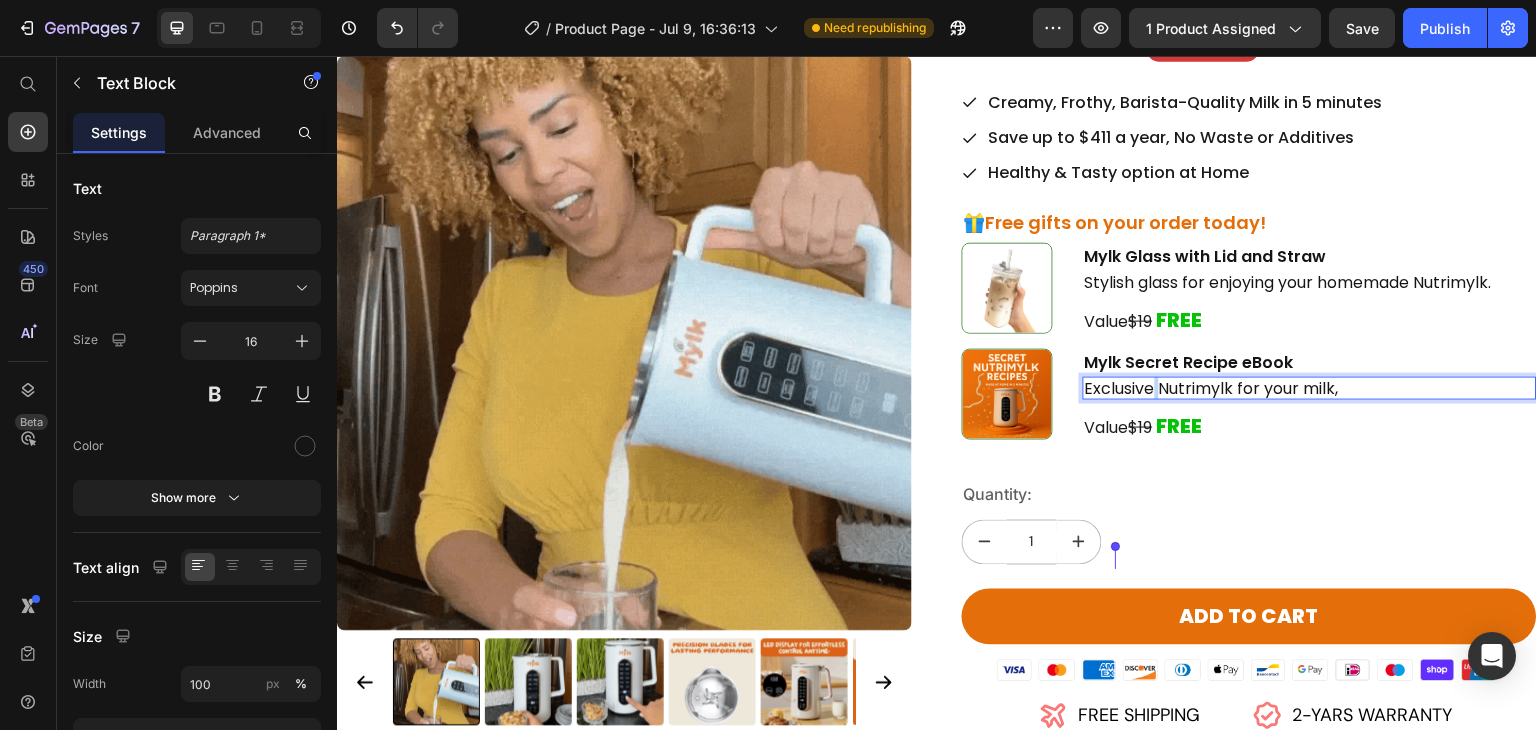 scroll, scrollTop: 0, scrollLeft: 0, axis: both 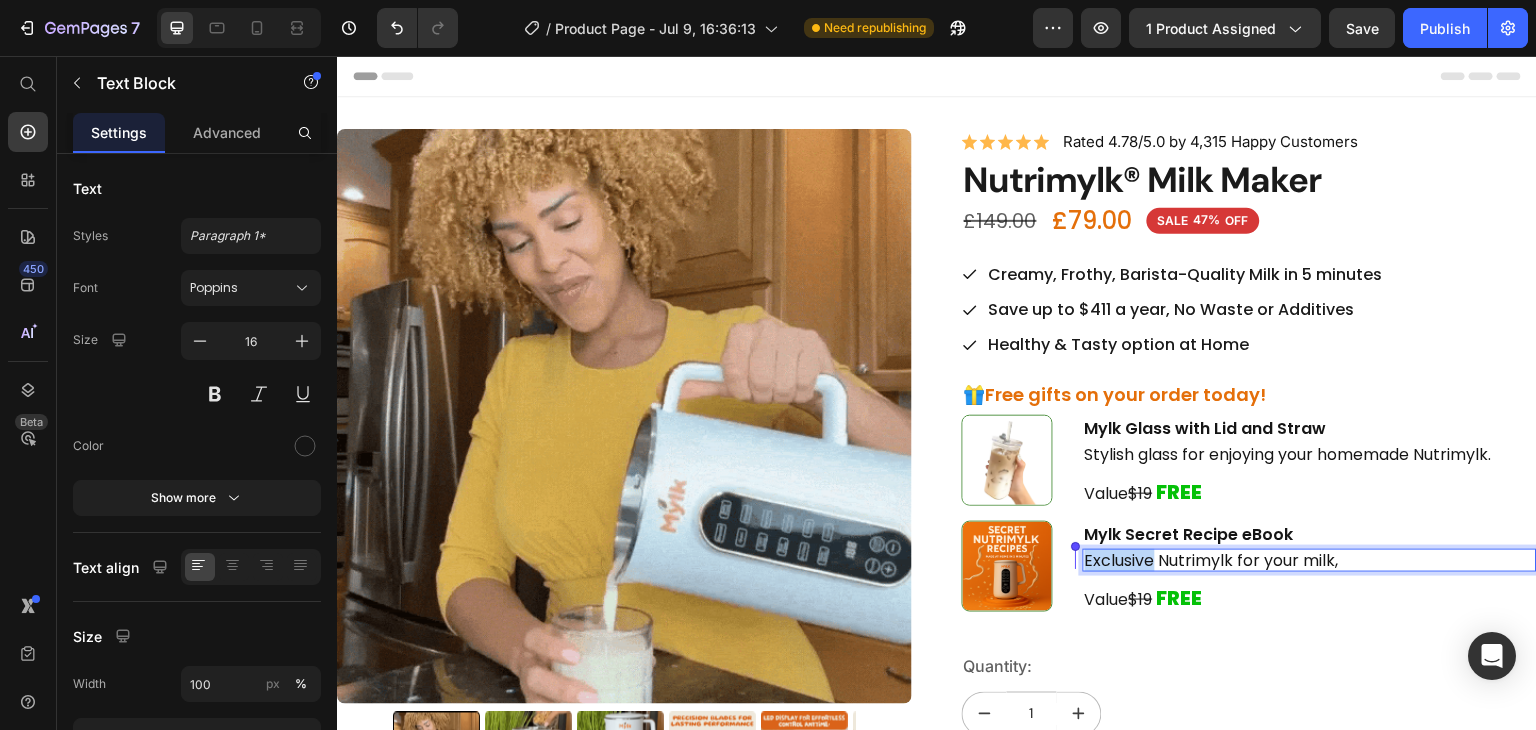 drag, startPoint x: 1143, startPoint y: 390, endPoint x: 731, endPoint y: -60, distance: 610.11804 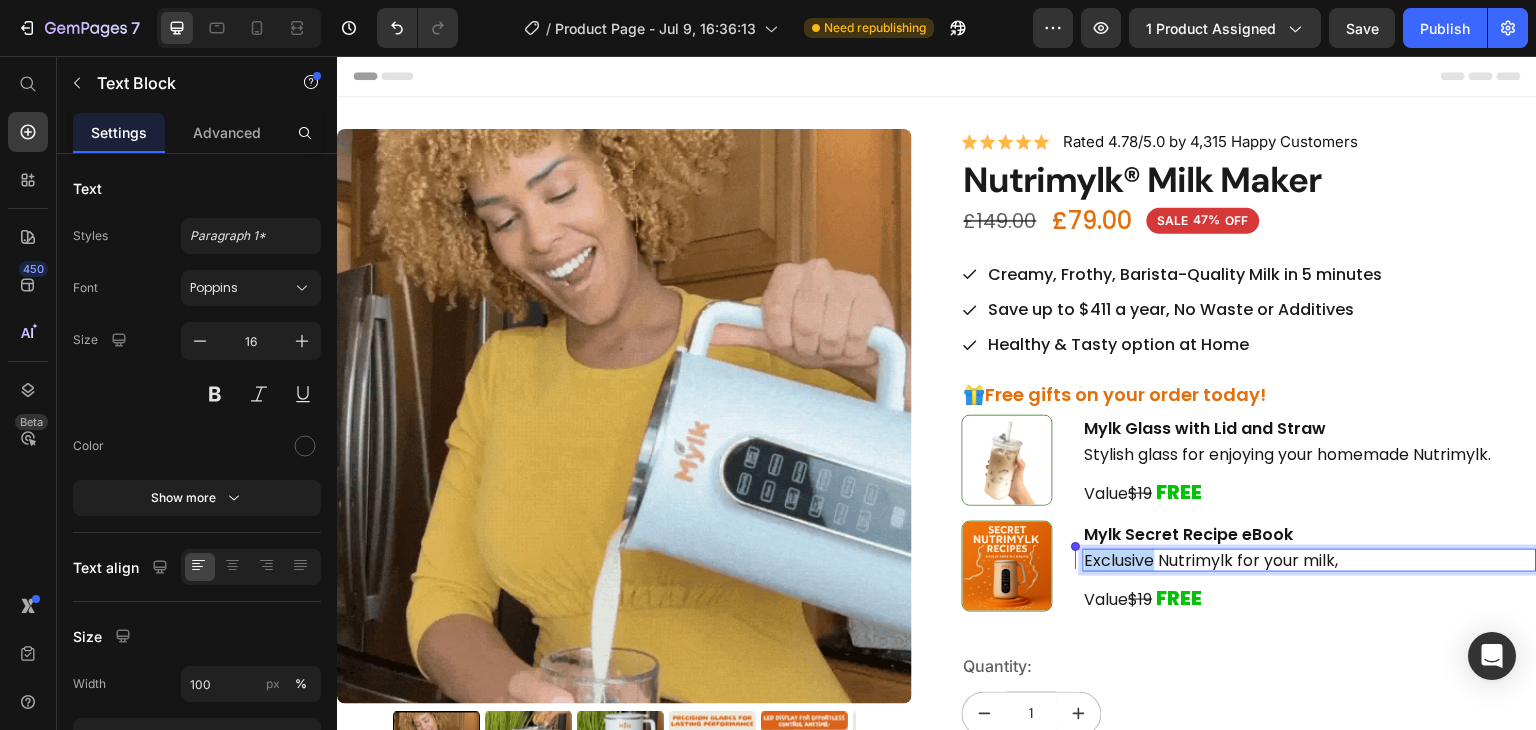 click on "Header
Product Images Row
Icon
Icon
Icon
Icon
Icon Icon List Rated 4.78/5.0 by 4,315 Happy Customers Text Block Row Nutrimylk® Milk Maker Product Title £79.00 Product Price £149.00 Product Price SALE 47% OFF Discount Tag Row
Creamy, Frothy, Barista-Quality Milk in 5 minutes
Save up to $411 a year, No Waste or Additives
Healthy & Tasty option at Home Item List 🎁Free gifts on your order today! Heading Image Mylk Glass with Lid and Straw Text Block Stylish glass for enjoying your homemade Nutrimylk. Text Block Value  $19    FREE Text Block Row Image Mylk Secret Recipe eBook Text Block Exclusive Nutrimylk for your milk, Text Block   10 Value  $19    FREE Text Block Row Row Quantity: Text Block 1 Product Quantity Add to cart Add to Cart Image
Icon FREE SHIPPING Text Block Row
Icon 2-YARS WARRANTY Text Block" at bounding box center [937, 3706] 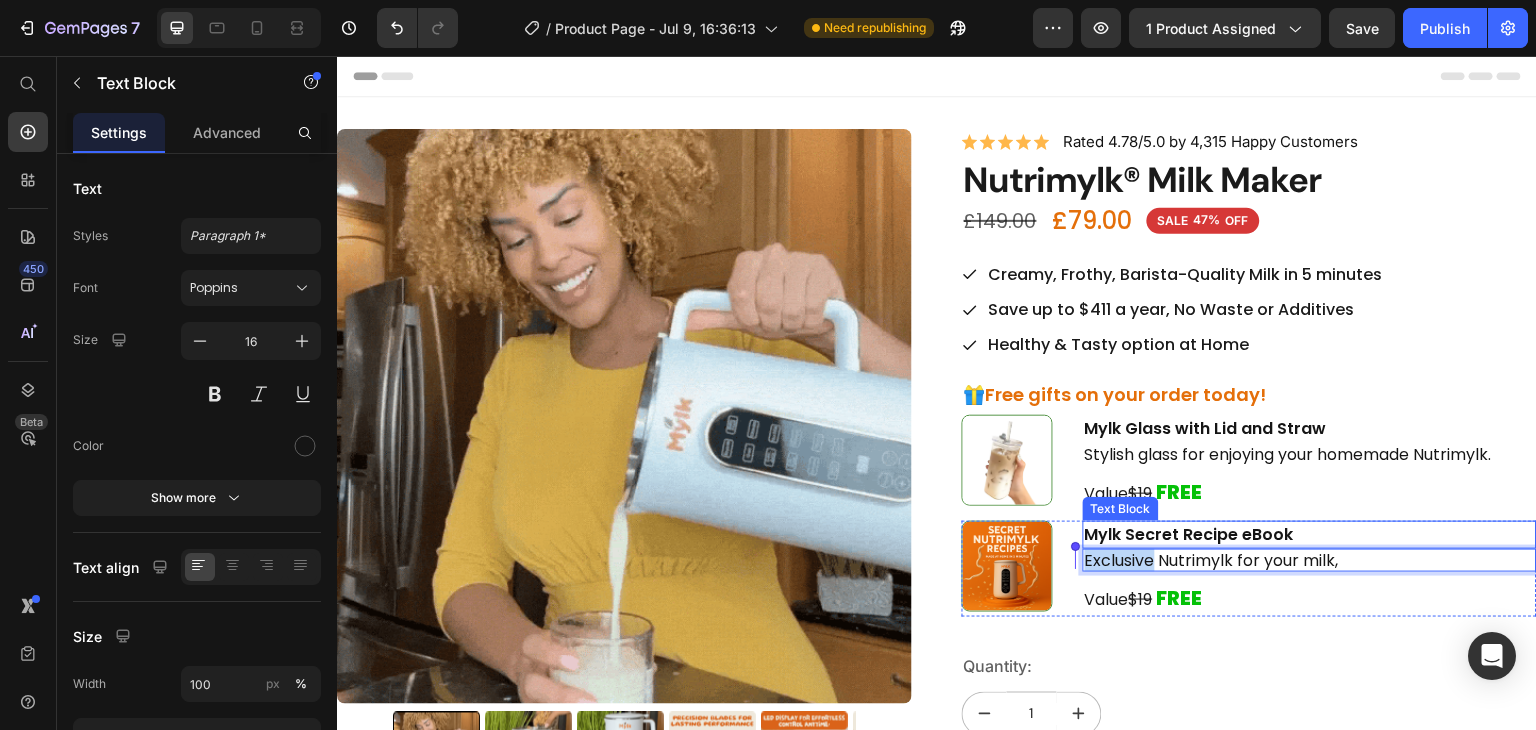click on "Exclusive Nutrimylk for your milk," at bounding box center (1310, 560) 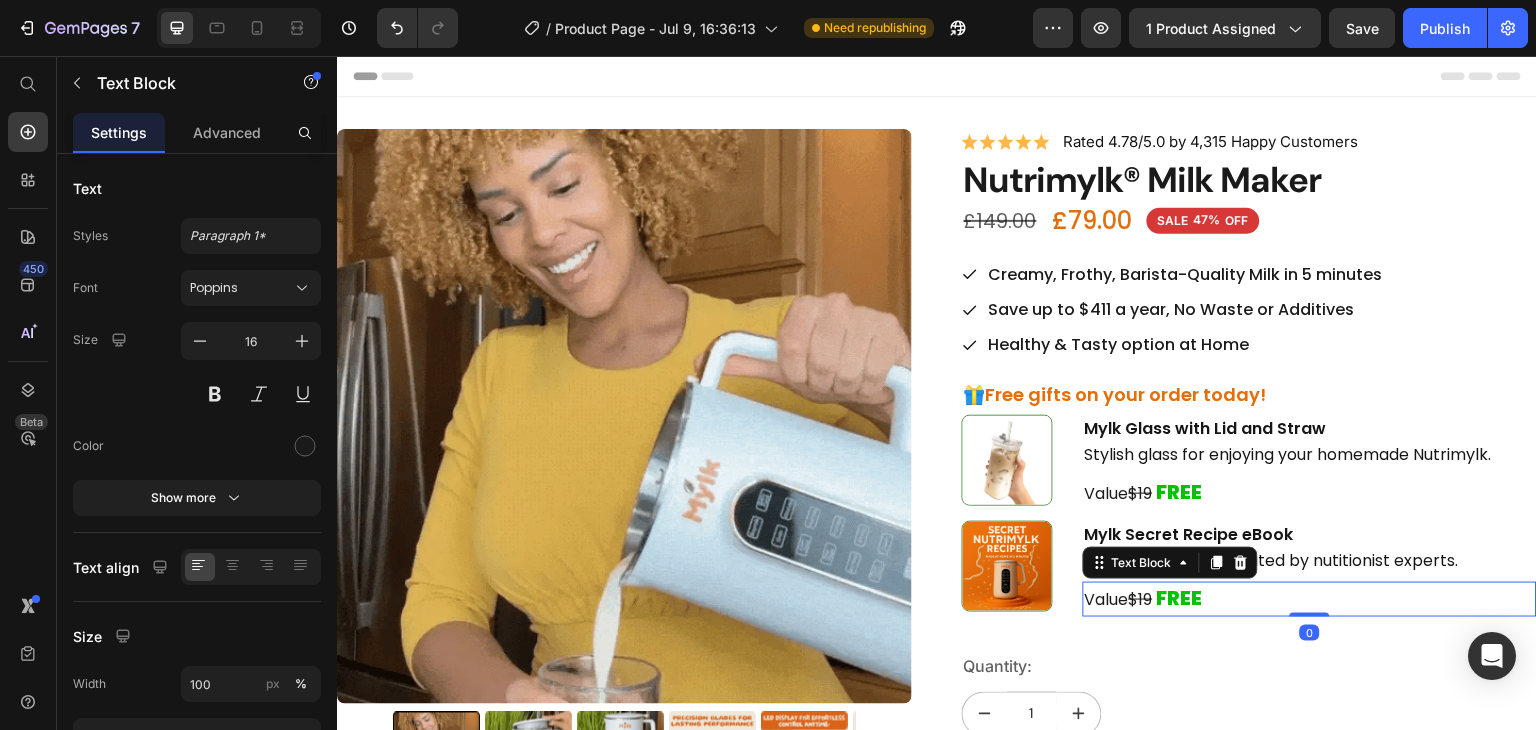 click on "$19" at bounding box center (1141, 599) 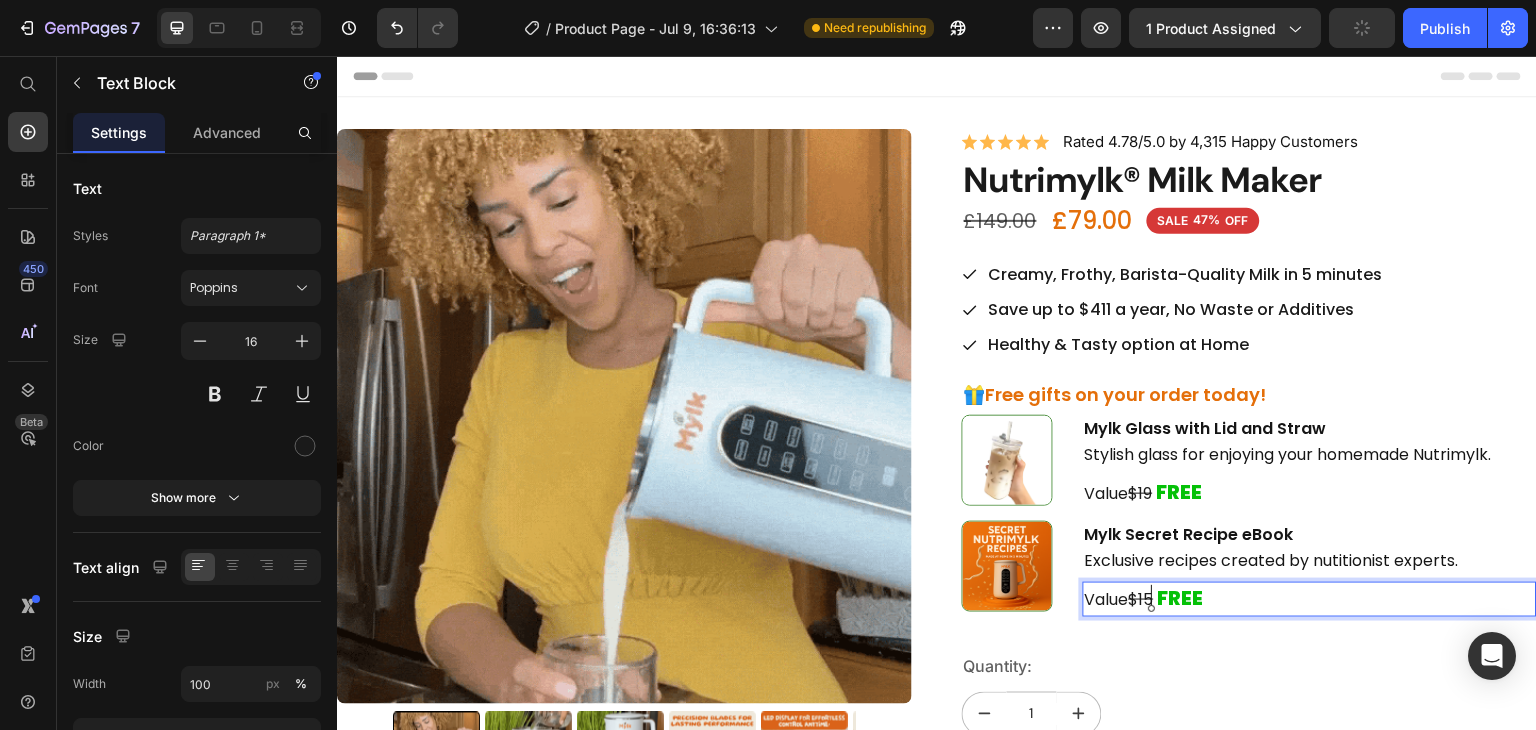 click on "$19" at bounding box center [1141, 493] 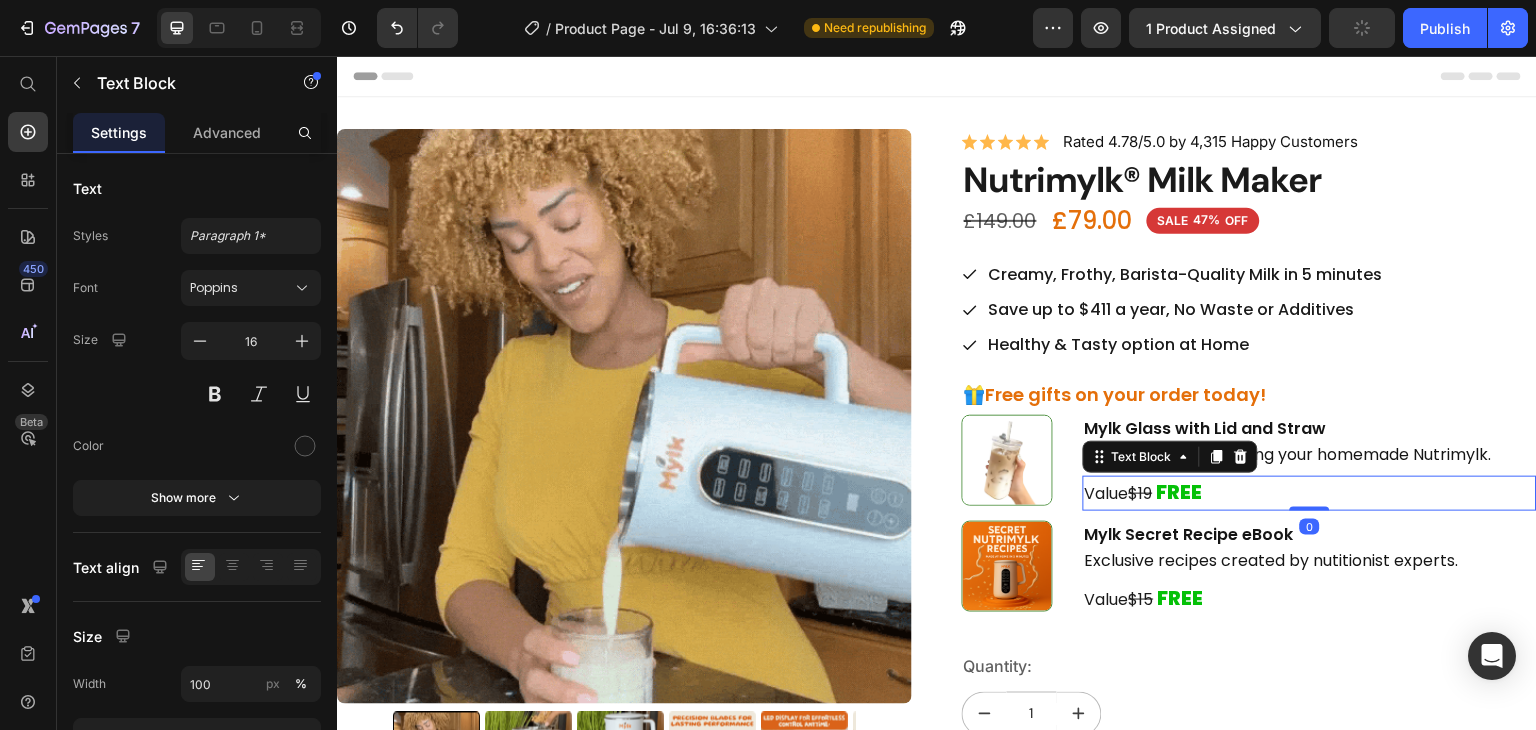 click on "$19" at bounding box center [1141, 493] 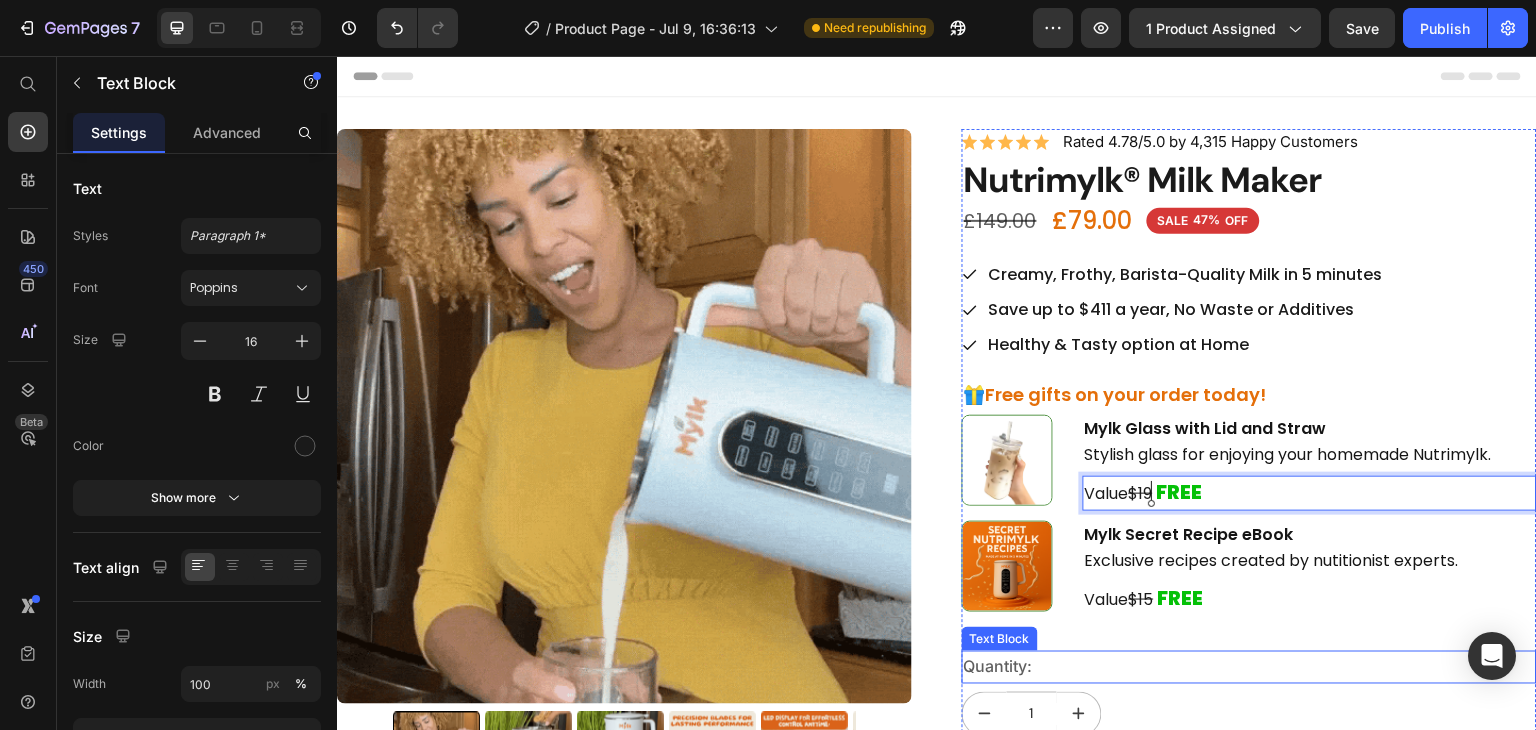 click on "Quantity:" at bounding box center (1249, 667) 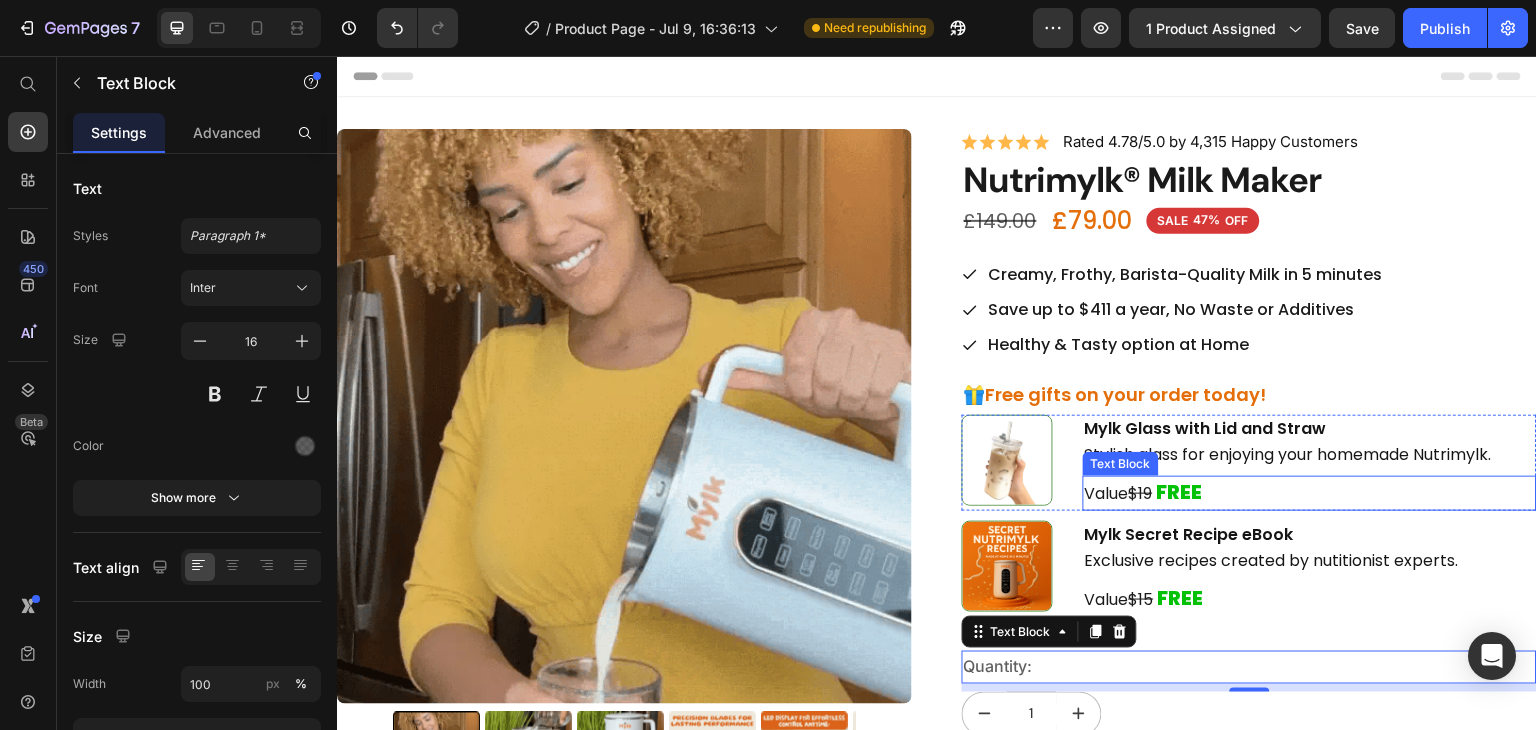 click on "Value  $19    FREE" at bounding box center (1310, 493) 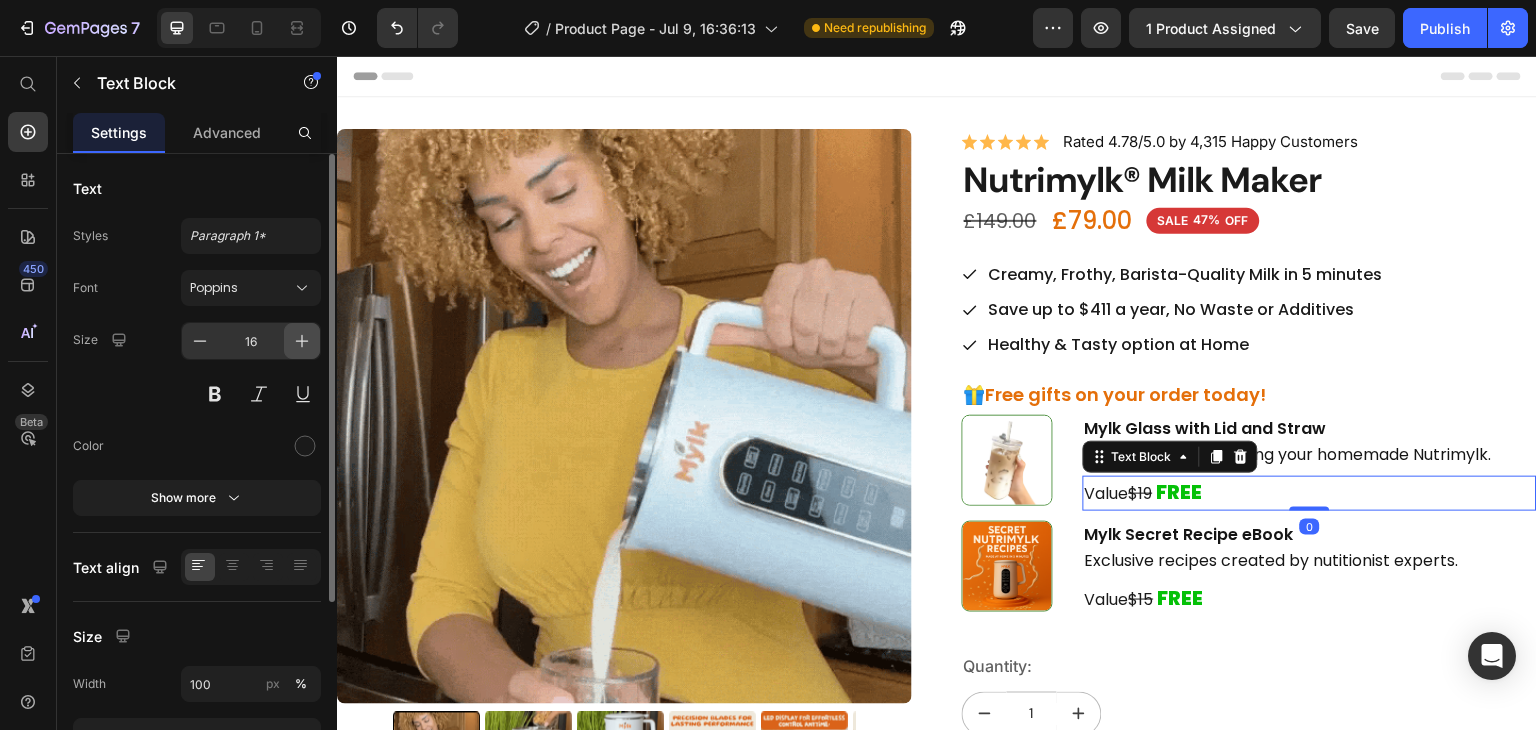 click 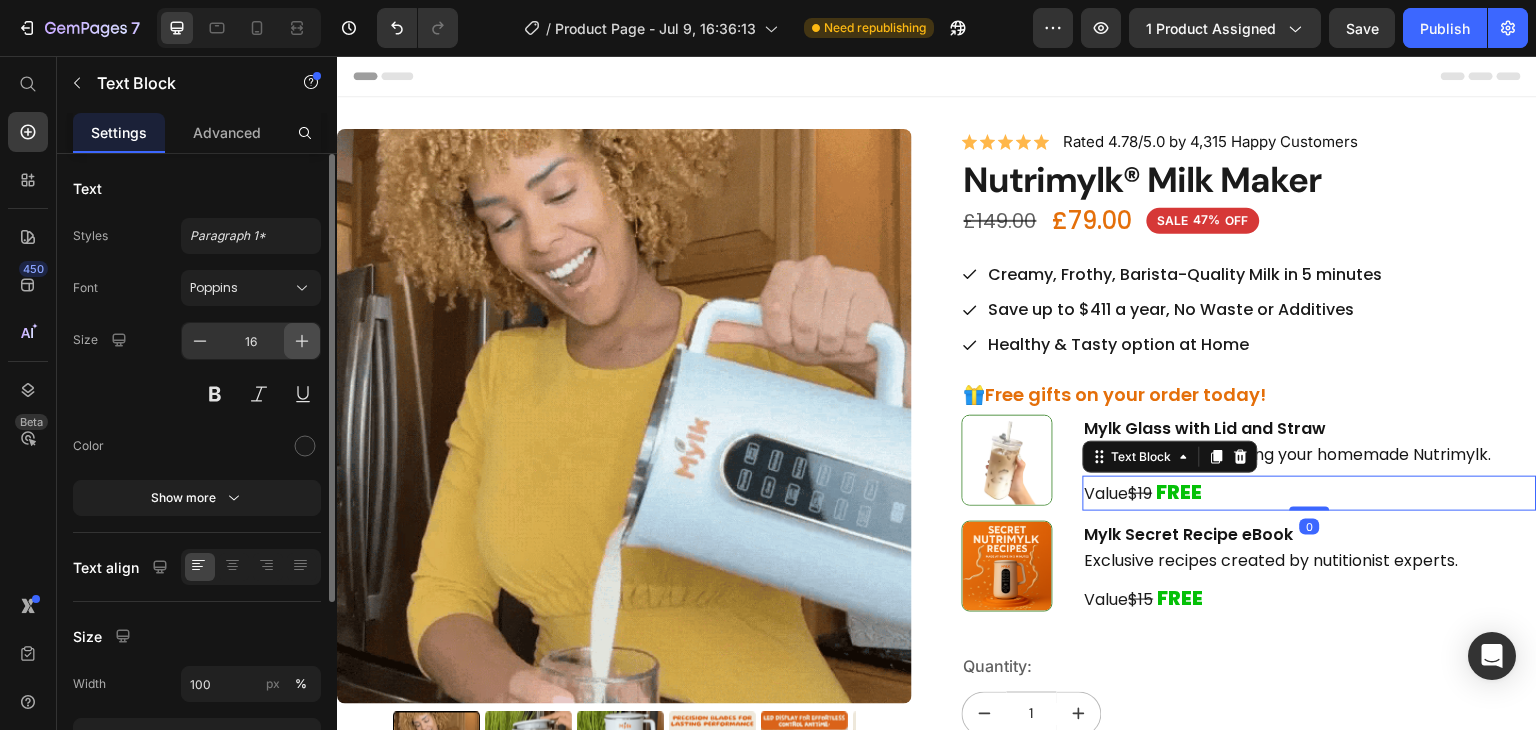 click 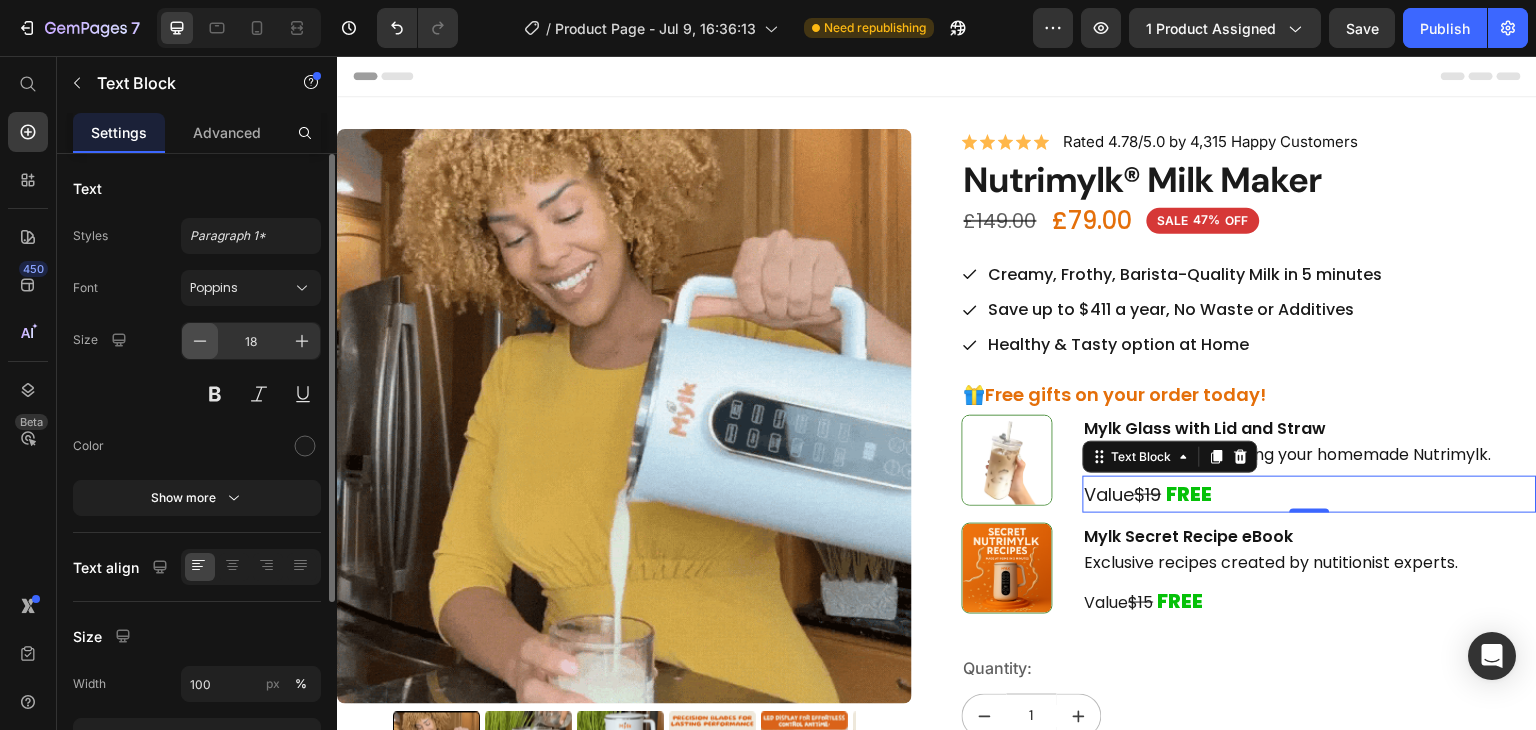 click 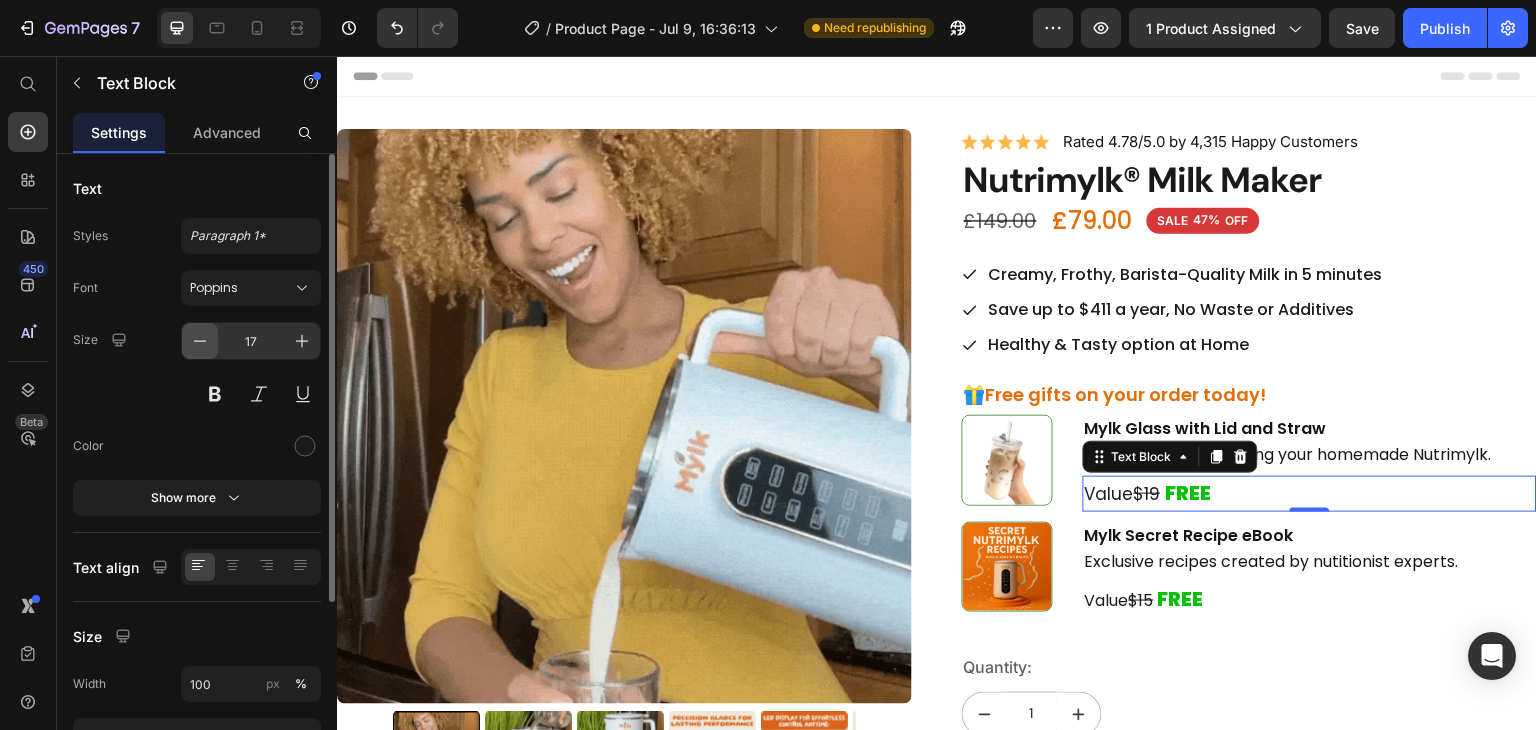 click at bounding box center [200, 341] 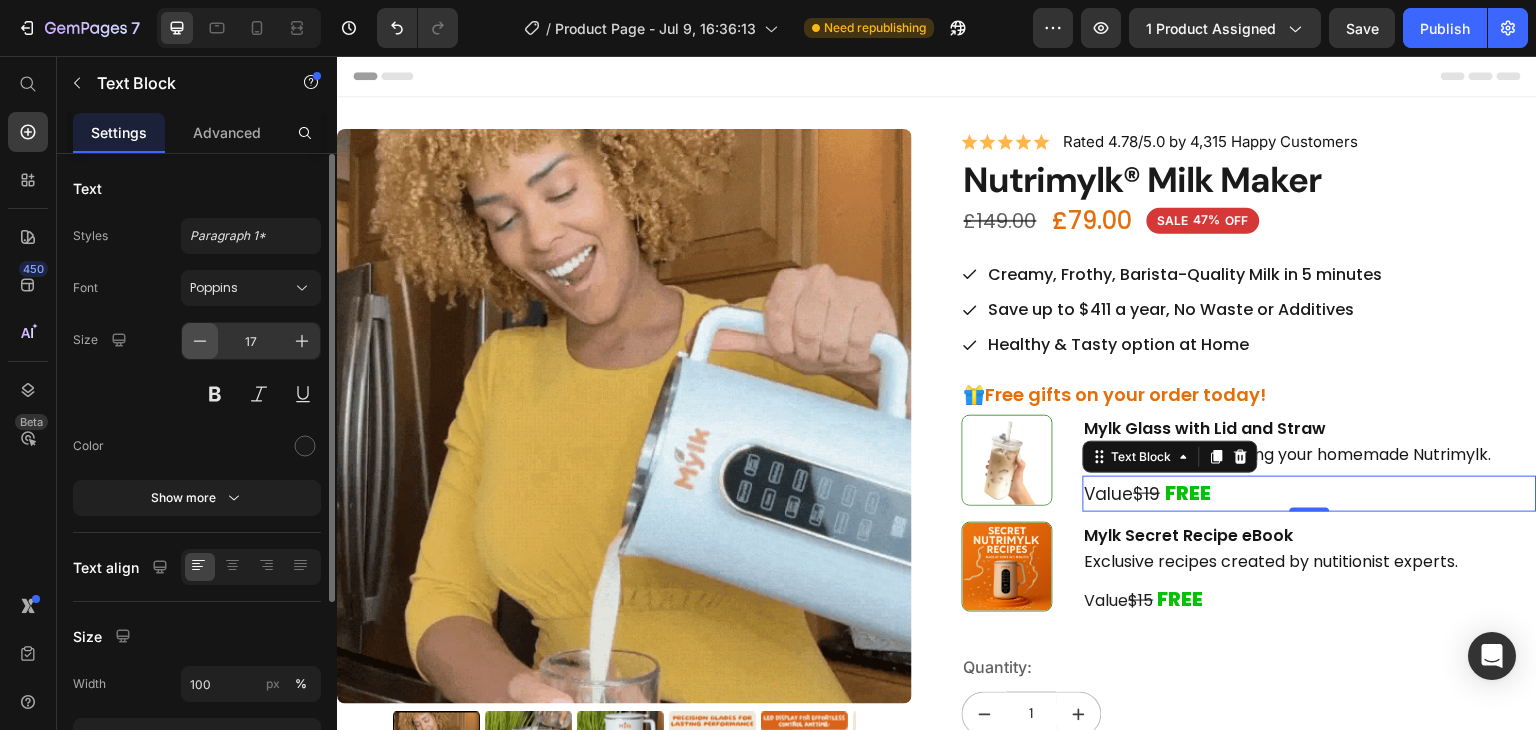 type on "16" 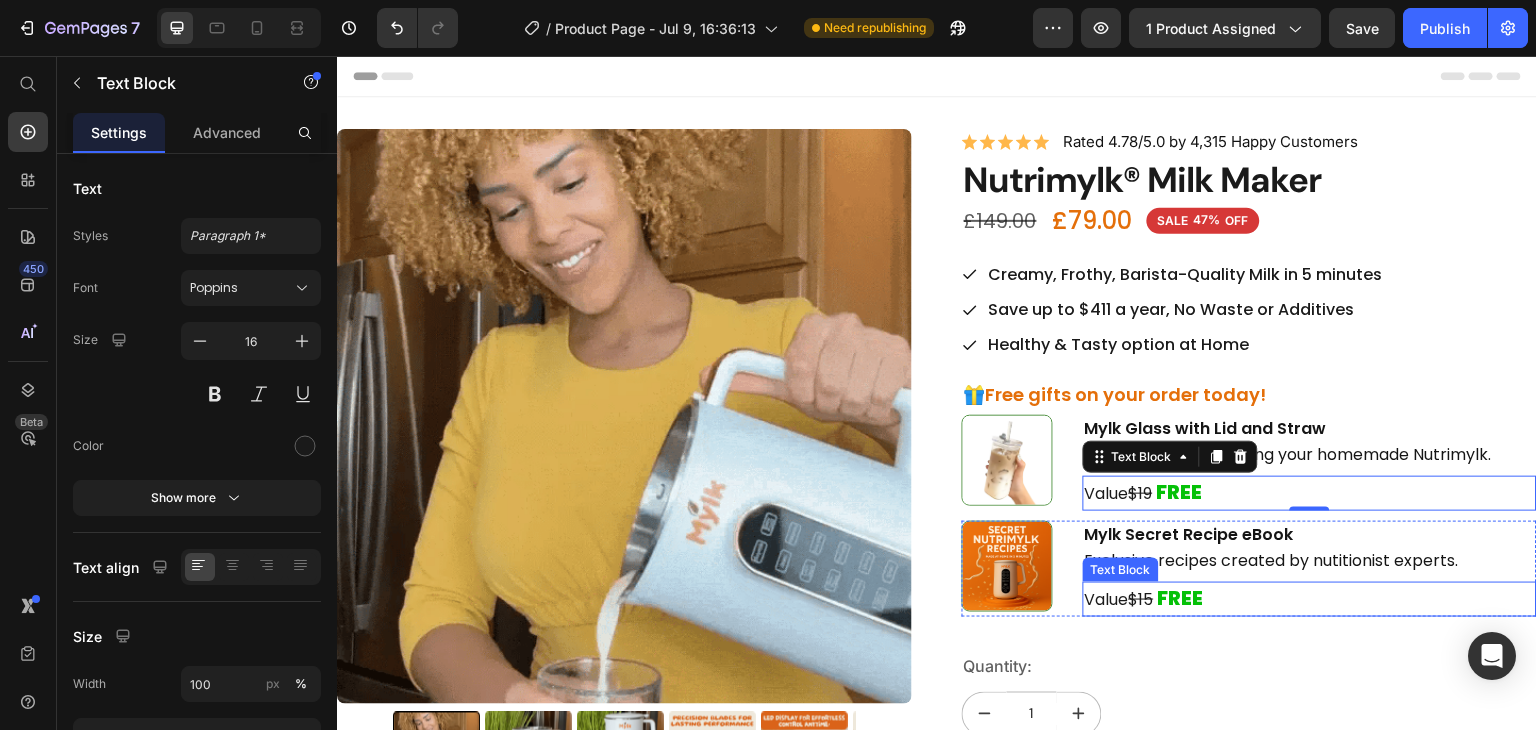click on "$15" at bounding box center [1141, 599] 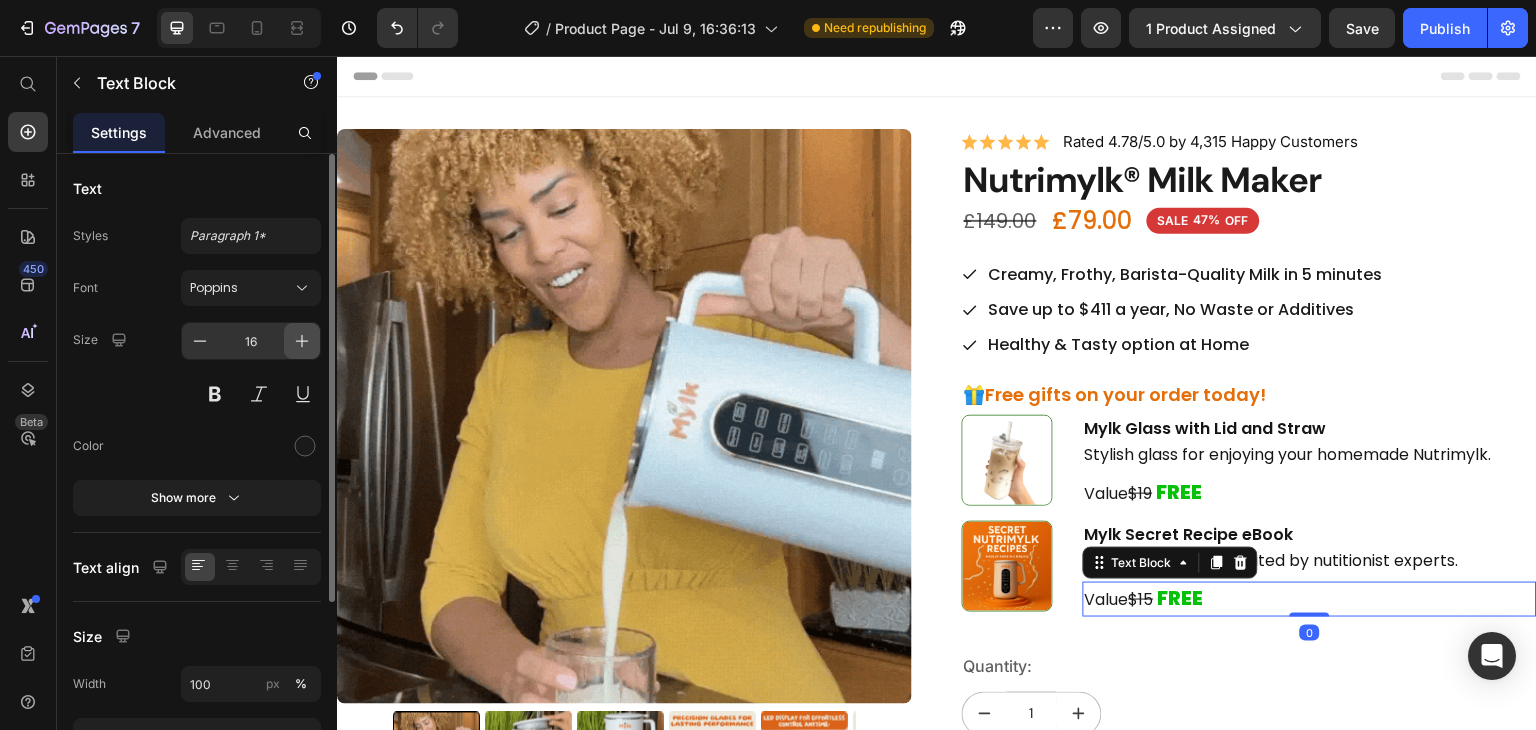 click 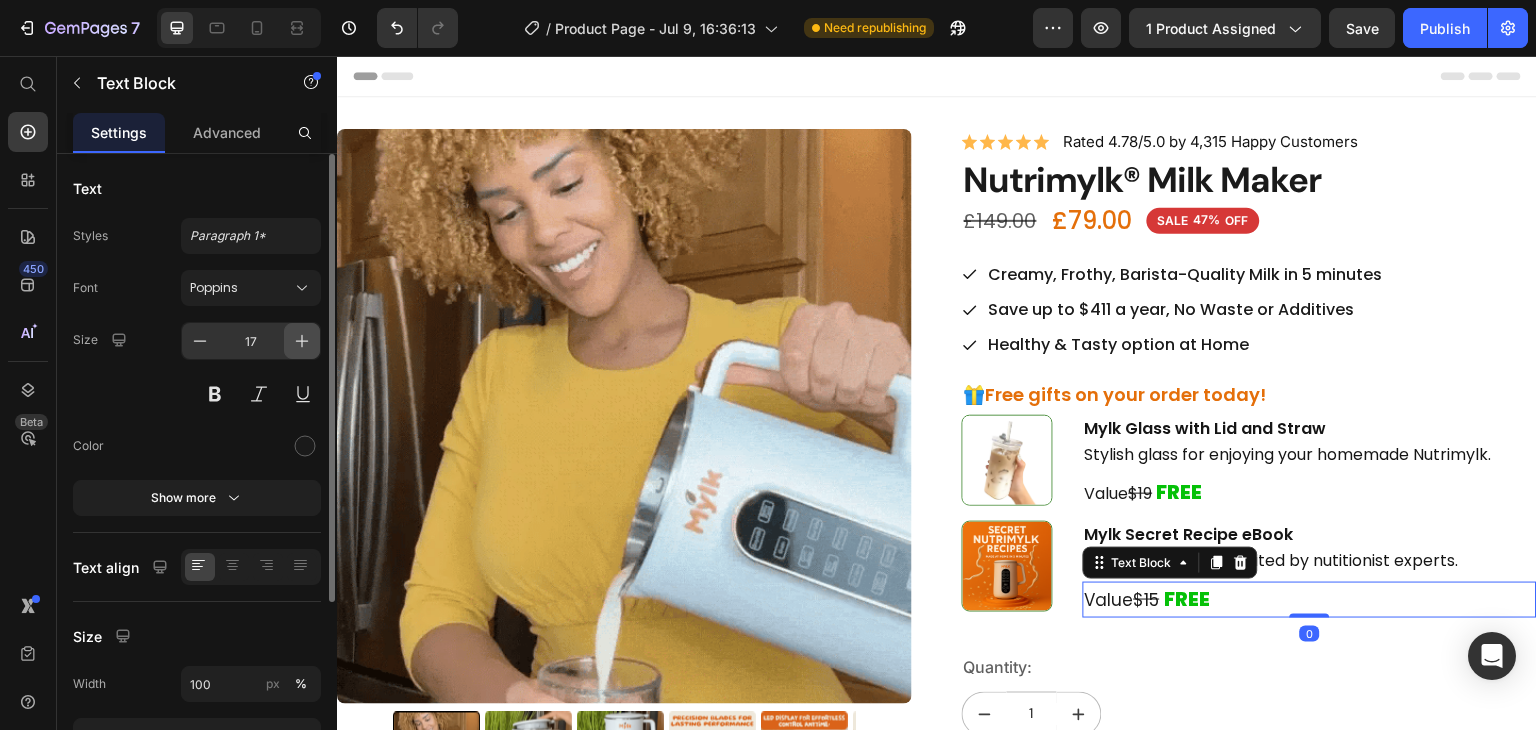 click 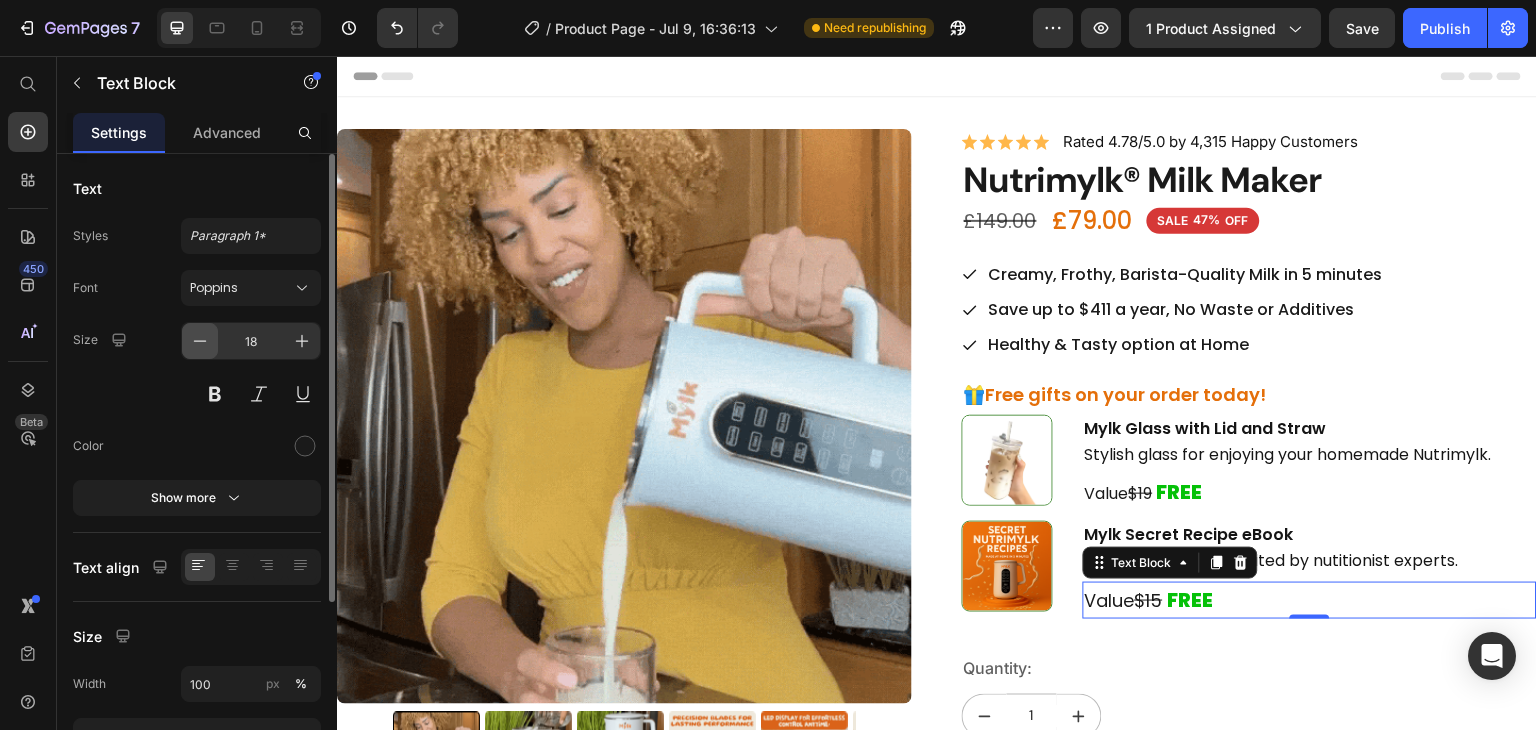 click at bounding box center [200, 341] 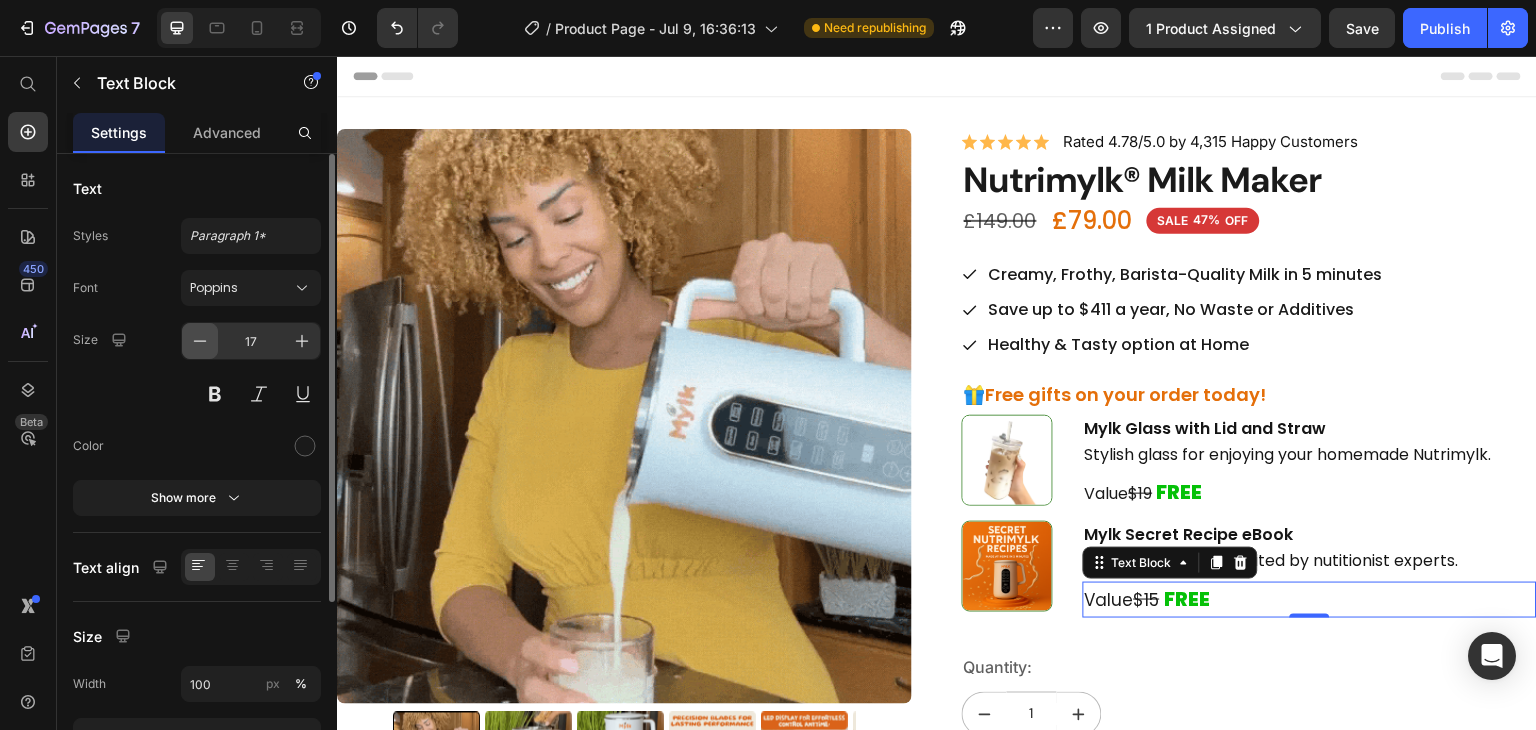 click at bounding box center [200, 341] 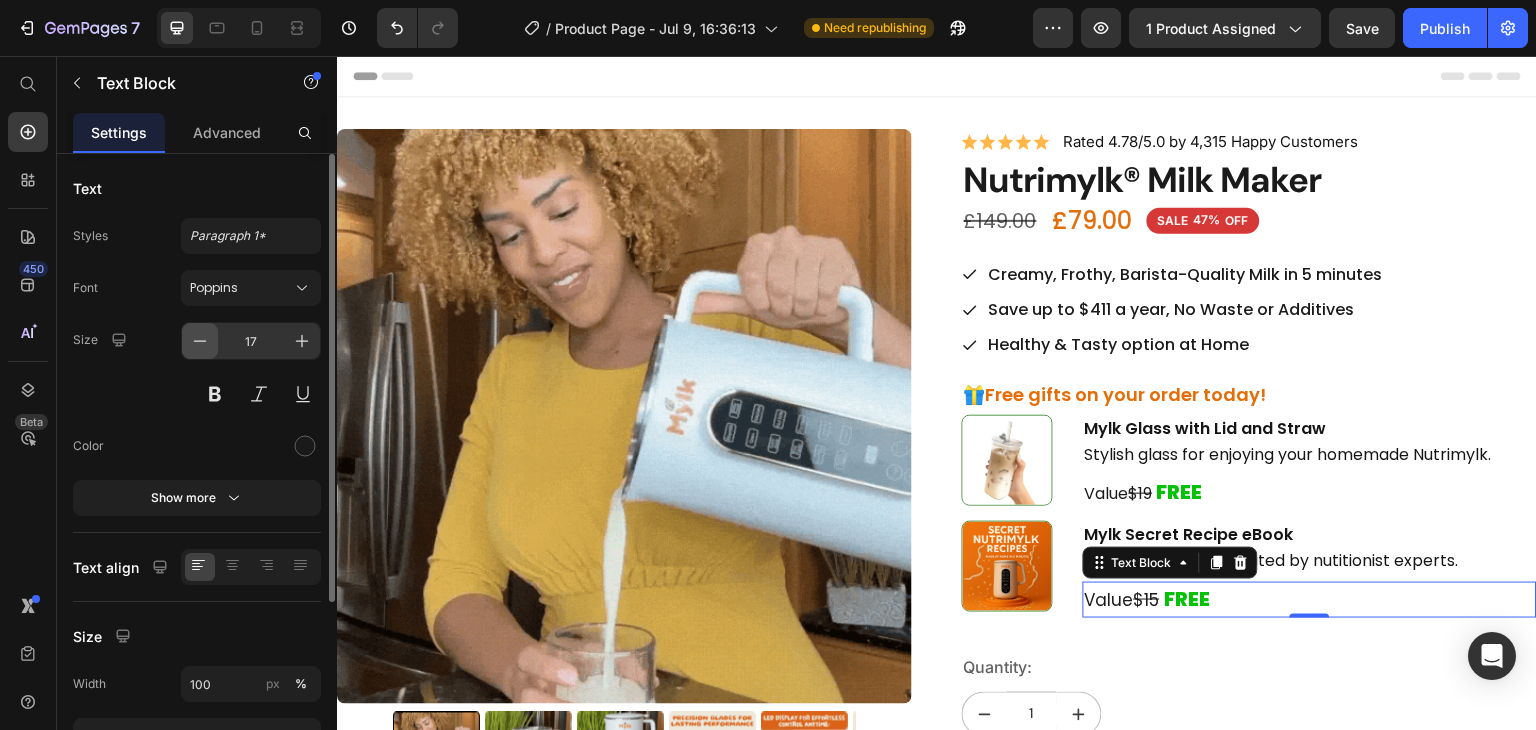 type on "16" 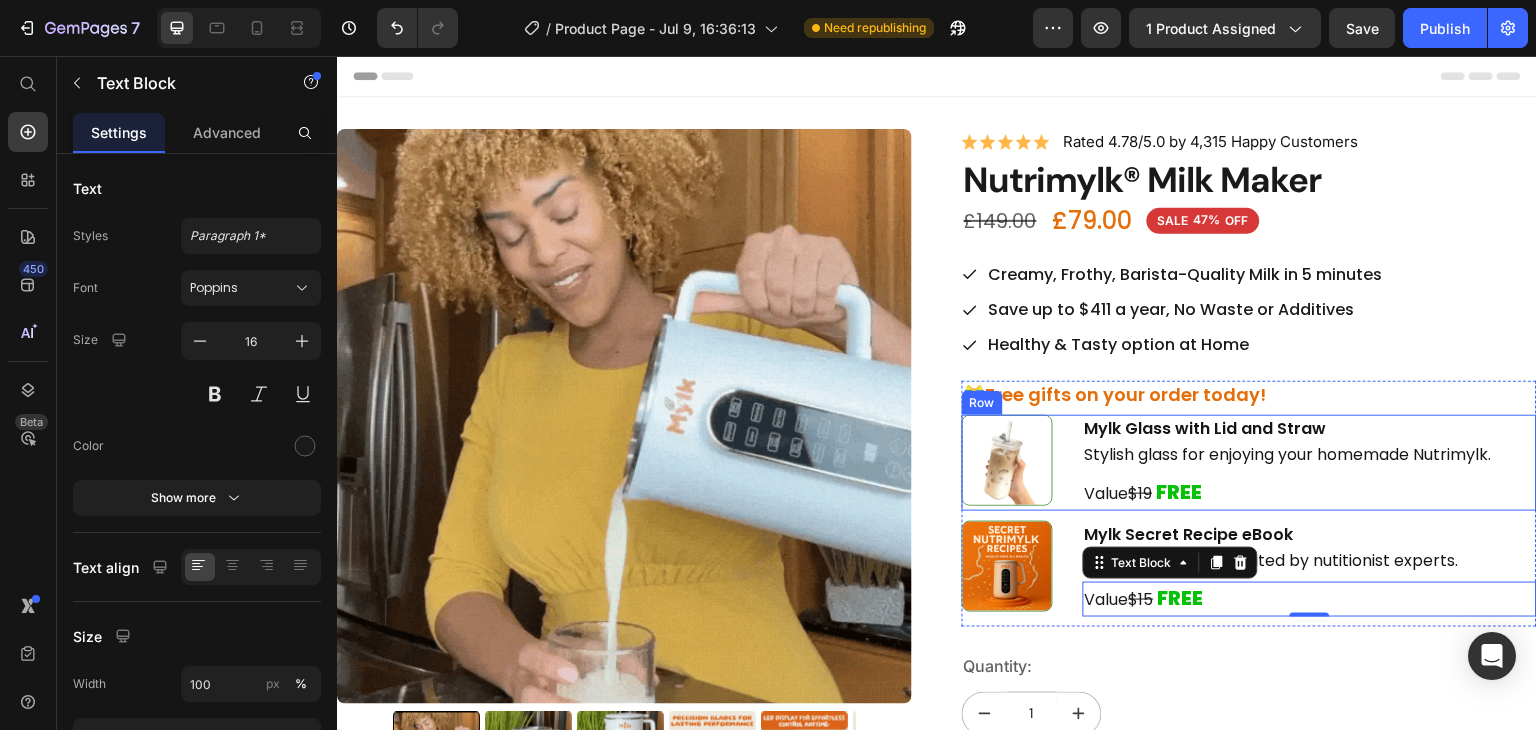 click on "Stylish glass for enjoying your homemade Nutrimylk." at bounding box center [1310, 454] 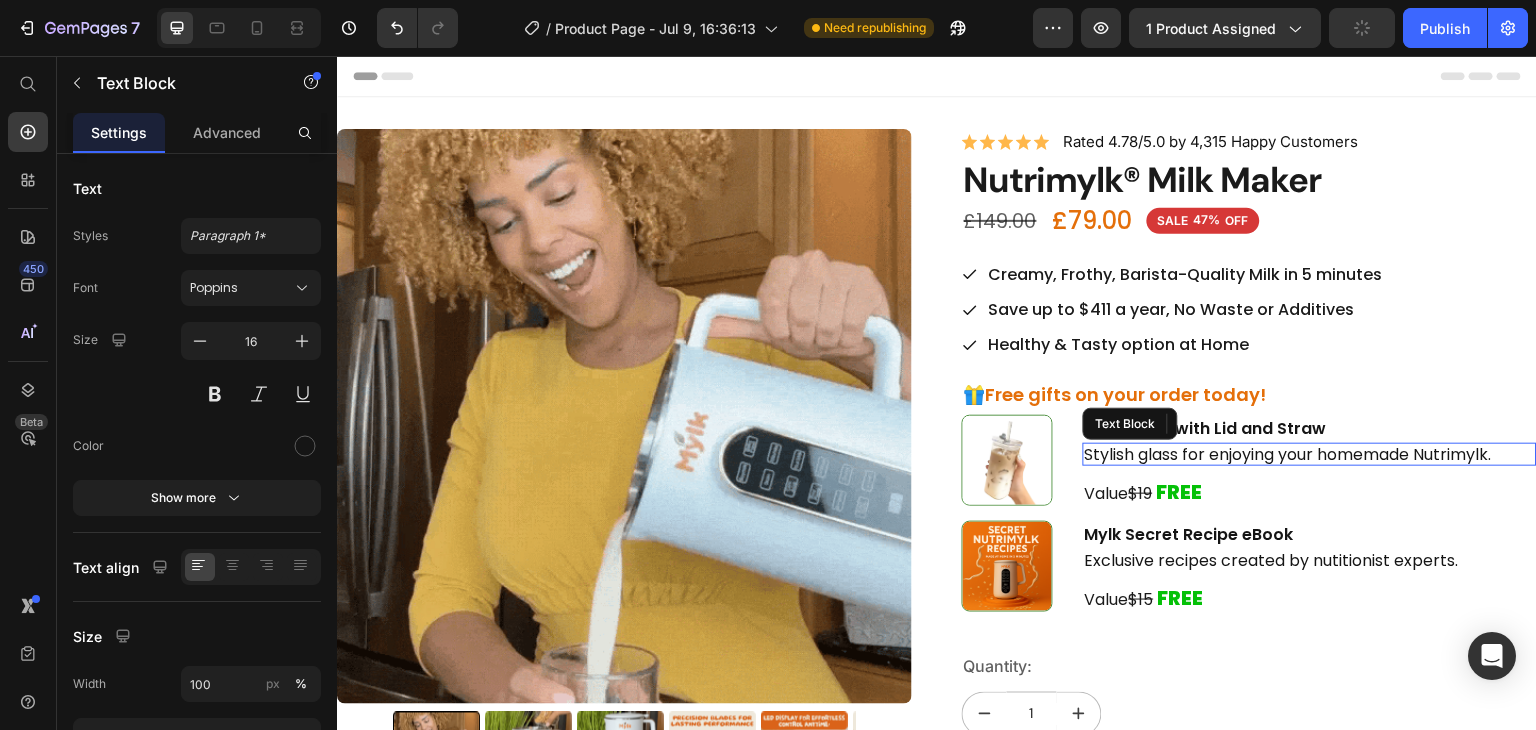 click on "🎁Free gifts on your order today!" at bounding box center [1249, 394] 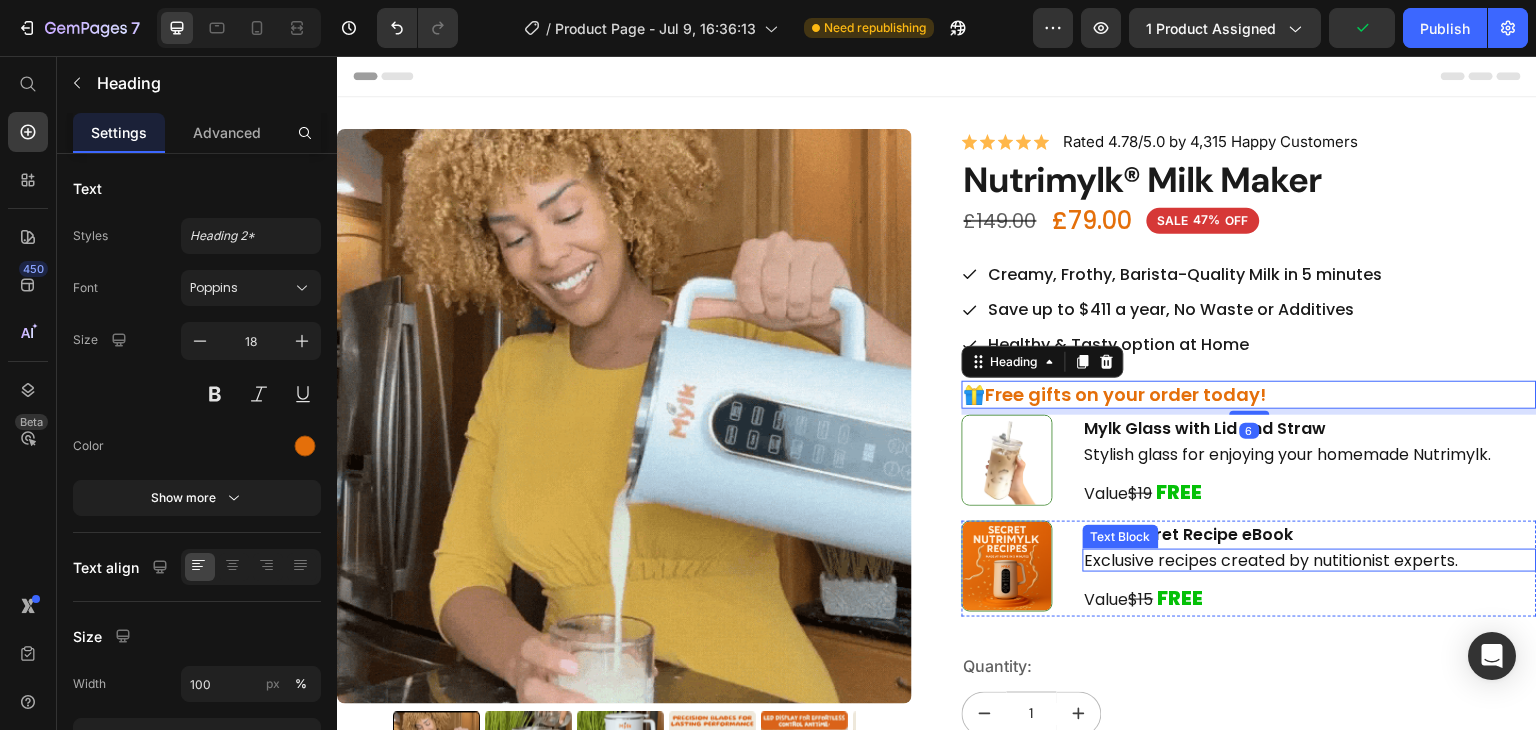 click on "Exclusive recipes created by nutitionist experts." at bounding box center (1310, 560) 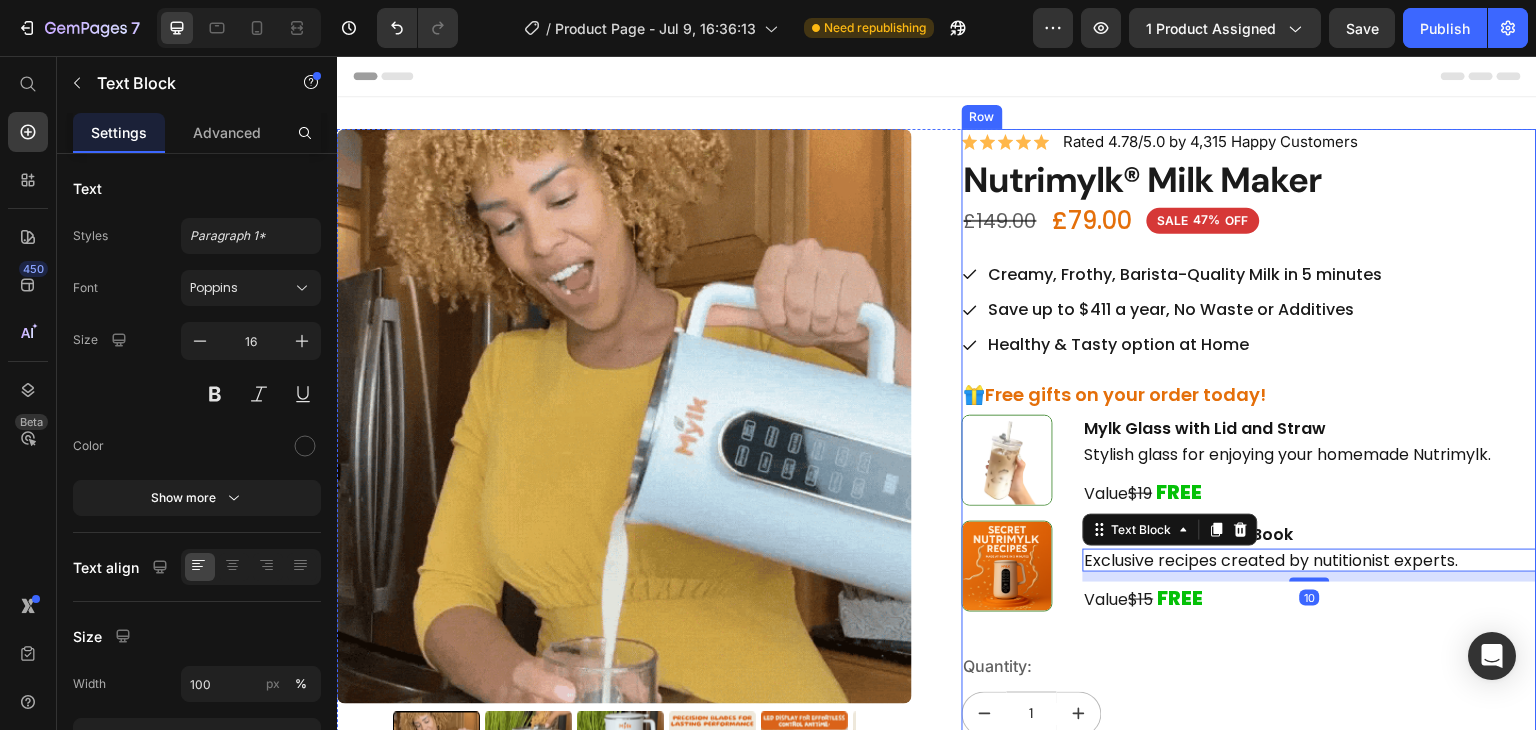 click on "Icon
Icon
Icon
Icon
Icon Icon List Rated 4.78/5.0 by 4,315 Happy Customers Text Block Row Nutrimylk® Milk Maker Product Title £79.00 Product Price £149.00 Product Price SALE 47% OFF Discount Tag Row
Creamy, Frothy, Barista-Quality Milk in 5 minutes
Save up to $411 a year, No Waste or Additives
Healthy & Tasty option at Home Item List 🎁Free gifts on your order today! Heading Image Mylk Glass with Lid and Straw Text Block Stylish glass for enjoying your homemade Nutrimylk. Text Block Value  $19    FREE Text Block Row Image Mylk Secret Recipe eBook Text Block Exclusive recipes created by nutitionist experts. Text Block   10 Value  $15    FREE Text Block Row Row Quantity: Text Block 1 Product Quantity Add to cart Add to Cart Image
Icon FREE SHIPPING Text Block Row
Icon 2-YARS WARRANTY Text Block Row Row" at bounding box center (1249, 528) 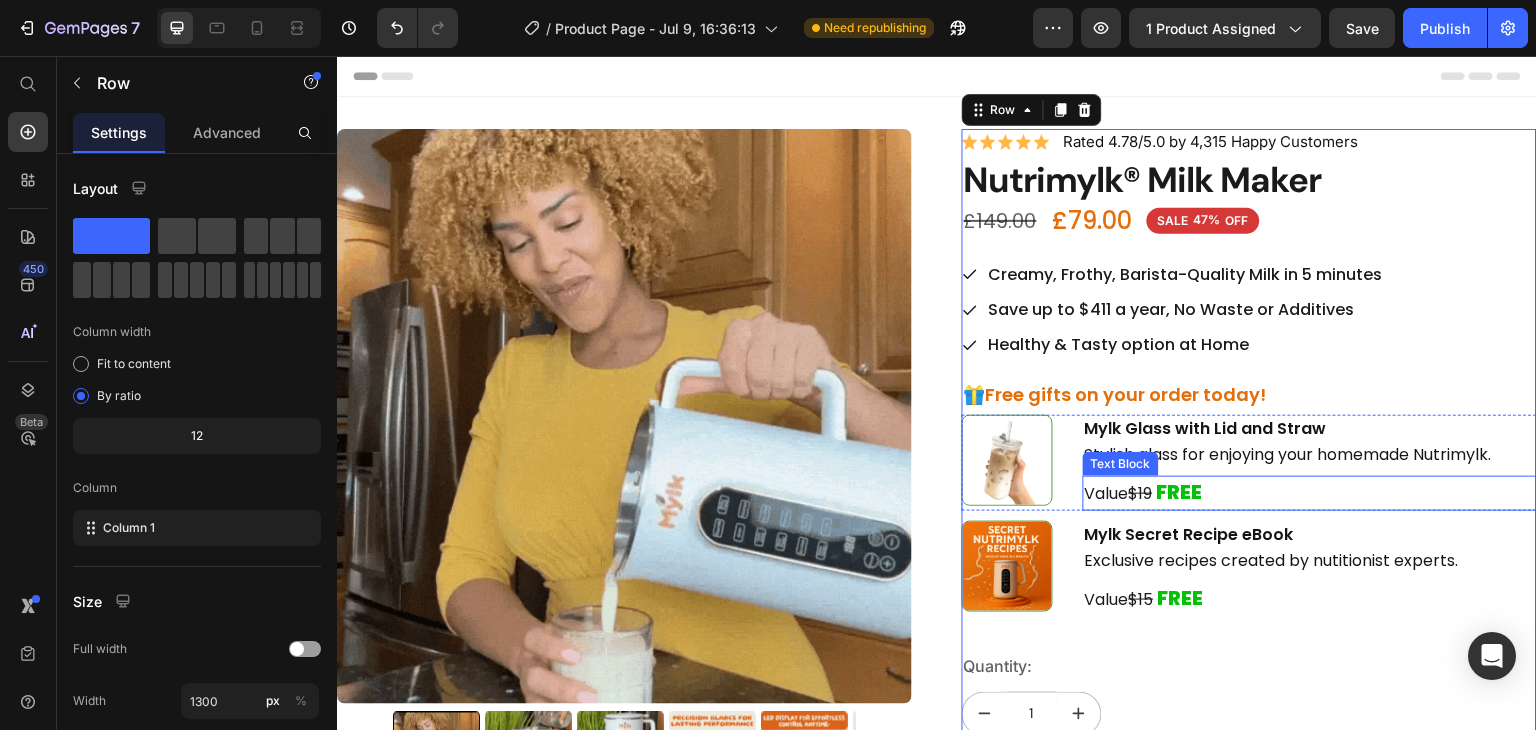 click on "Value  $19    FREE" at bounding box center (1310, 493) 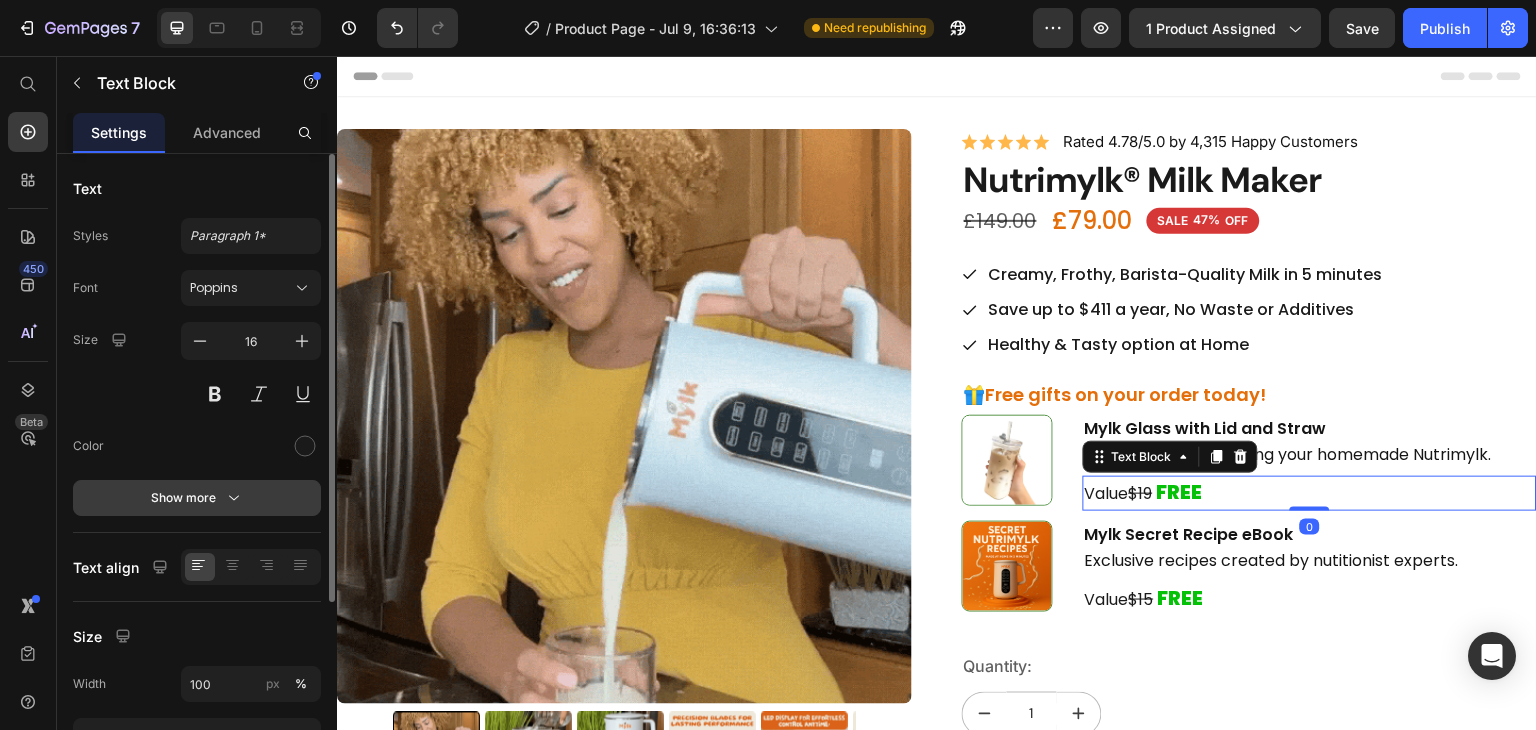 click on "Show more" at bounding box center [197, 498] 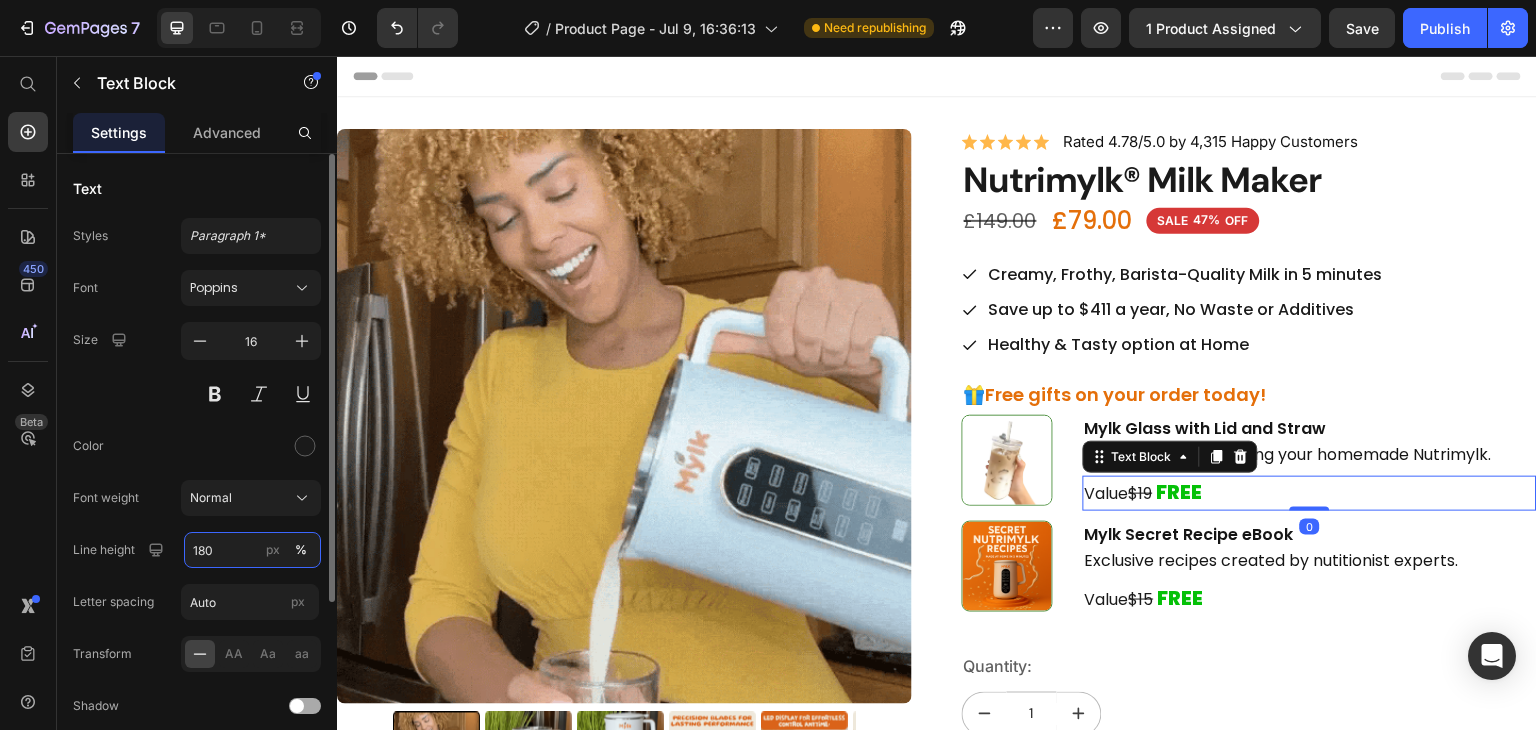 click on "180" at bounding box center (252, 550) 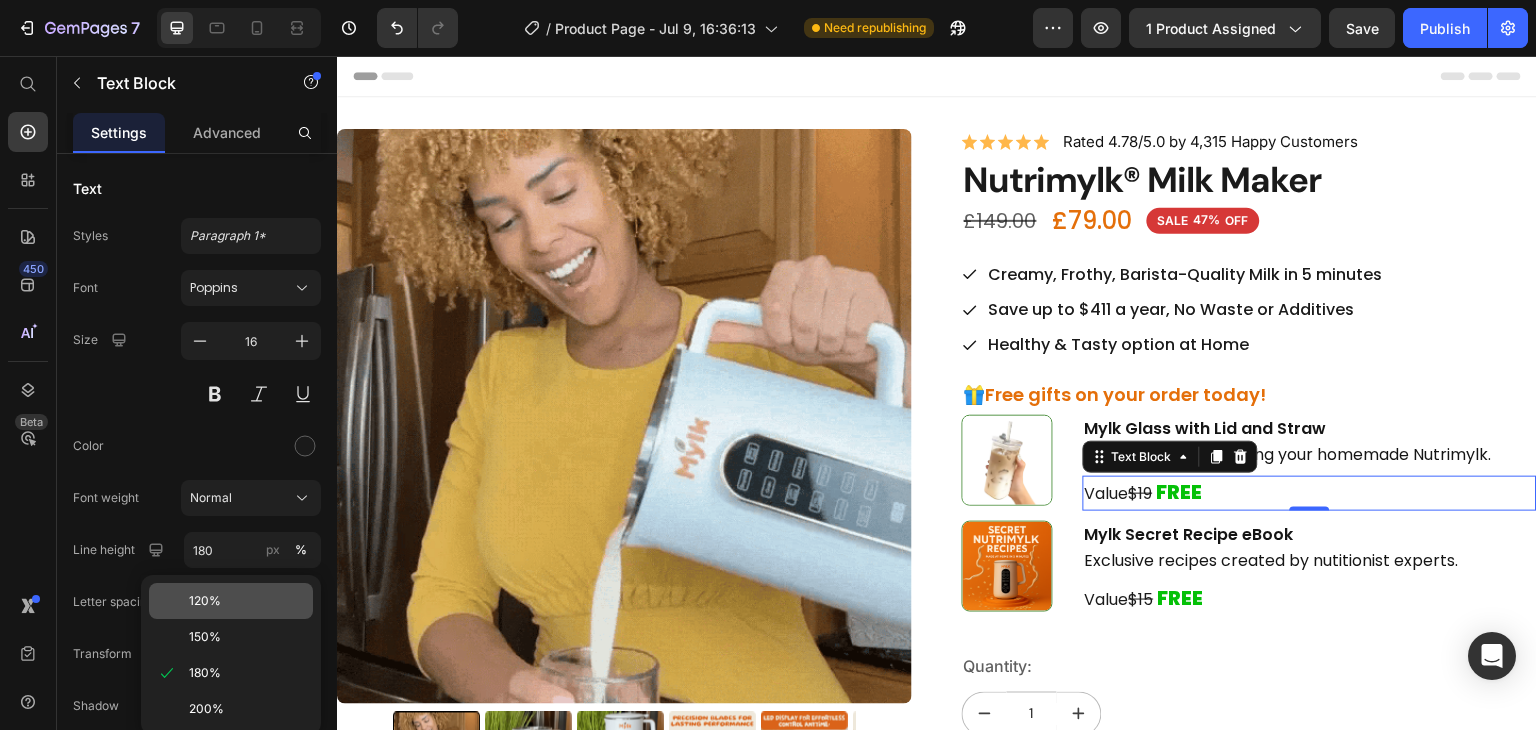 click on "120%" at bounding box center (247, 601) 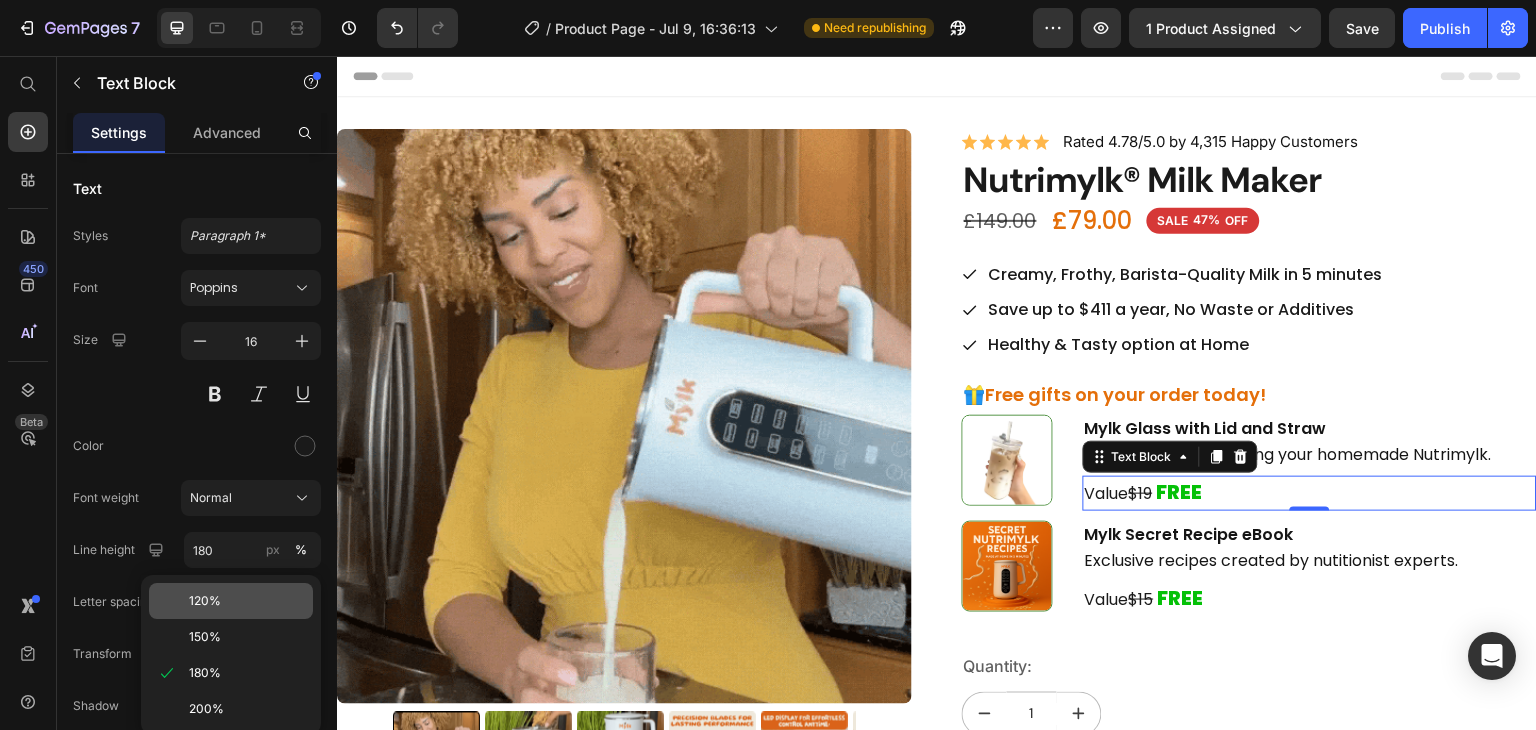 type on "120" 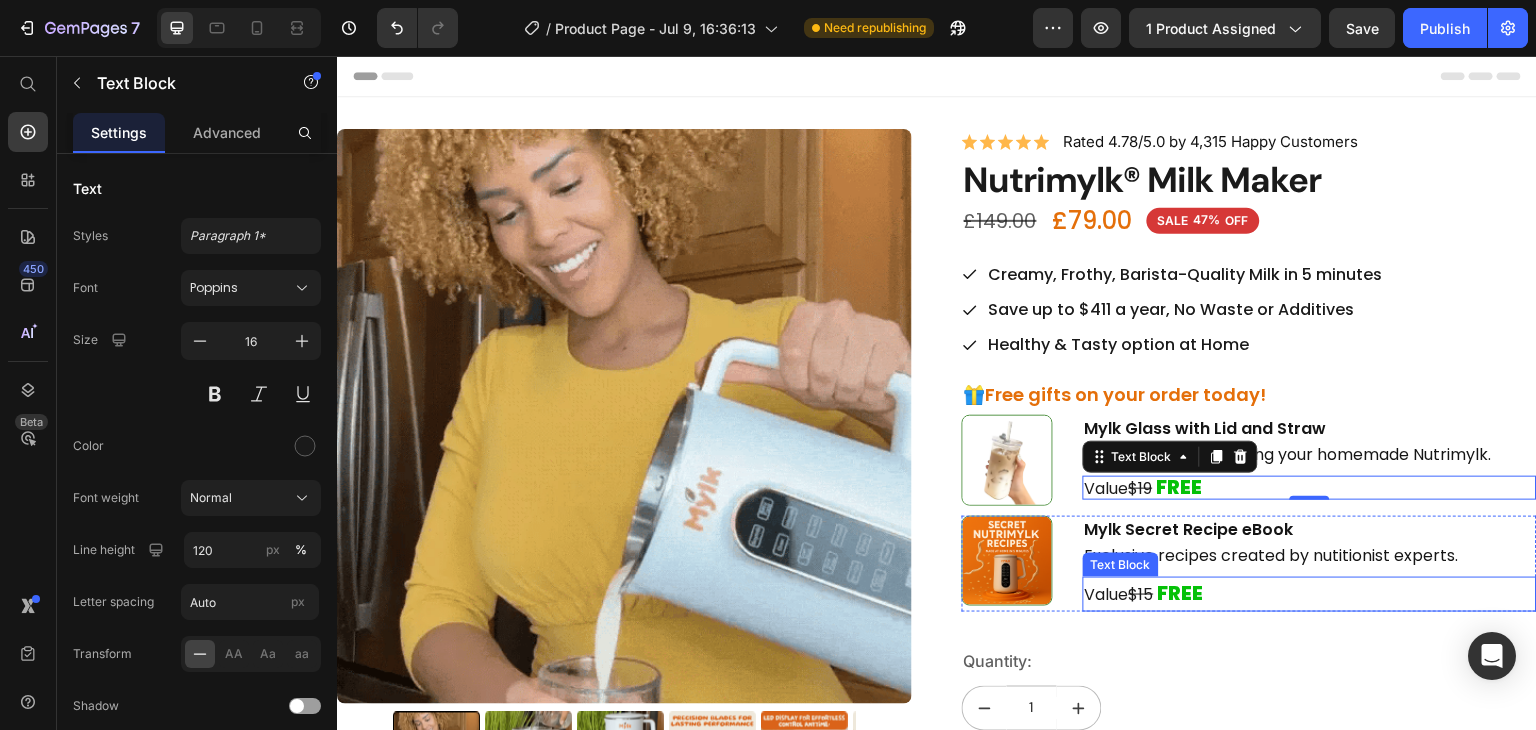 click on "Value  $15    FREE" at bounding box center [1310, 594] 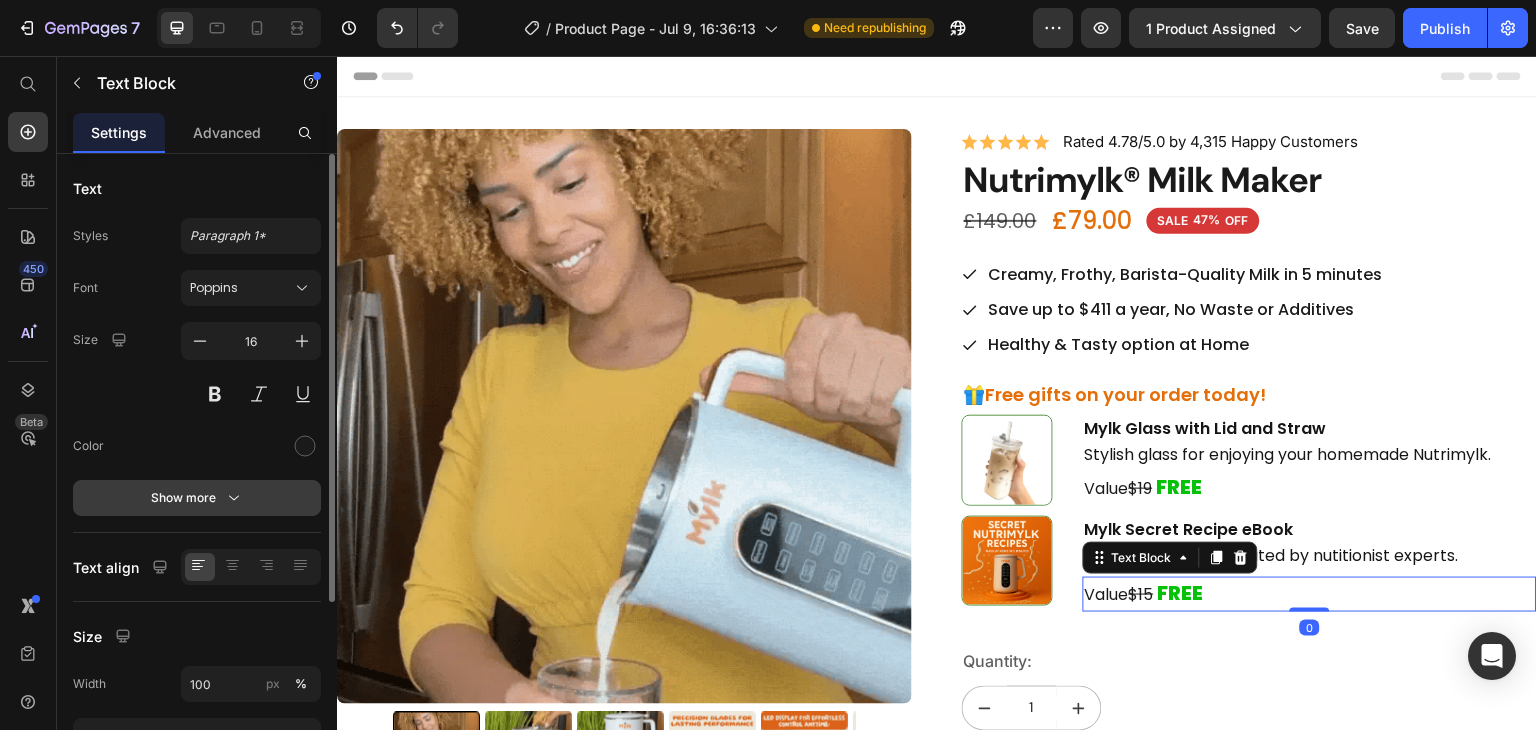 click on "Show more" at bounding box center (197, 498) 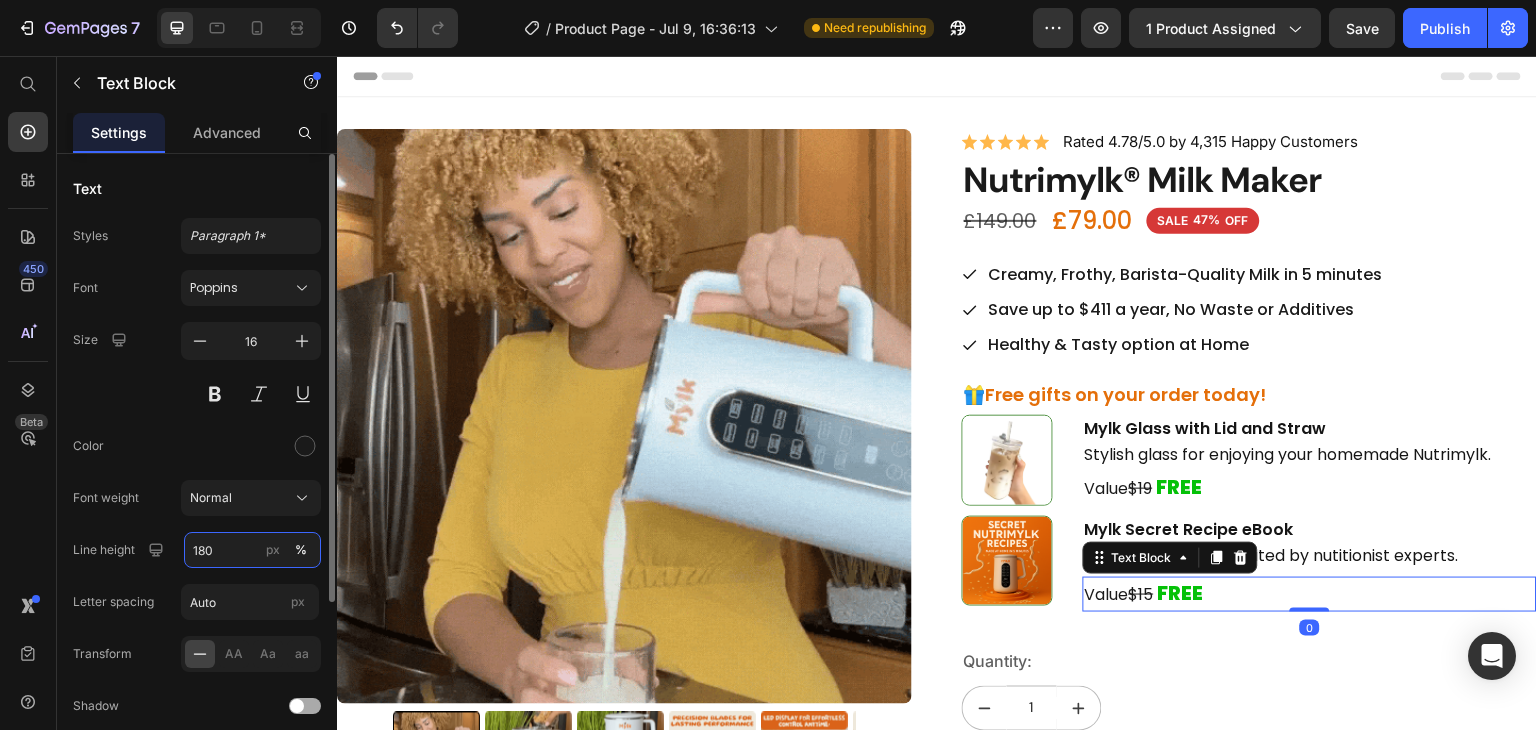 click on "180" at bounding box center [252, 550] 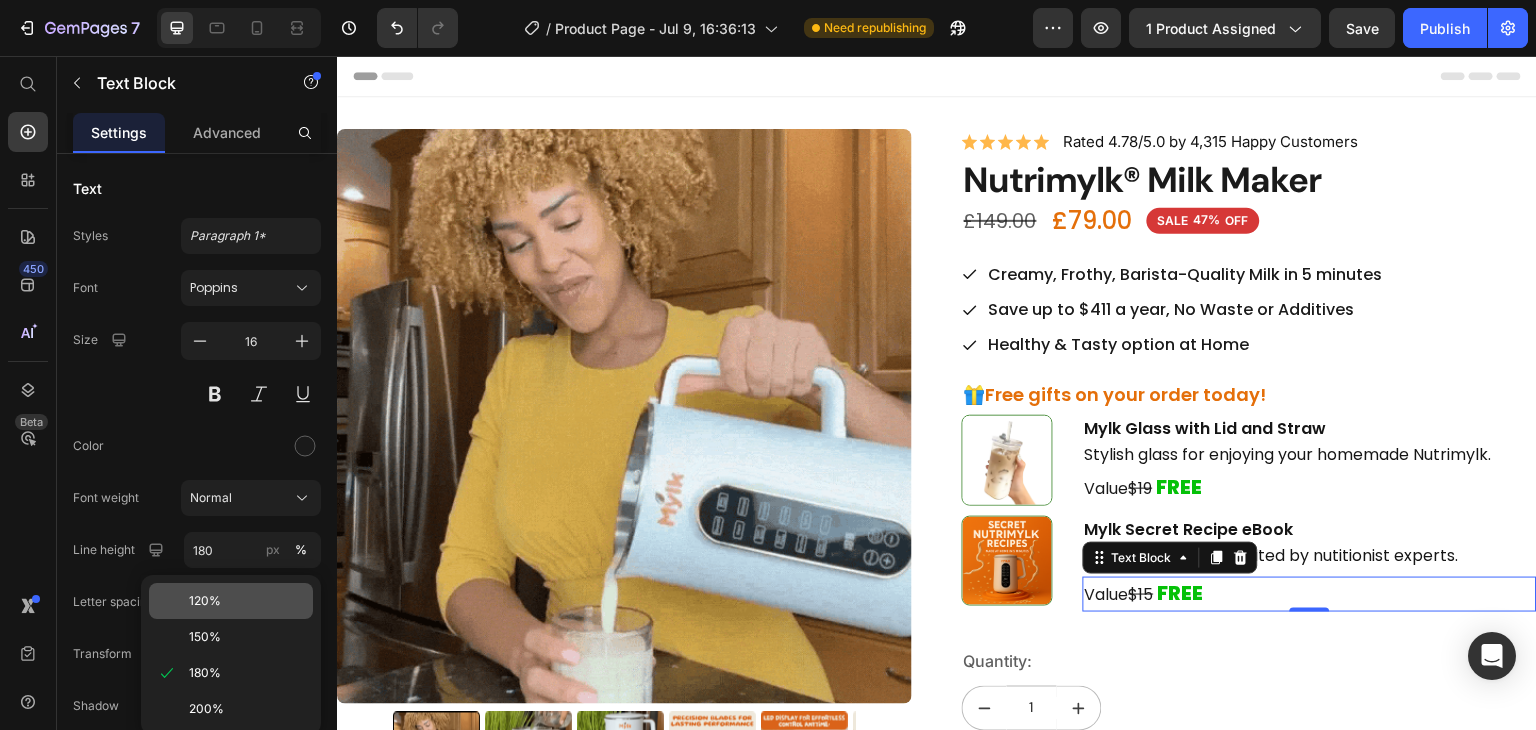 click on "120%" at bounding box center (247, 601) 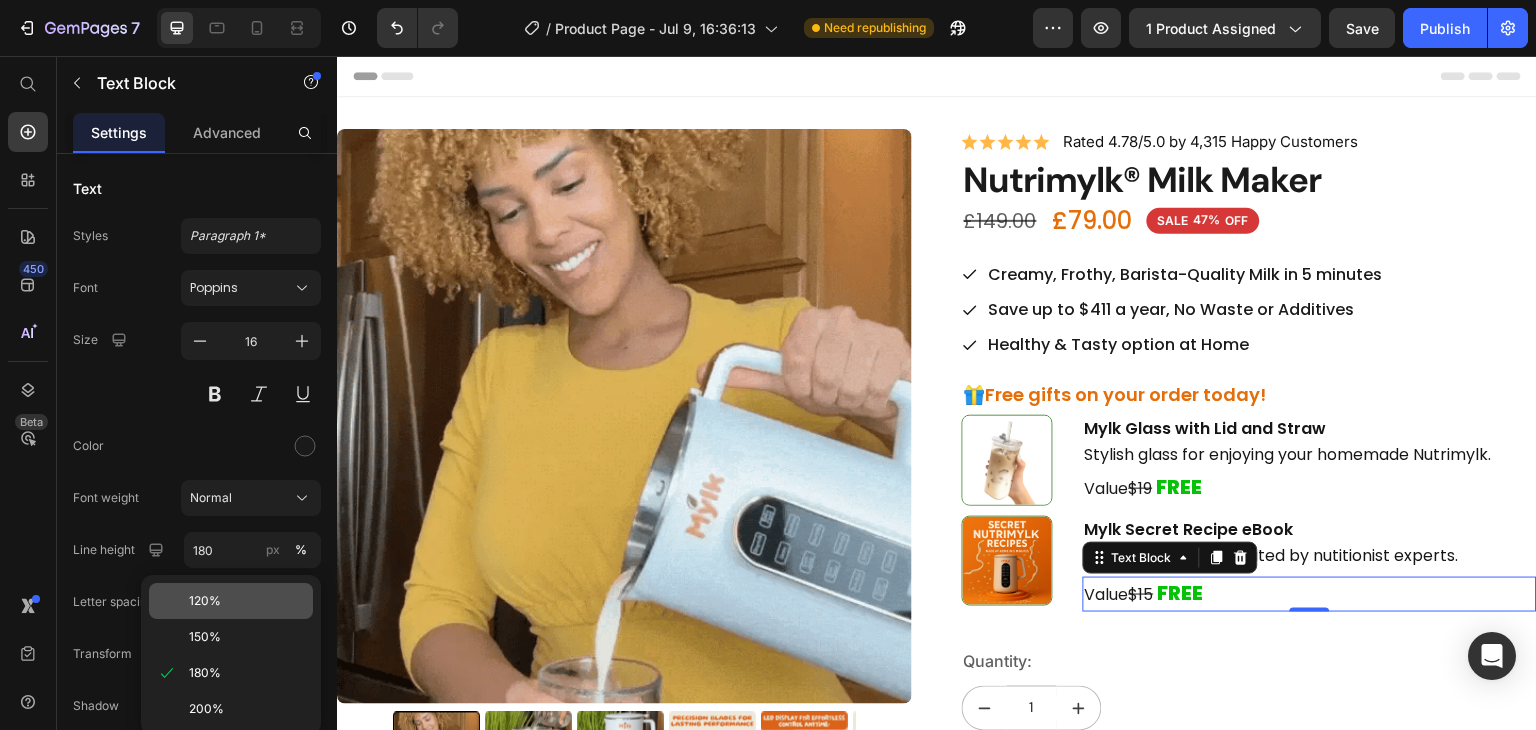 type on "120" 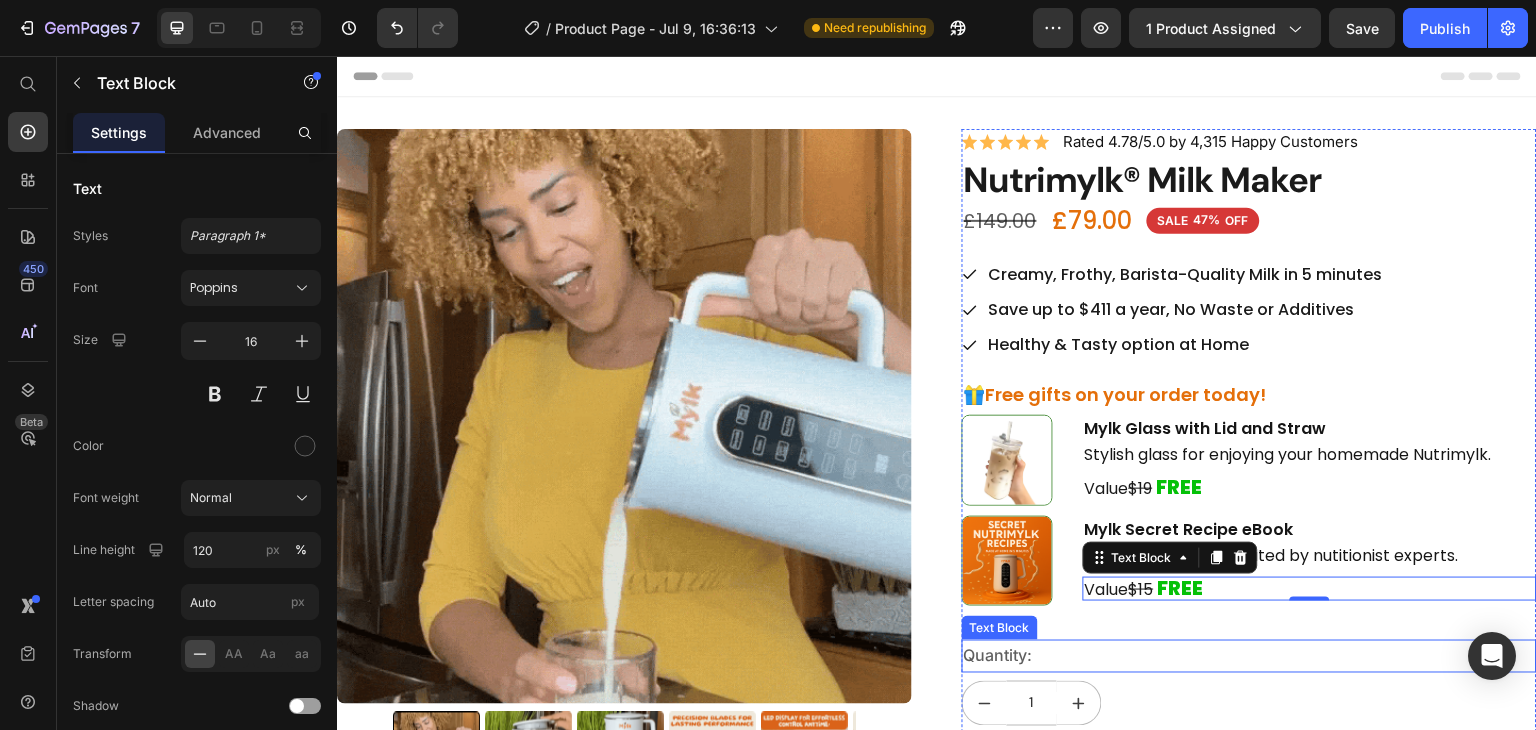 click on "Quantity:" at bounding box center (1249, 656) 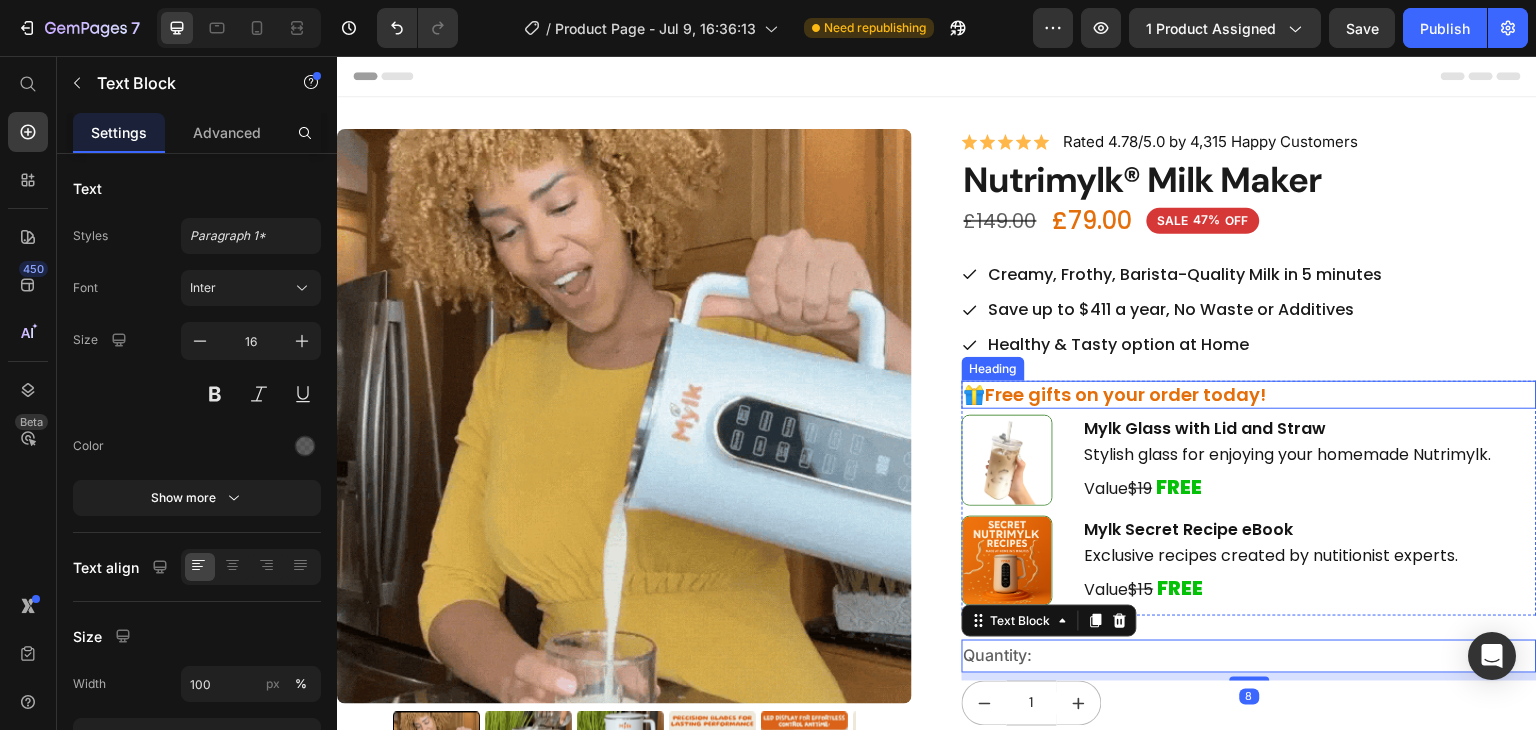click on "🎁Free gifts on your order today!" at bounding box center (1249, 394) 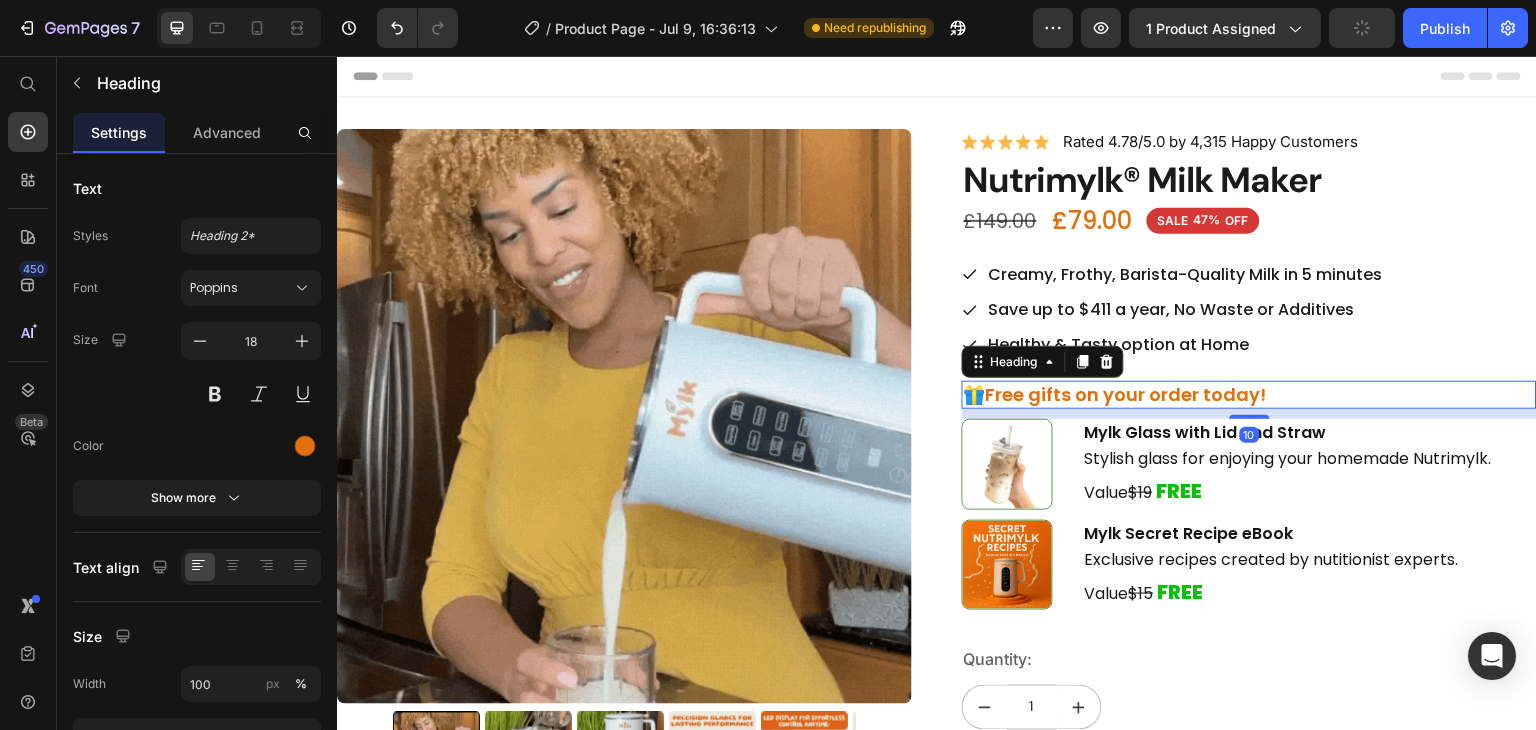drag, startPoint x: 1234, startPoint y: 409, endPoint x: 1343, endPoint y: 353, distance: 122.54387 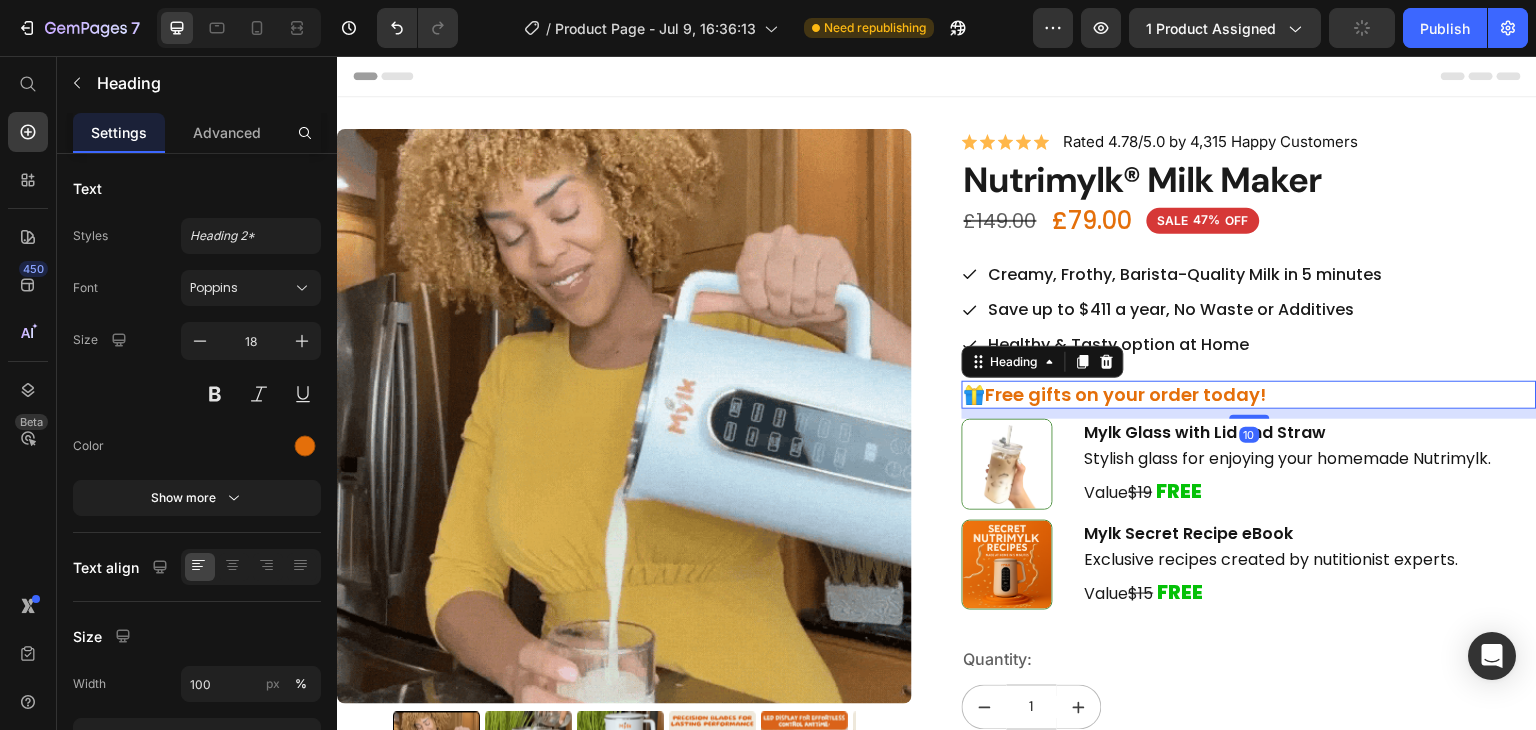 click at bounding box center [1250, 417] 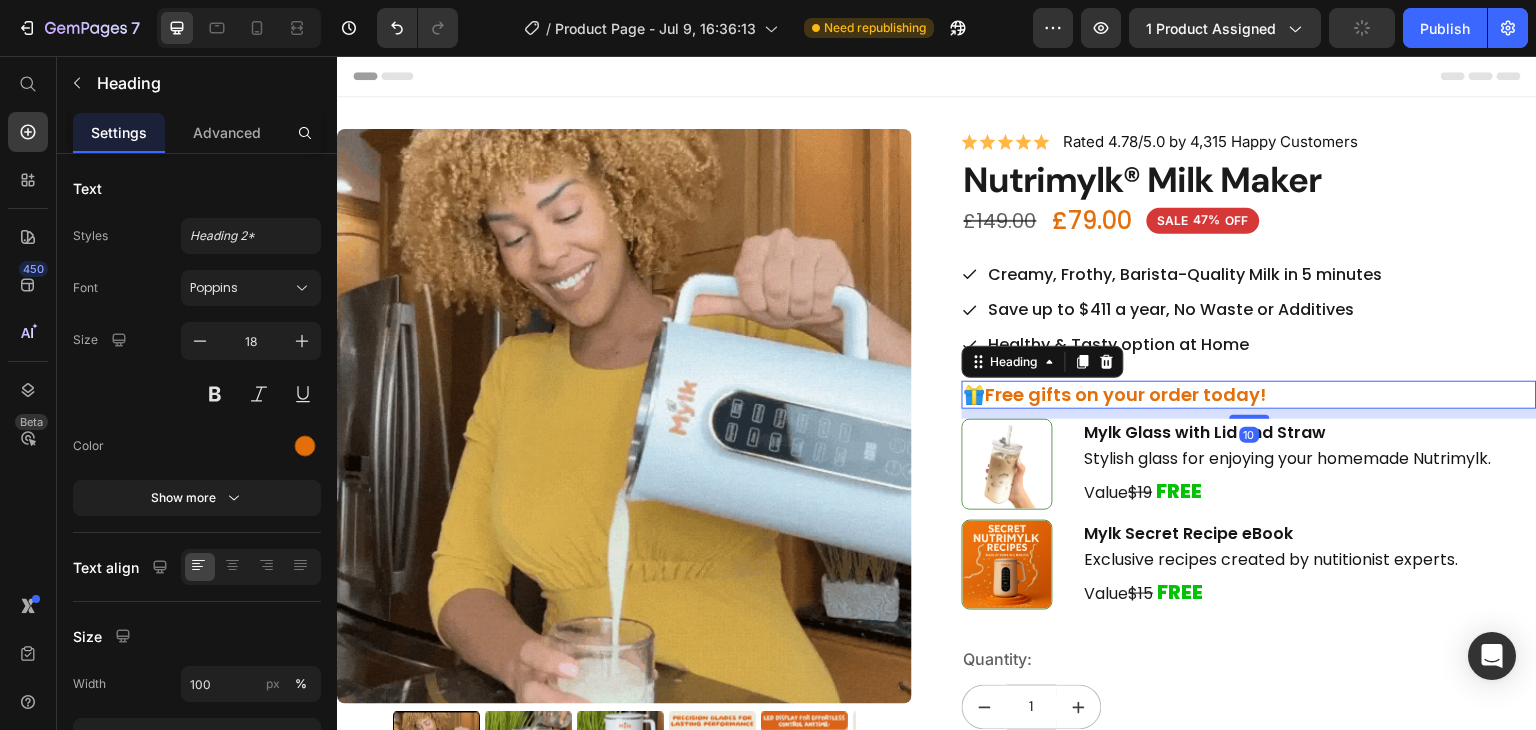 click on "Icon
Icon
Icon
Icon
Icon Icon List Rated 4.78/5.0 by 4,315 Happy Customers Text Block Row Nutrimylk® Milk Maker Product Title £79.00 Product Price £149.00 Product Price SALE 47% OFF Discount Tag Row
Creamy, Frothy, Barista-Quality Milk in 5 minutes
Save up to $411 a year, No Waste or Additives
Healthy & Tasty option at Home Item List 🎁Free gifts on your order today! Heading   10 Image Mylk Glass with Lid and Straw Text Block Stylish glass for enjoying your homemade Nutrimylk. Text Block Value  $19    FREE Text Block Row Image Mylk Secret Recipe eBook Text Block Exclusive recipes created by nutitionist experts. Text Block Value  $15    FREE Text Block Row Row Quantity: Text Block 1 Product Quantity Add to cart Add to Cart Image
Icon FREE SHIPPING Text Block Row
Icon 2-YARS WARRANTY Text Block Row Row" at bounding box center [1249, 525] 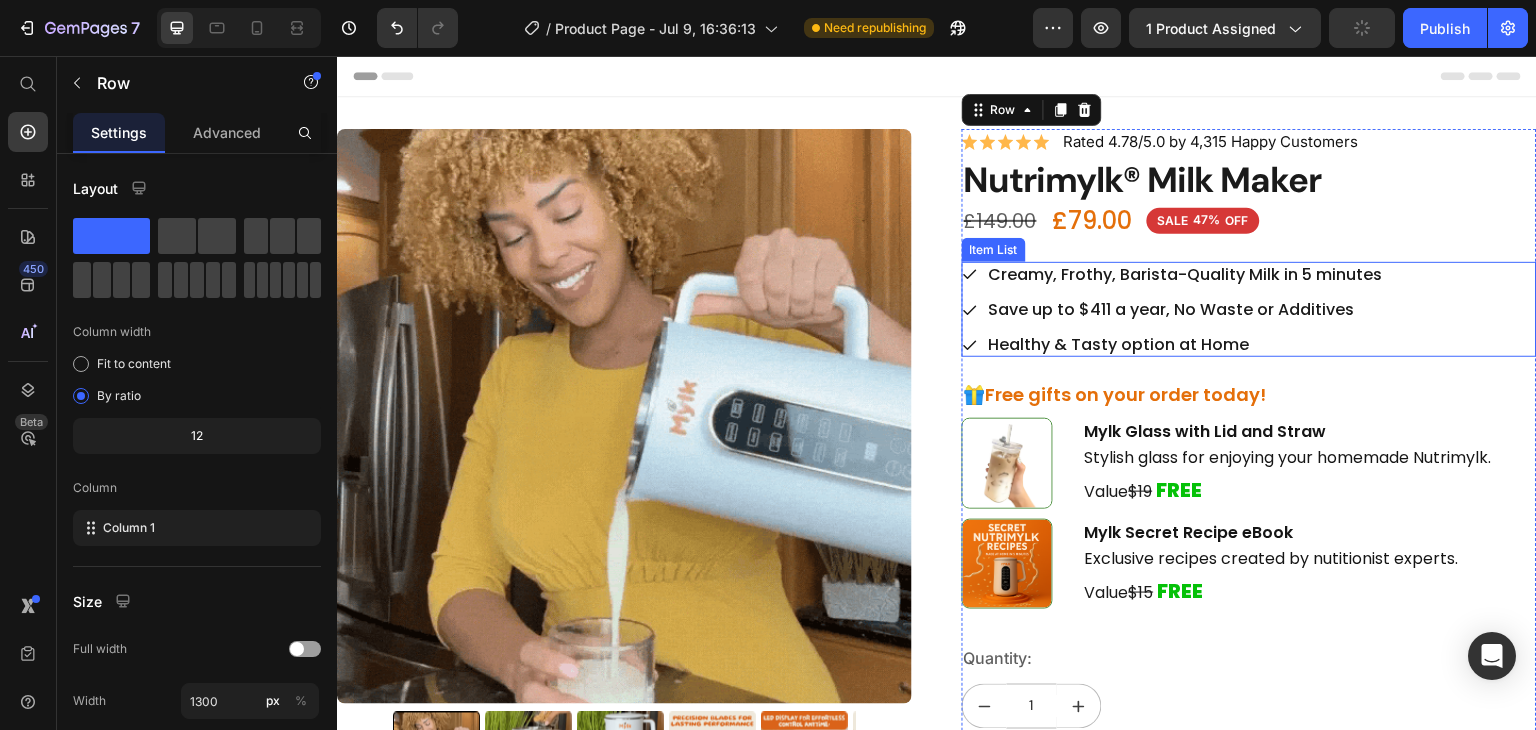 click on "Healthy & Tasty option at Home" at bounding box center (1186, 344) 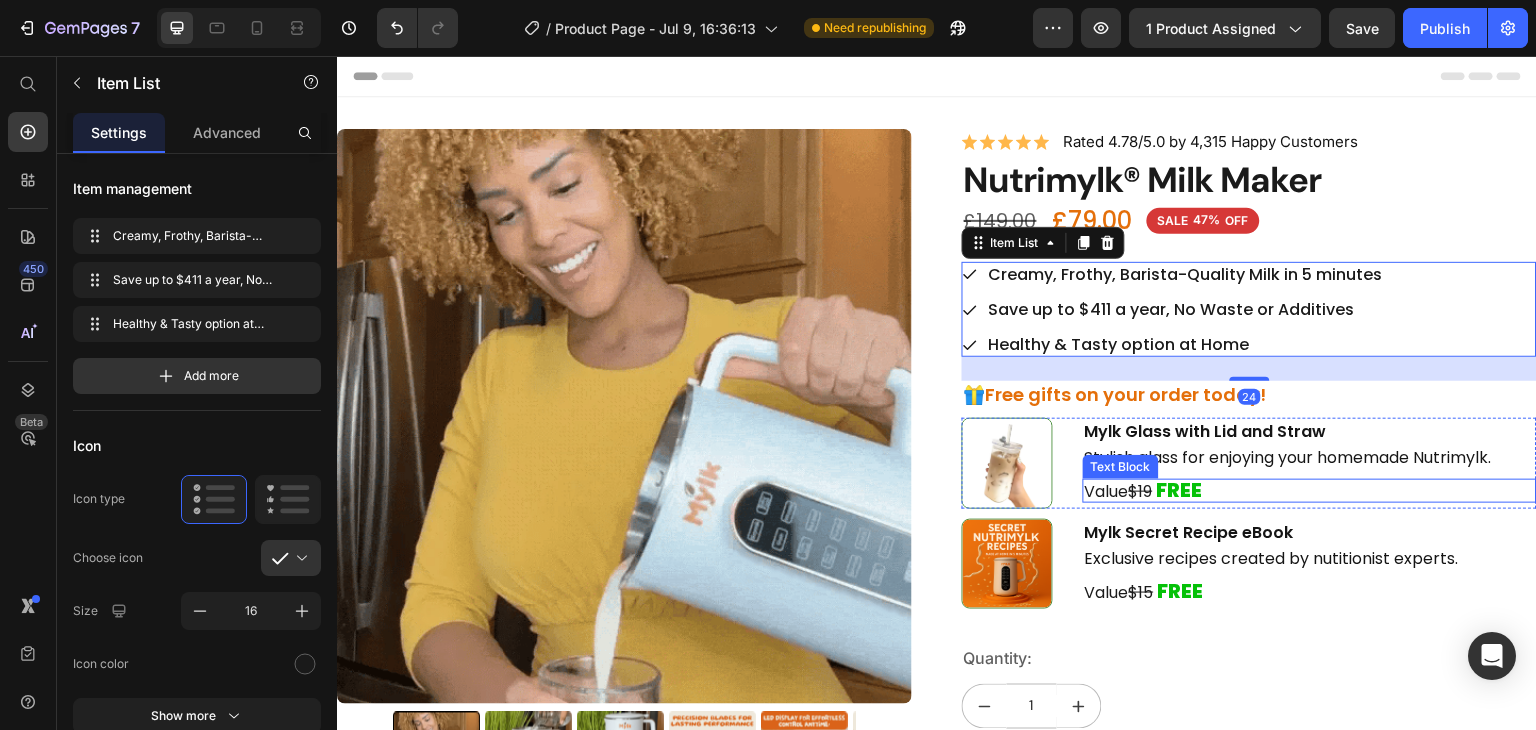 scroll, scrollTop: 58, scrollLeft: 0, axis: vertical 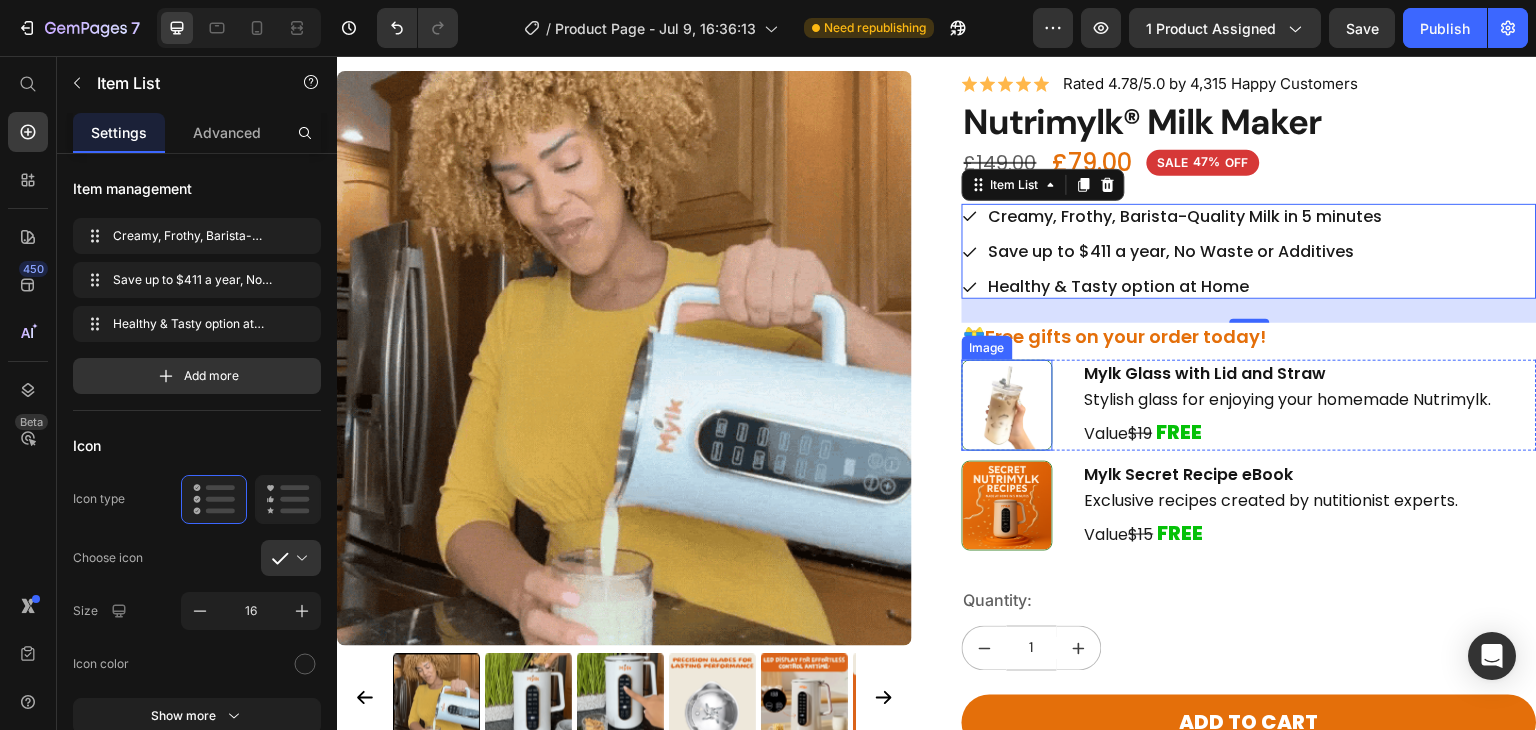 click at bounding box center [1007, 405] 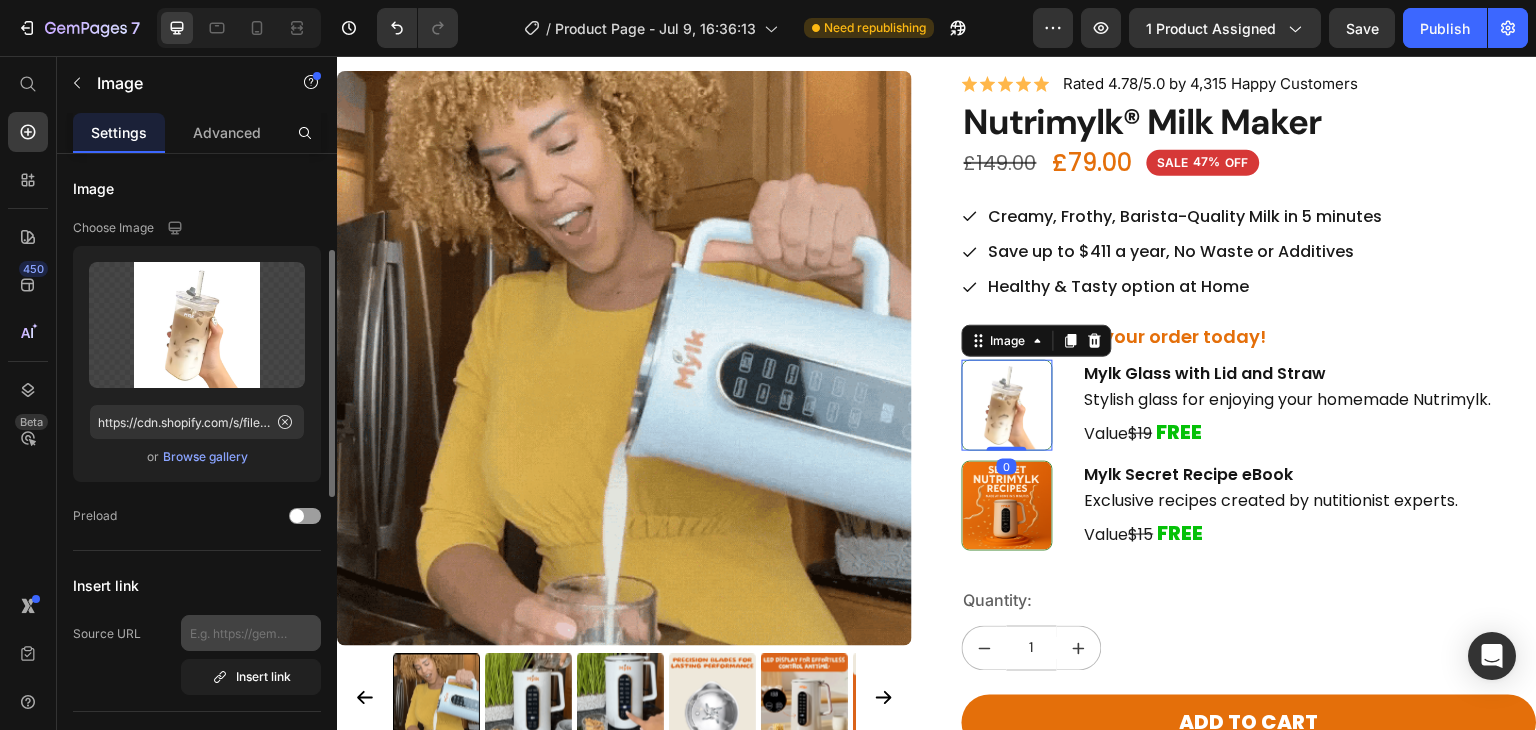 scroll, scrollTop: 413, scrollLeft: 0, axis: vertical 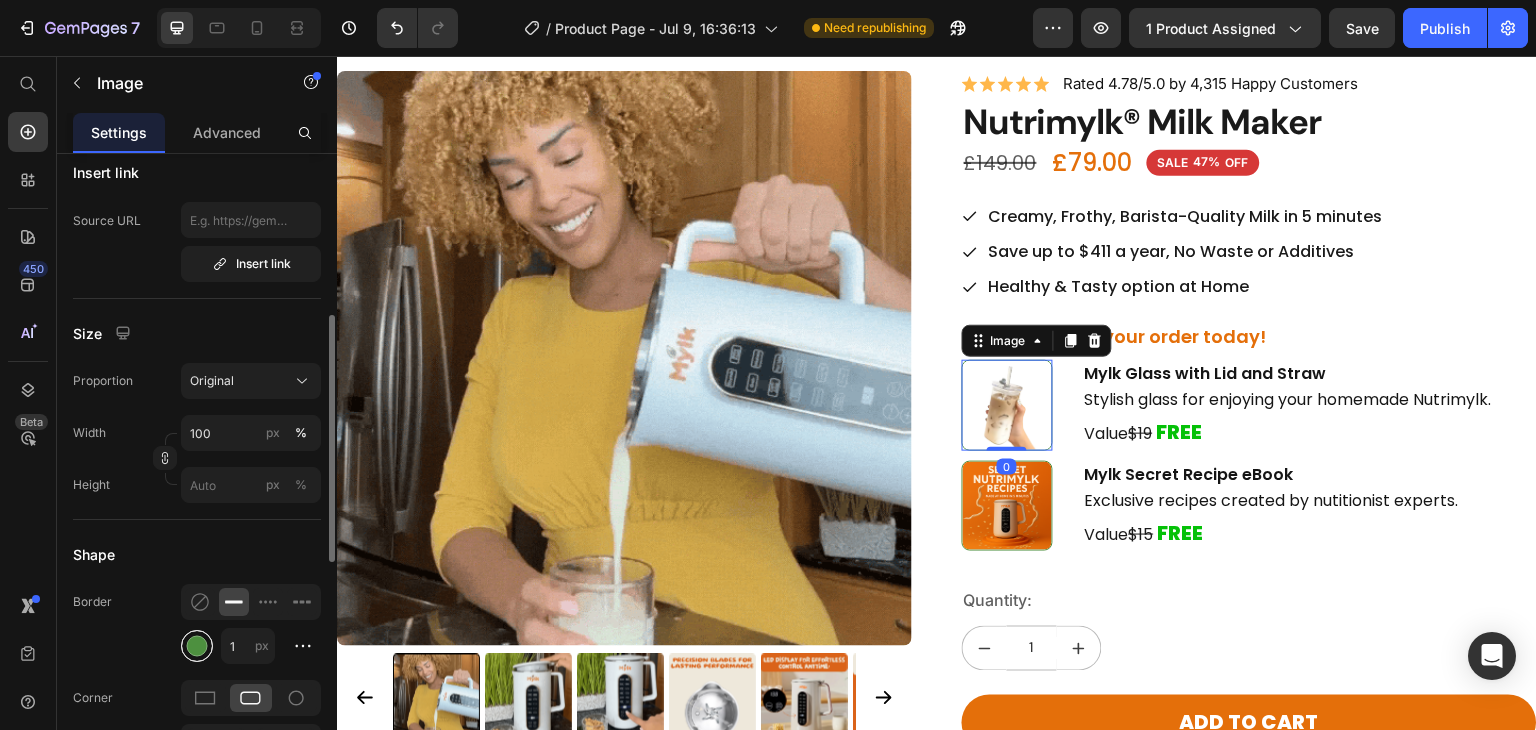 click at bounding box center [197, 646] 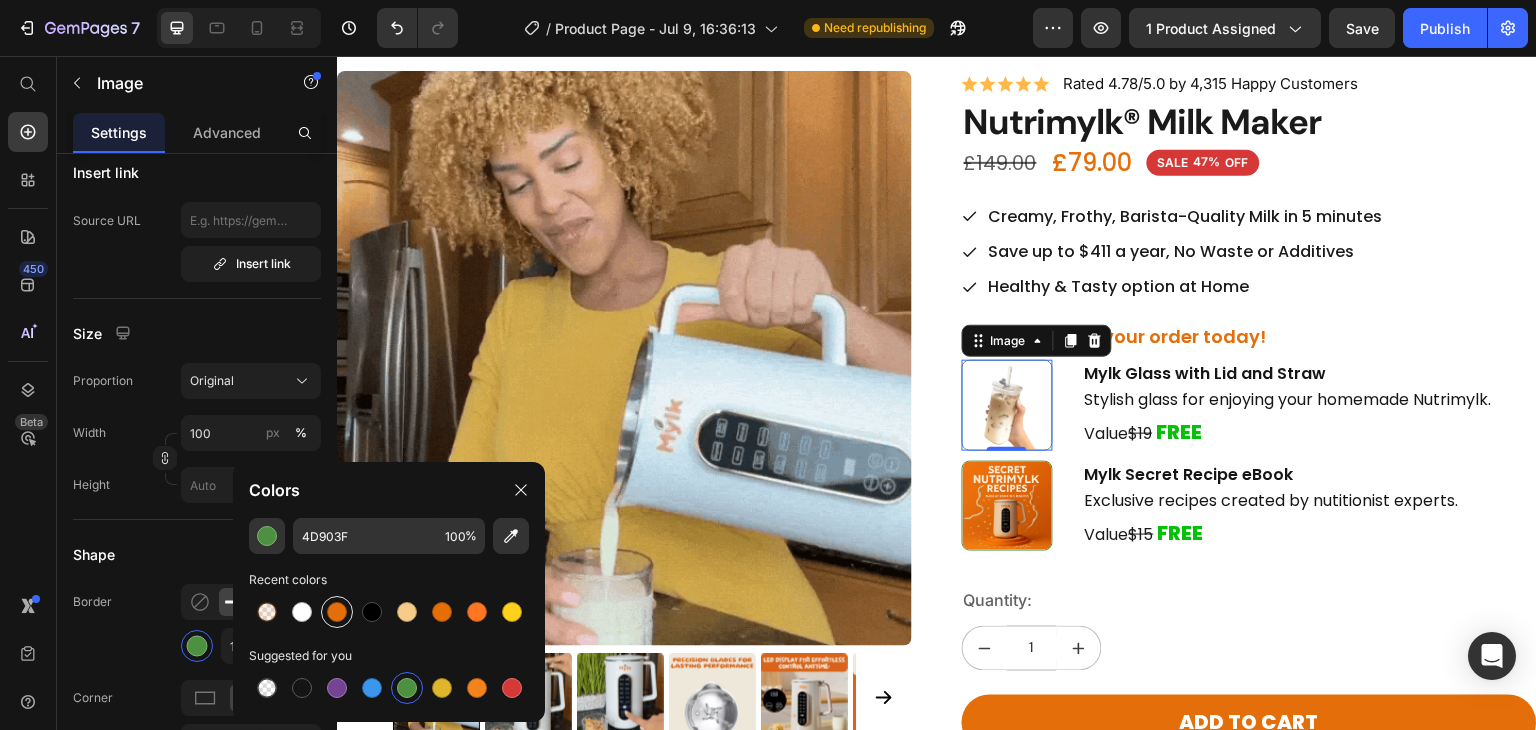 click at bounding box center (337, 612) 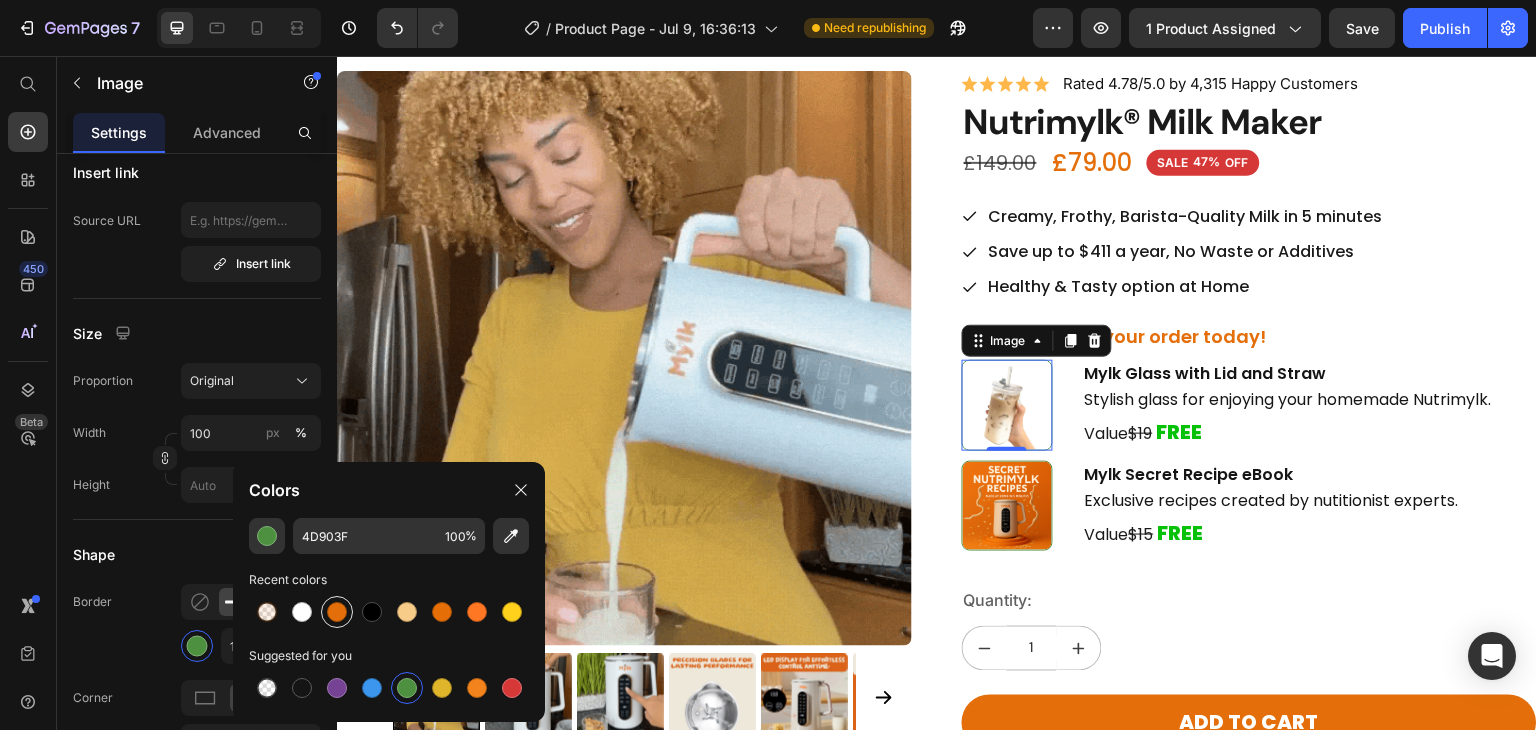 type on "E46F0A" 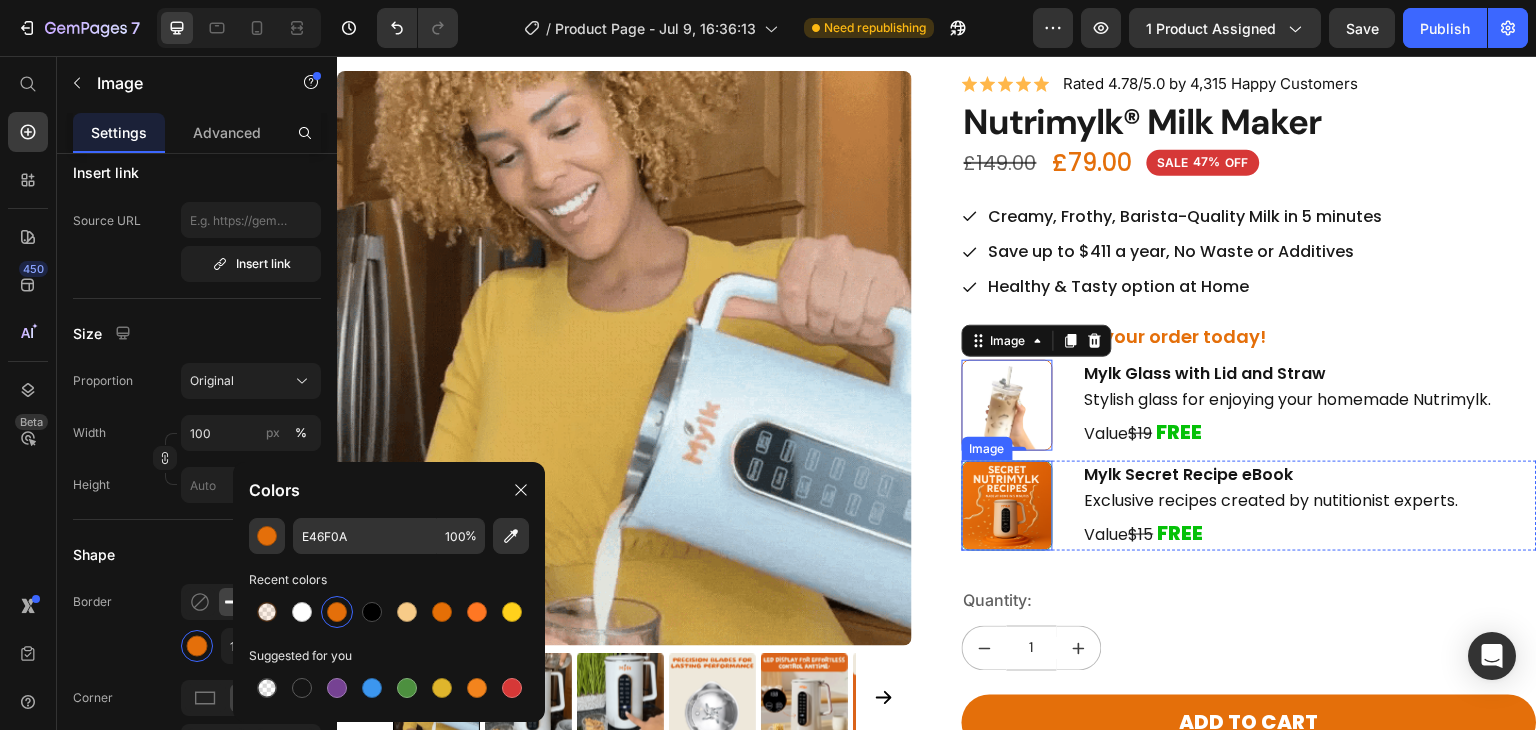 click at bounding box center (1007, 506) 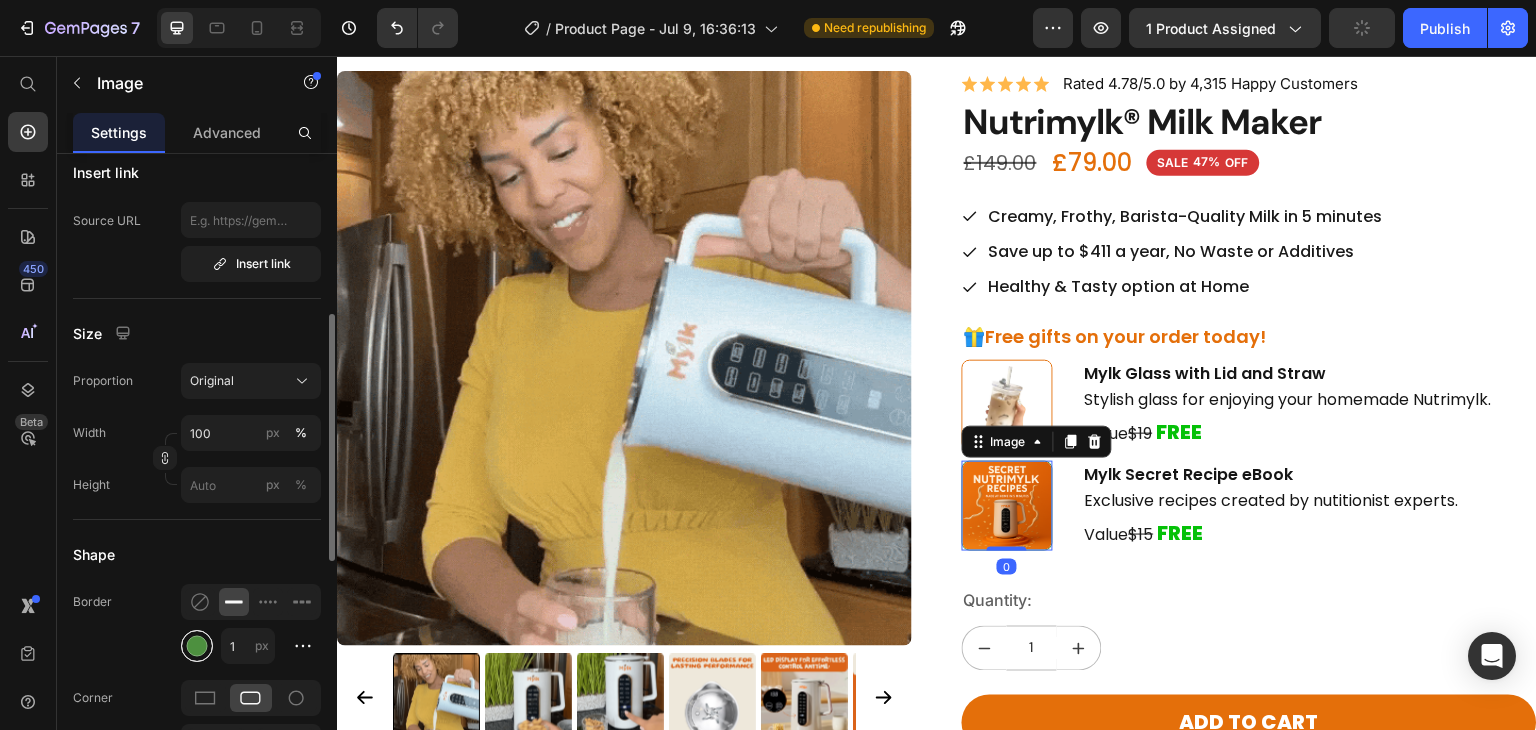 scroll, scrollTop: 412, scrollLeft: 0, axis: vertical 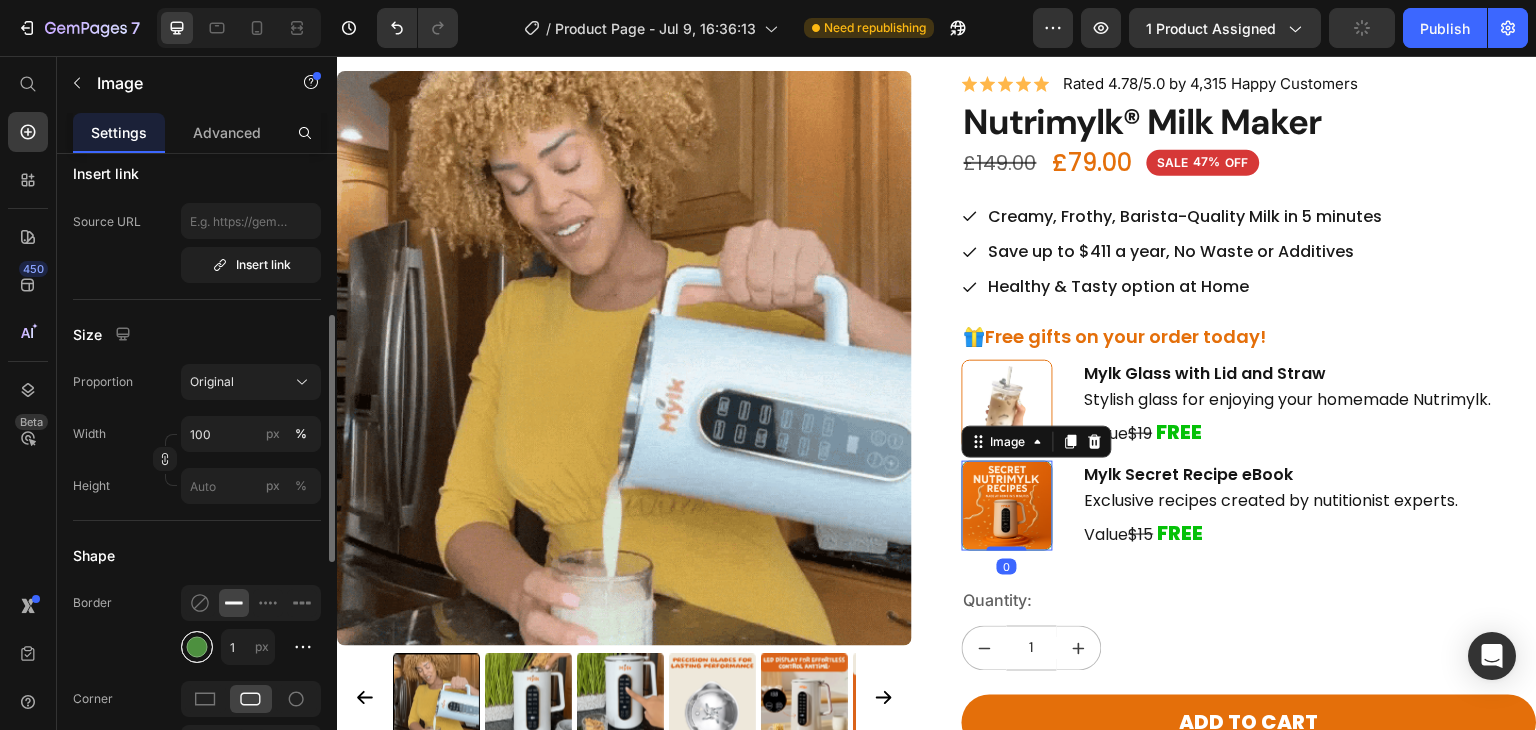 click at bounding box center [197, 647] 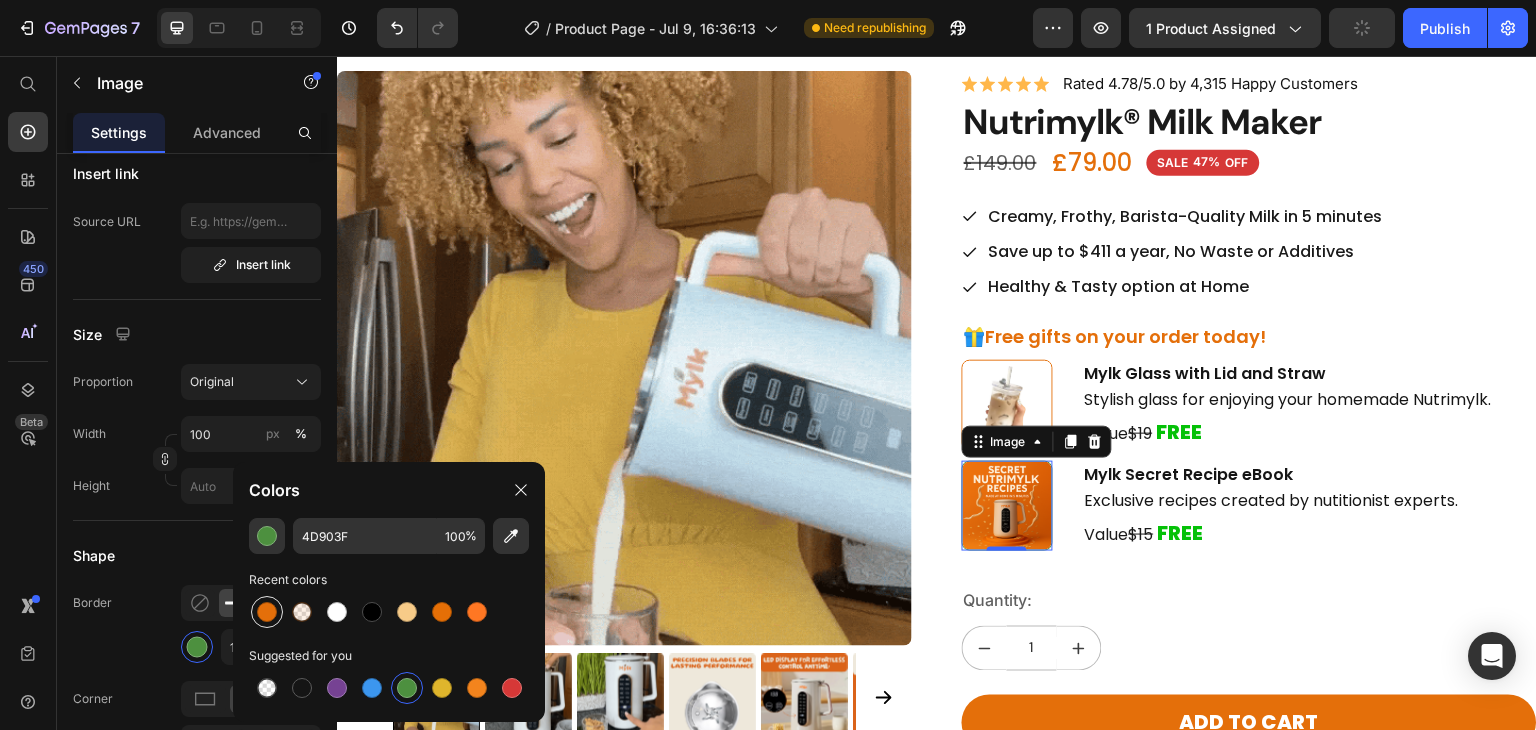 click at bounding box center [267, 612] 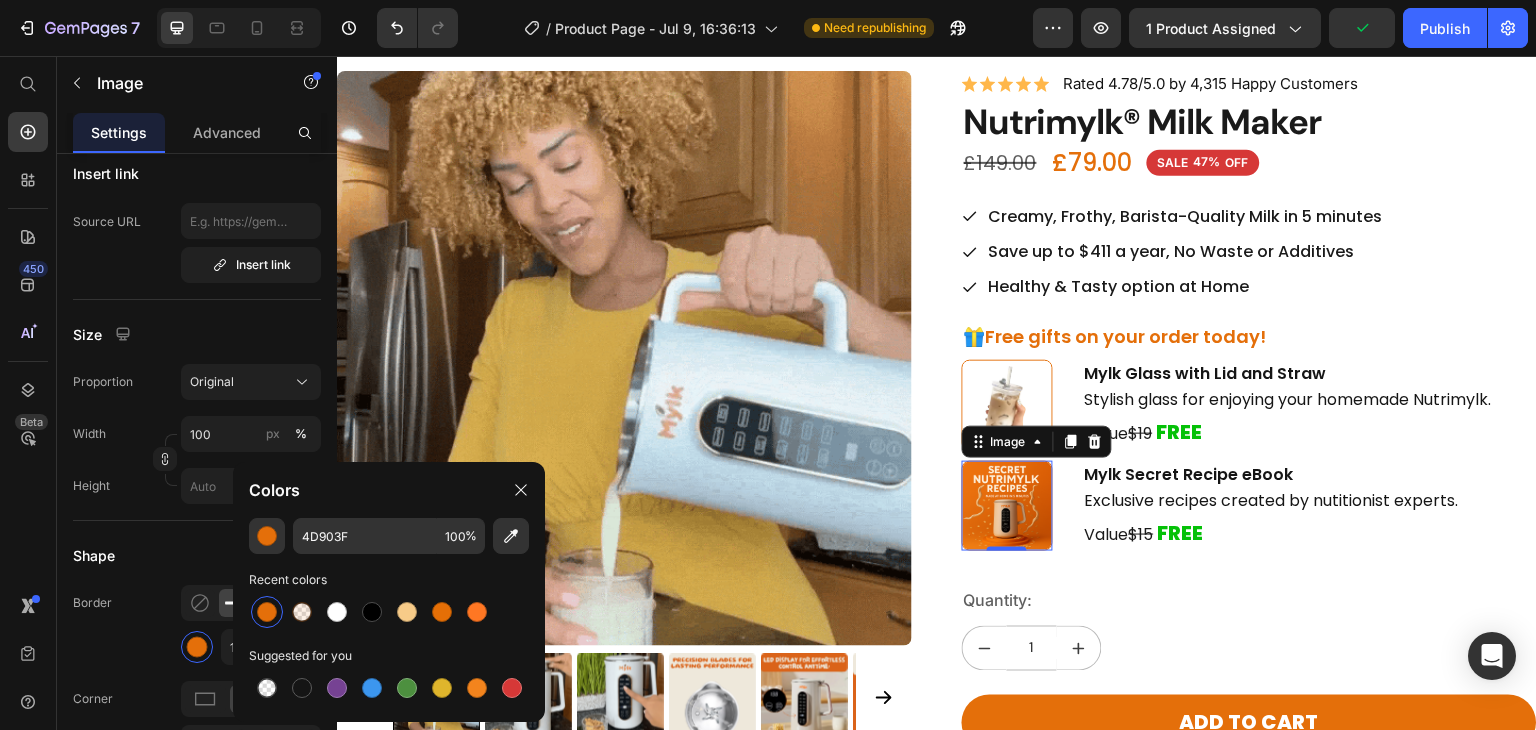 type on "E46F0A" 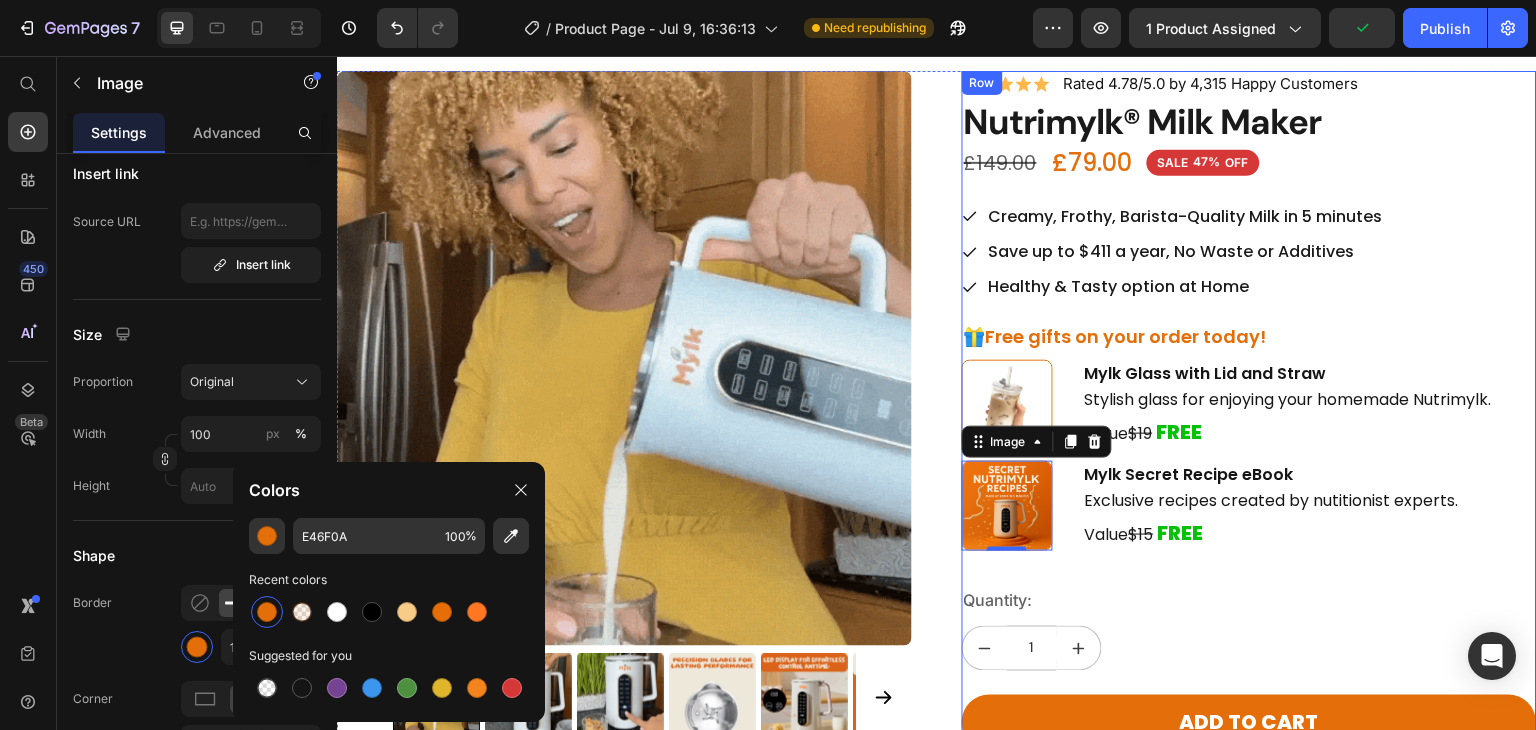 click on "Icon
Icon
Icon
Icon
Icon Icon List Rated 4.78/5.0 by 4,315 Happy Customers Text Block Row Nutrimylk® Milk Maker Product Title £79.00 Product Price £149.00 Product Price SALE 47% OFF Discount Tag Row
Creamy, Frothy, Barista-Quality Milk in 5 minutes
Save up to $411 a year, No Waste or Additives
Healthy & Tasty option at Home Item List 🎁Free gifts on your order today! Heading Image Mylk Glass with Lid and Straw Text Block Stylish glass for enjoying your homemade Nutrimylk. Text Block Value  $19    FREE Text Block Row Image   0 Mylk Secret Recipe eBook Text Block Exclusive recipes created by nutitionist experts. Text Block Value  $15    FREE Text Block Row Row Quantity: Text Block 1 Product Quantity Add to cart Add to Cart Image
Icon FREE SHIPPING Text Block Row
Icon 2-YARS WARRANTY Text Block Row Row" at bounding box center [1249, 467] 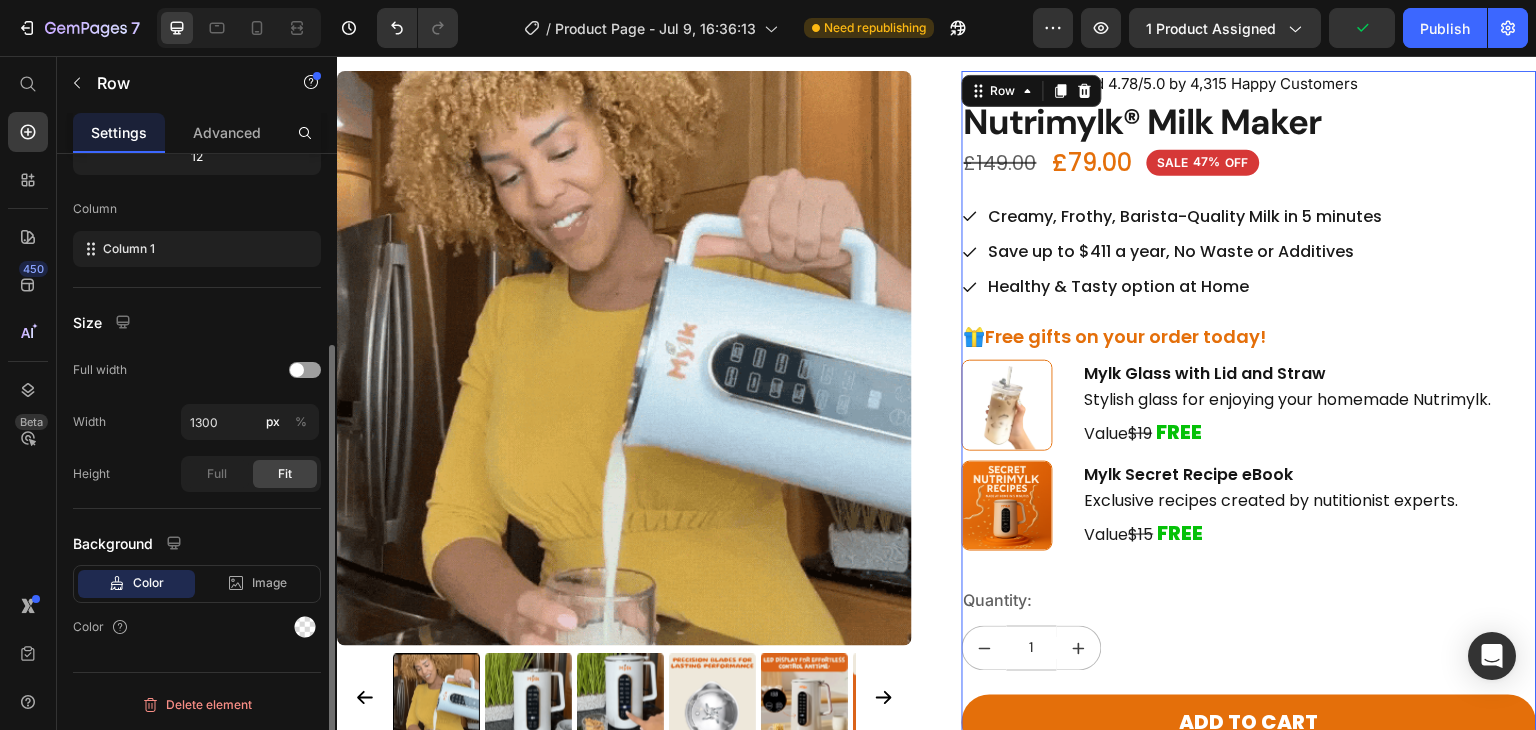 scroll, scrollTop: 0, scrollLeft: 0, axis: both 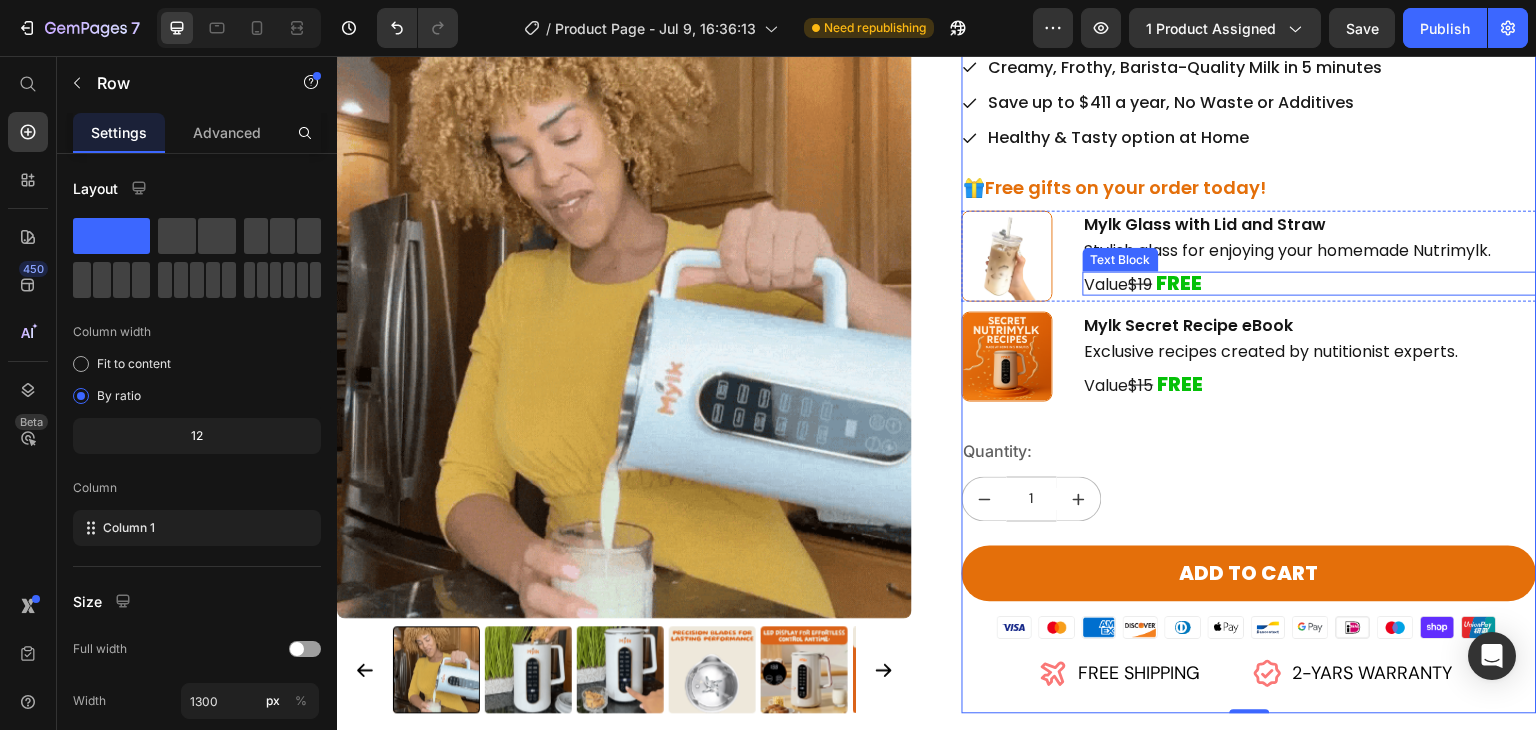 click on "Value  $19    FREE" at bounding box center [1310, 284] 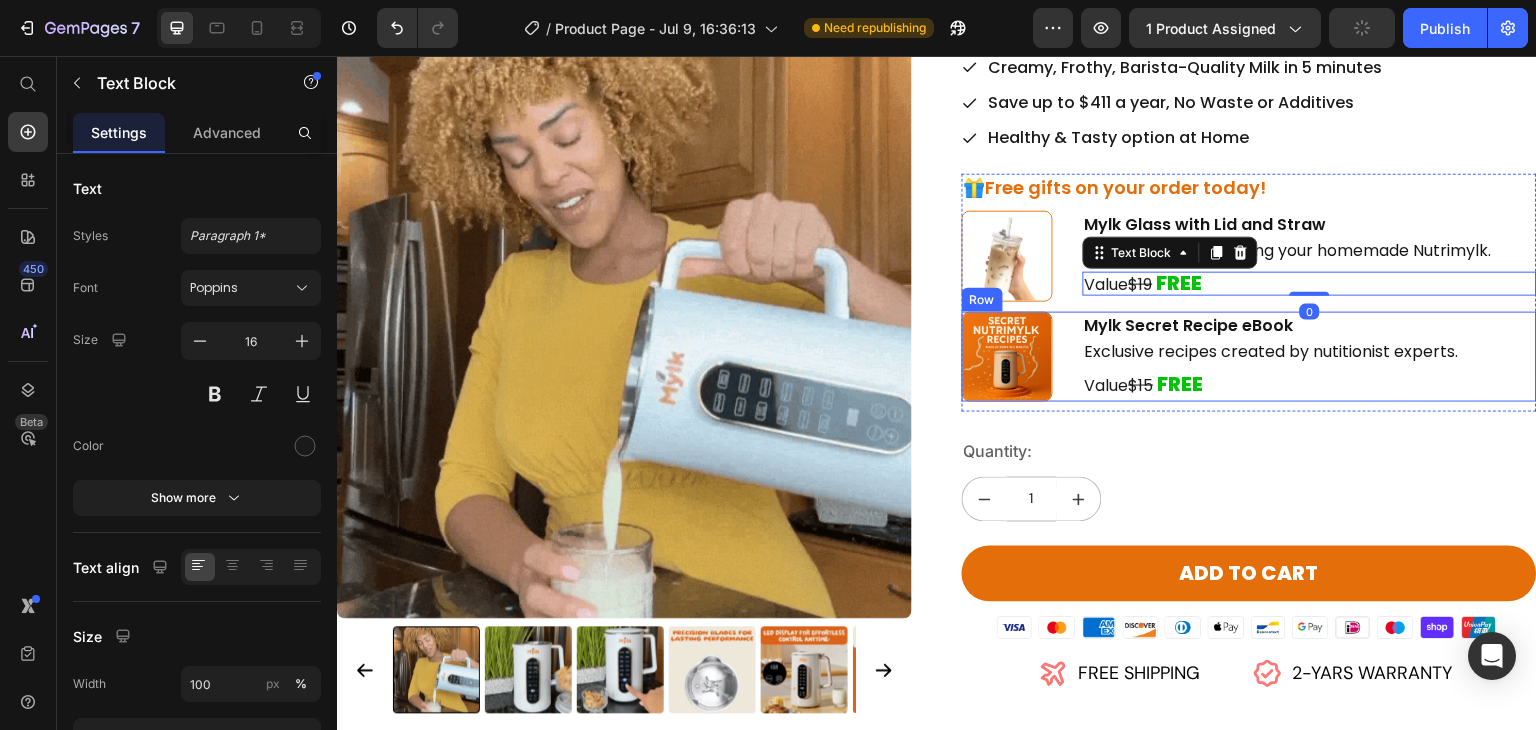 scroll, scrollTop: 95, scrollLeft: 0, axis: vertical 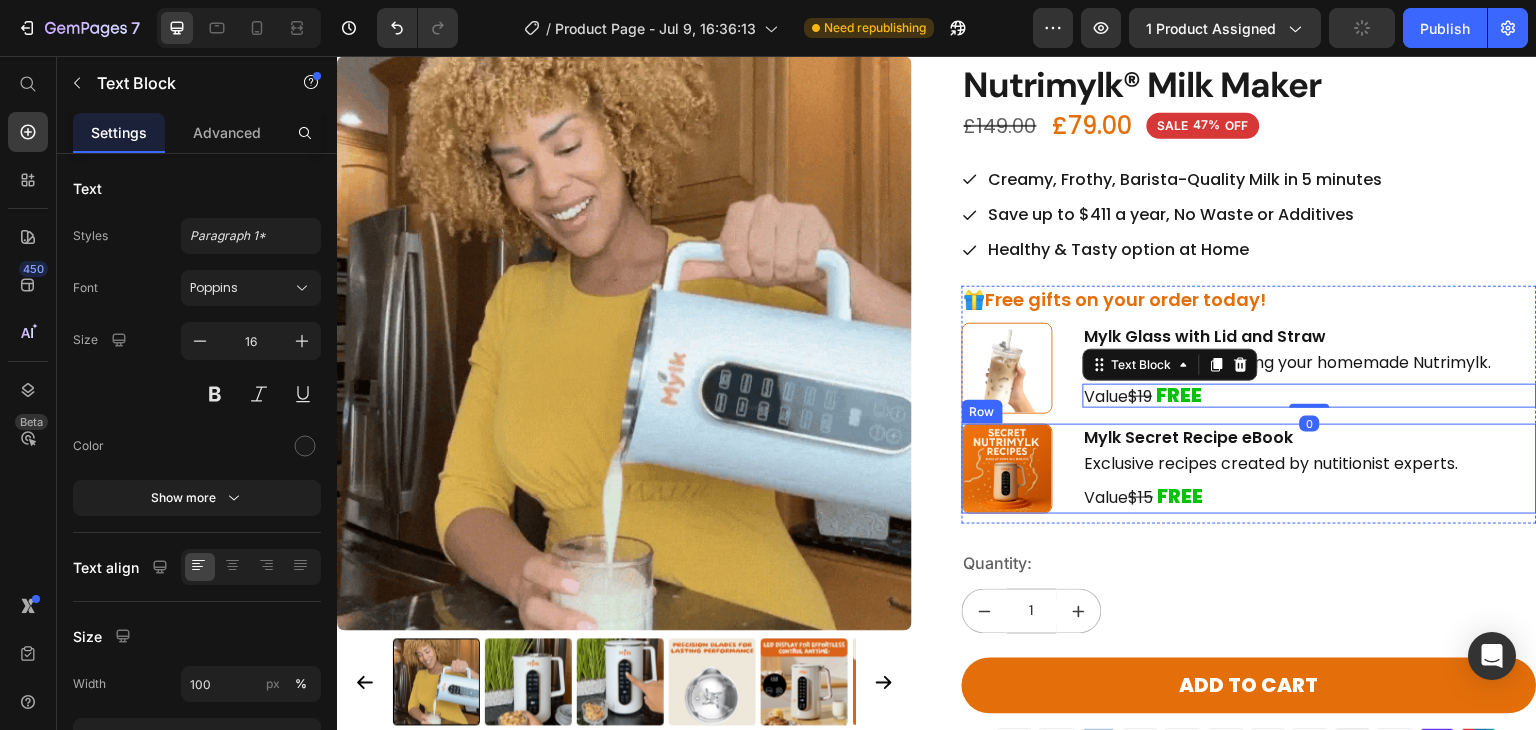 click on "🎁Free gifts on your order today!" at bounding box center [1249, 299] 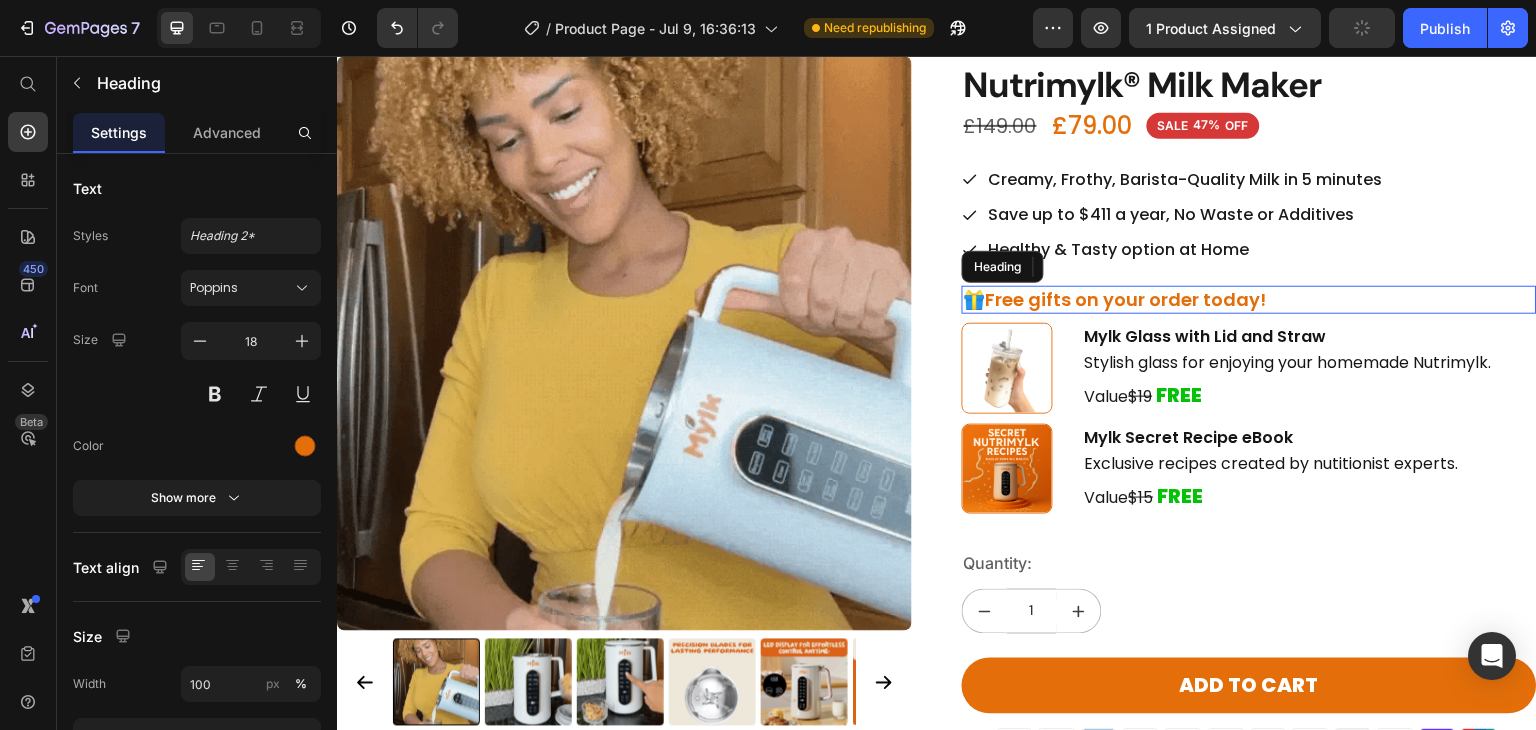 scroll, scrollTop: 54, scrollLeft: 0, axis: vertical 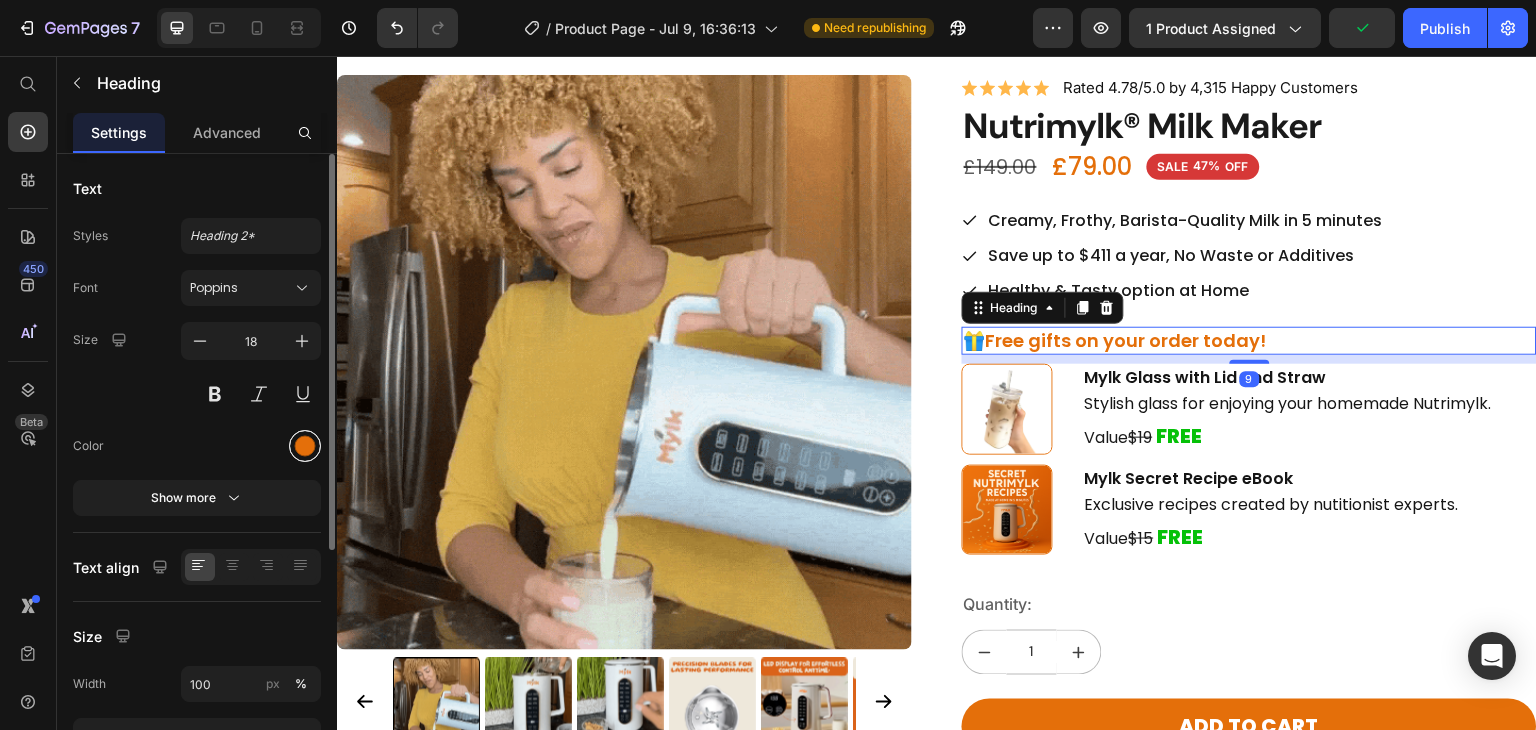click at bounding box center (305, 446) 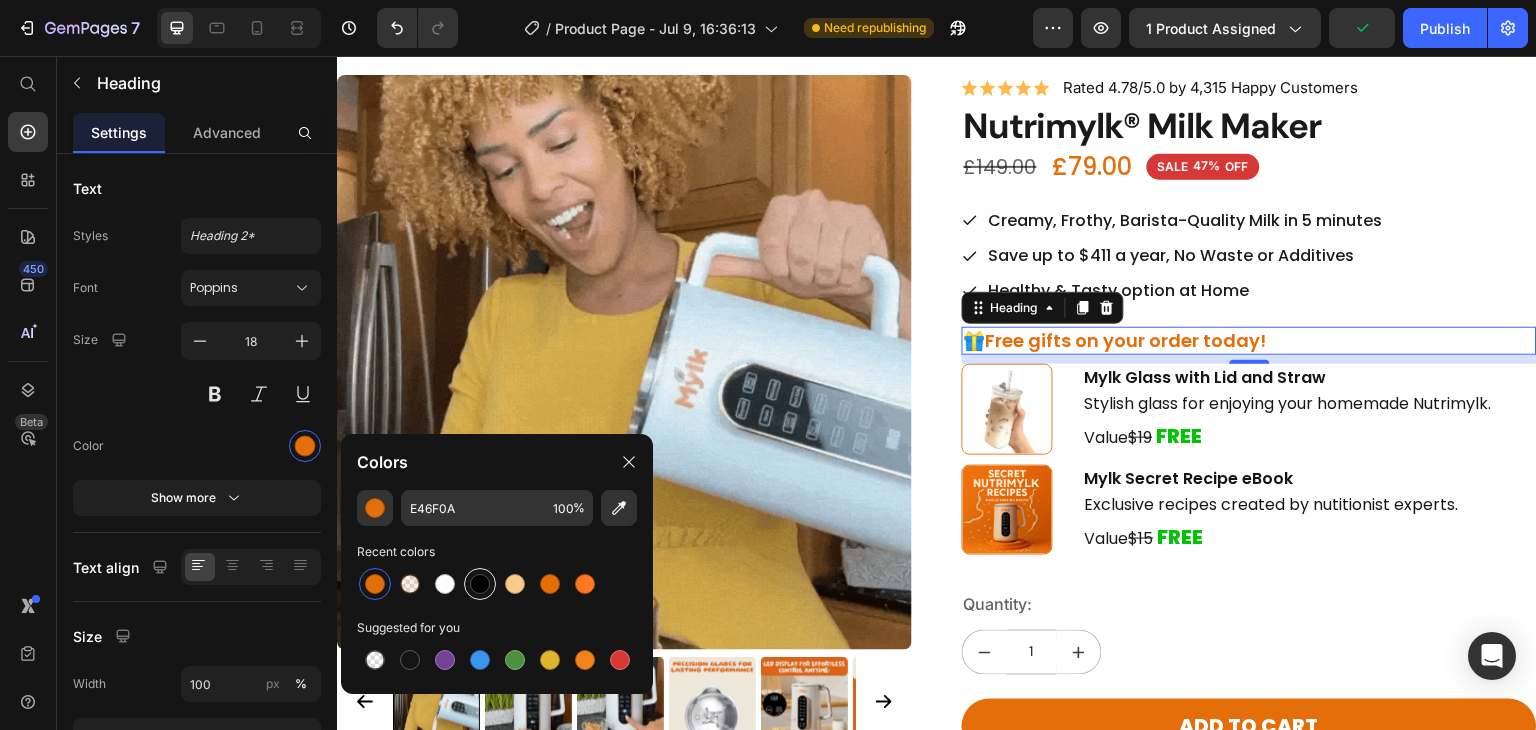 click at bounding box center [480, 584] 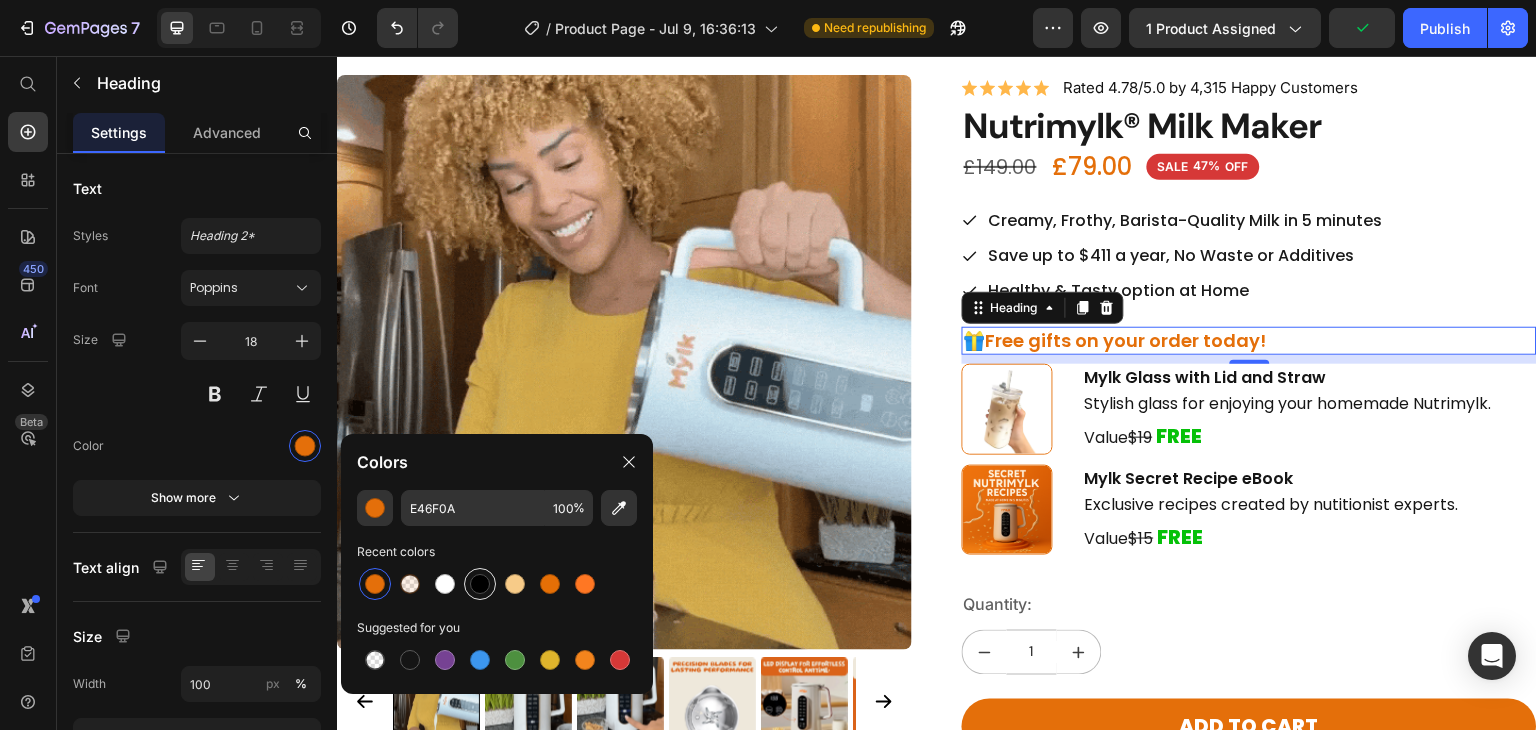 type on "000000" 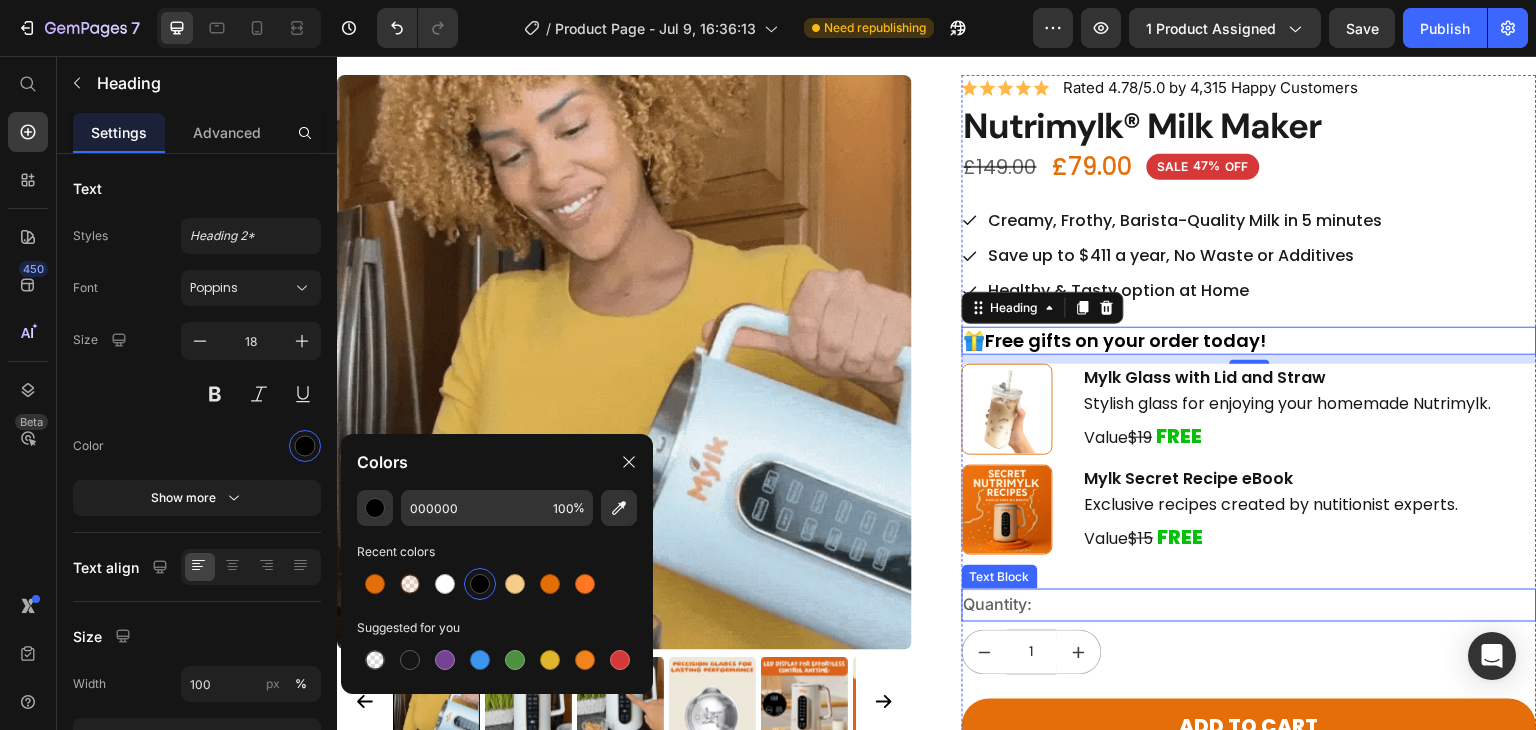 click on "Quantity:" at bounding box center (1249, 605) 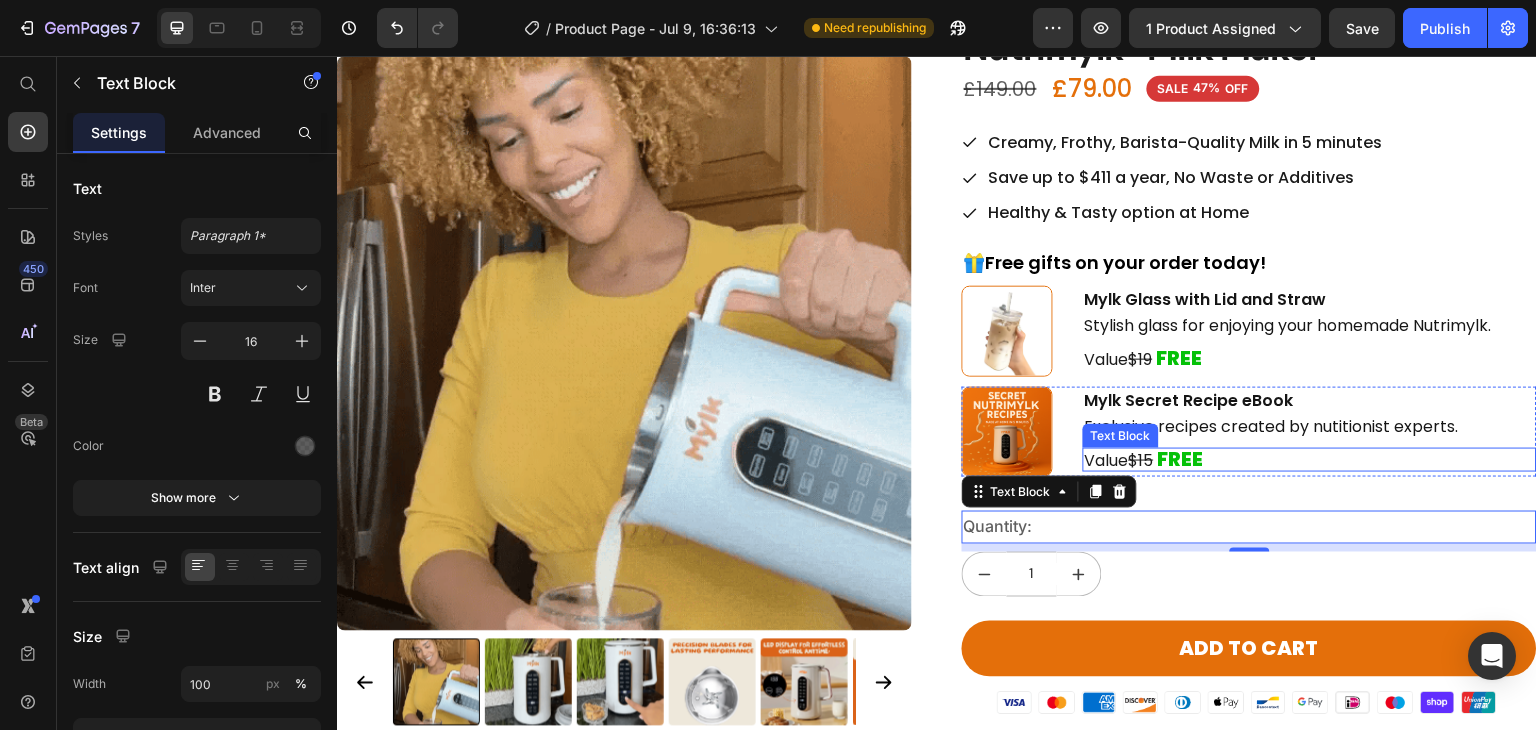 scroll, scrollTop: 252, scrollLeft: 0, axis: vertical 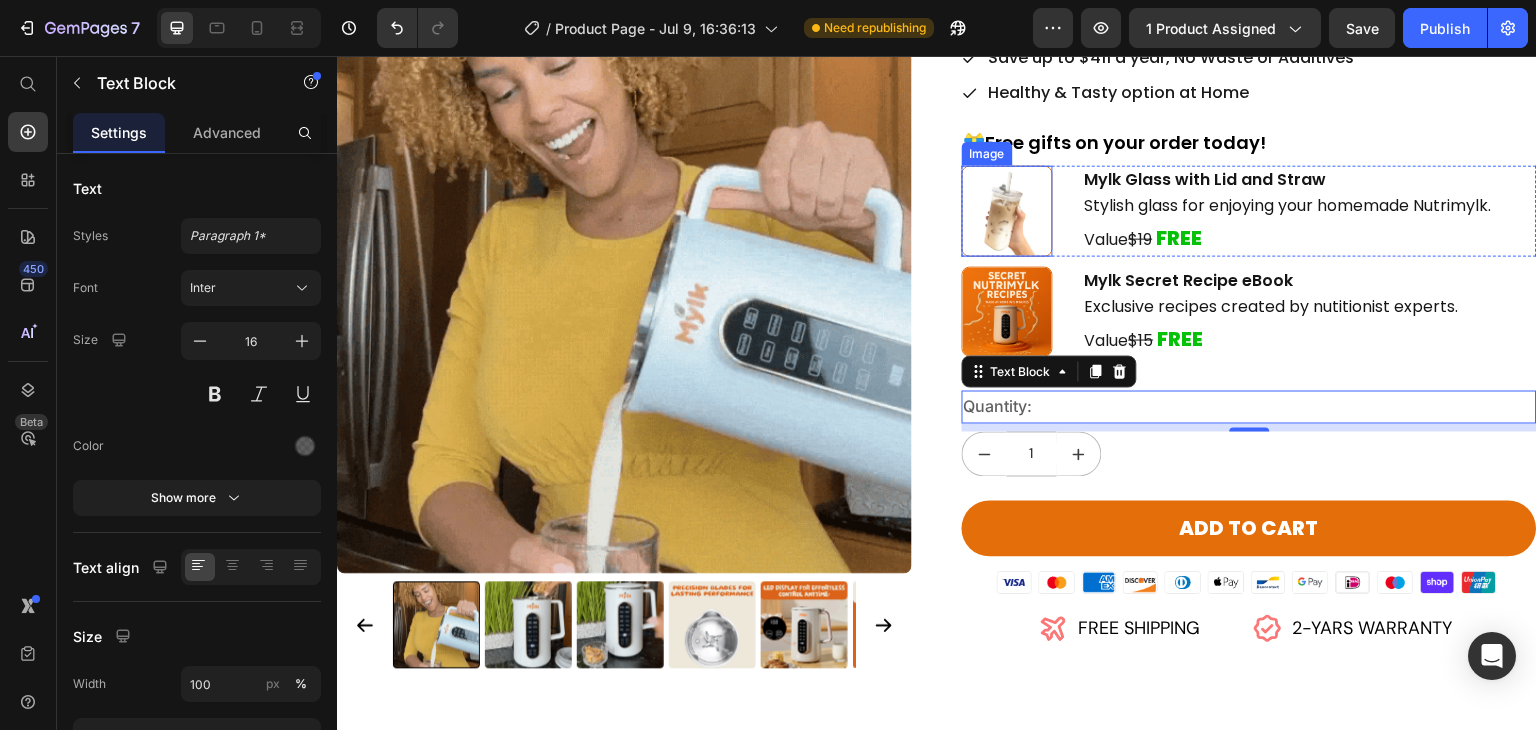 click at bounding box center (1007, 211) 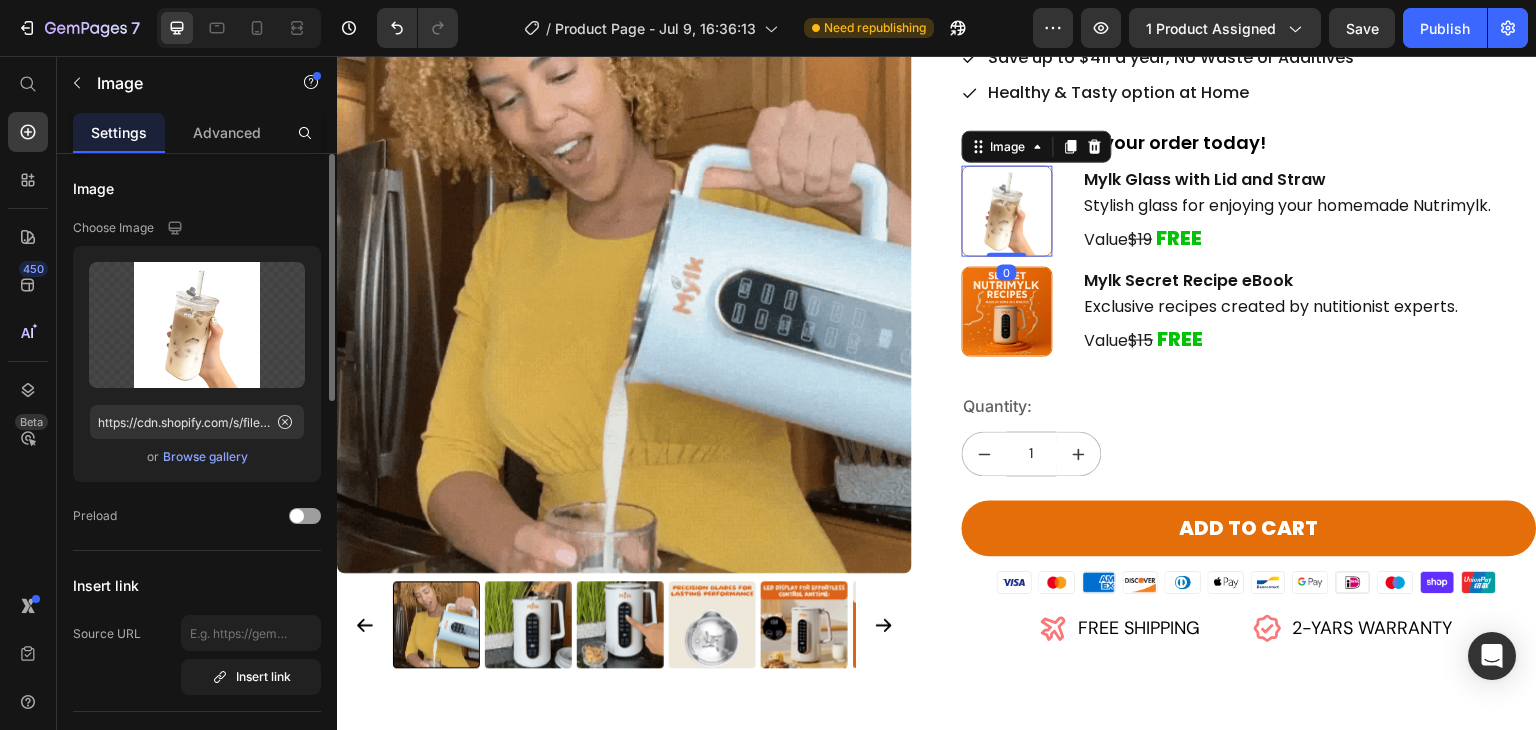 click on "Browse gallery" at bounding box center (205, 457) 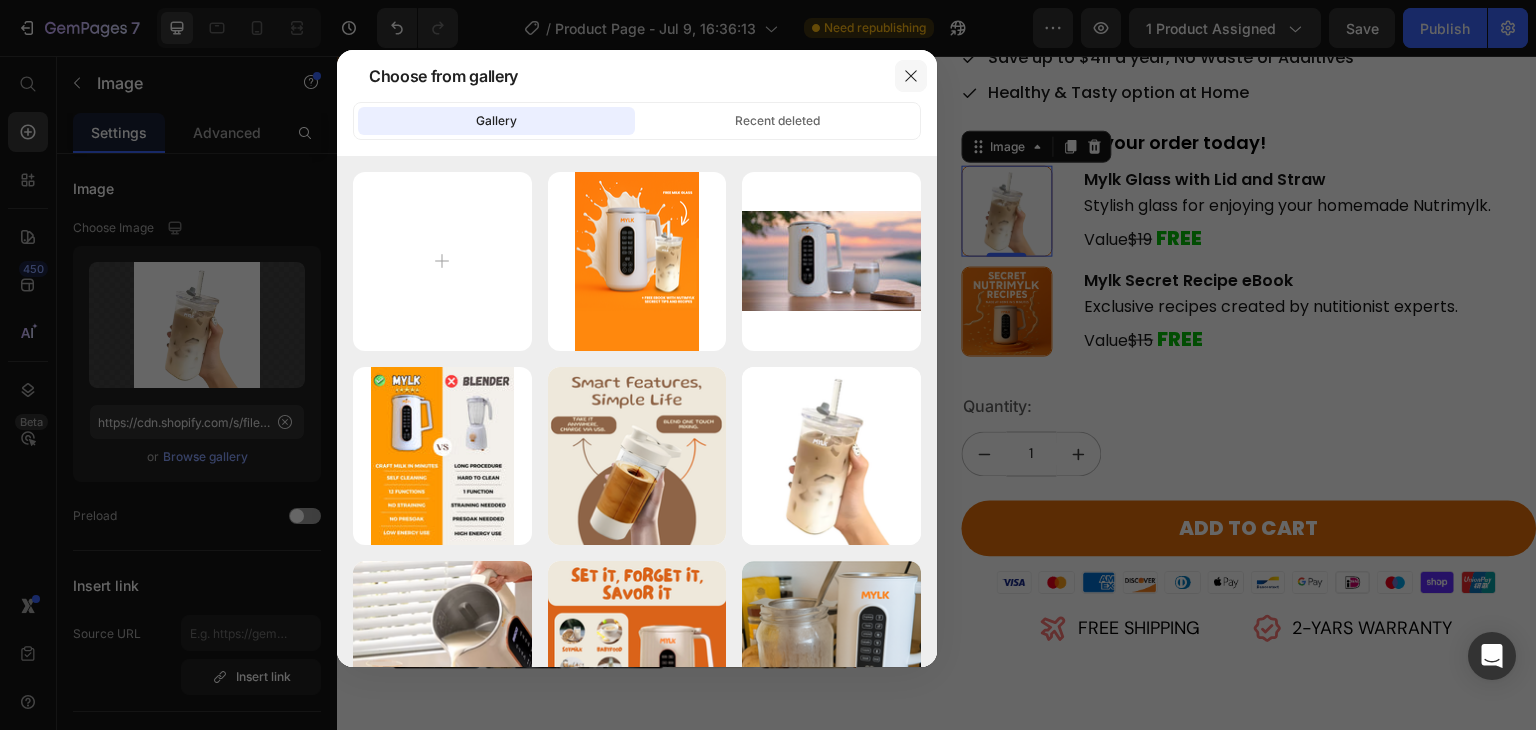 click at bounding box center (911, 76) 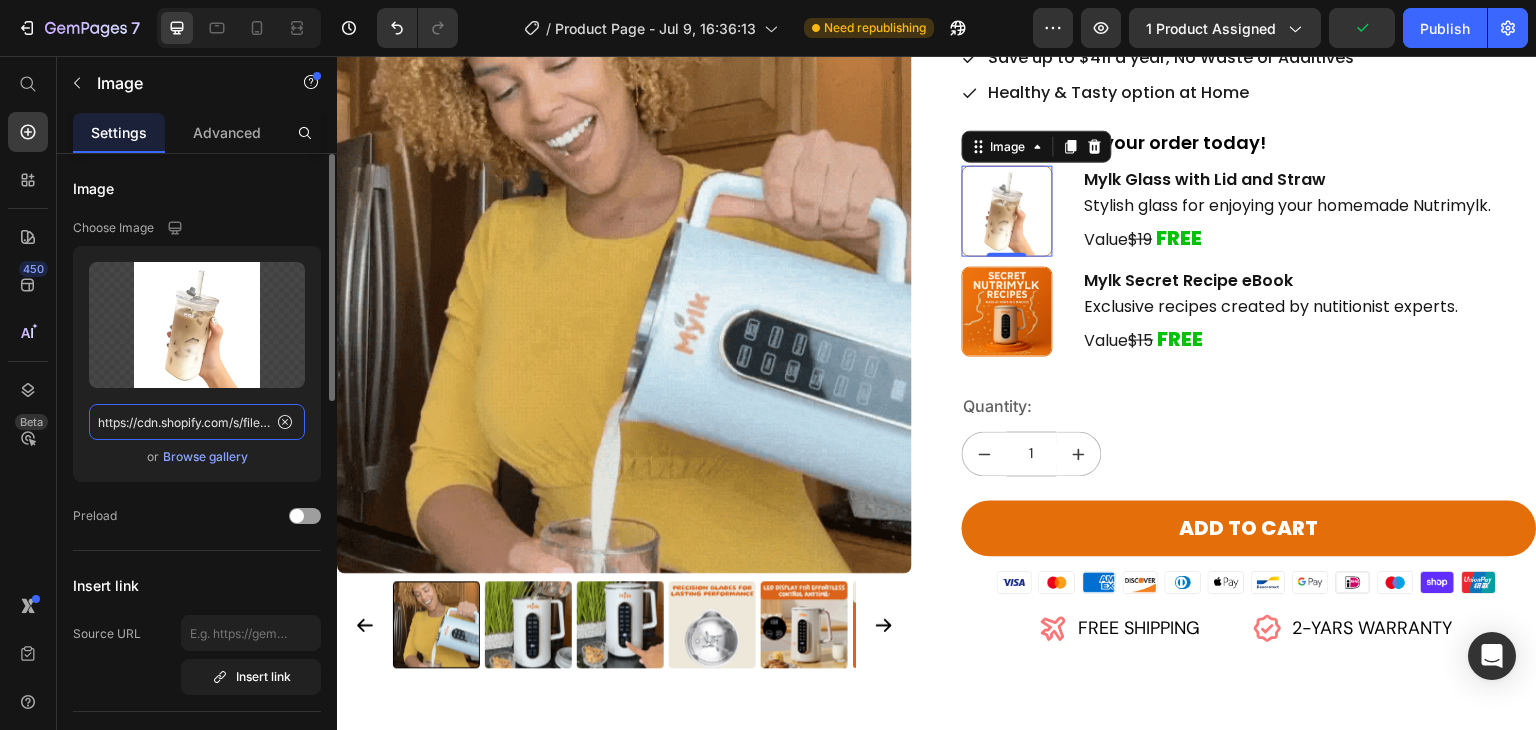 click on "https://cdn.shopify.com/s/files/1/0964/4533/3842/files/gempages_574671668476118128-b096eb5a-573e-403f-abd7-8729b26ec136.png" 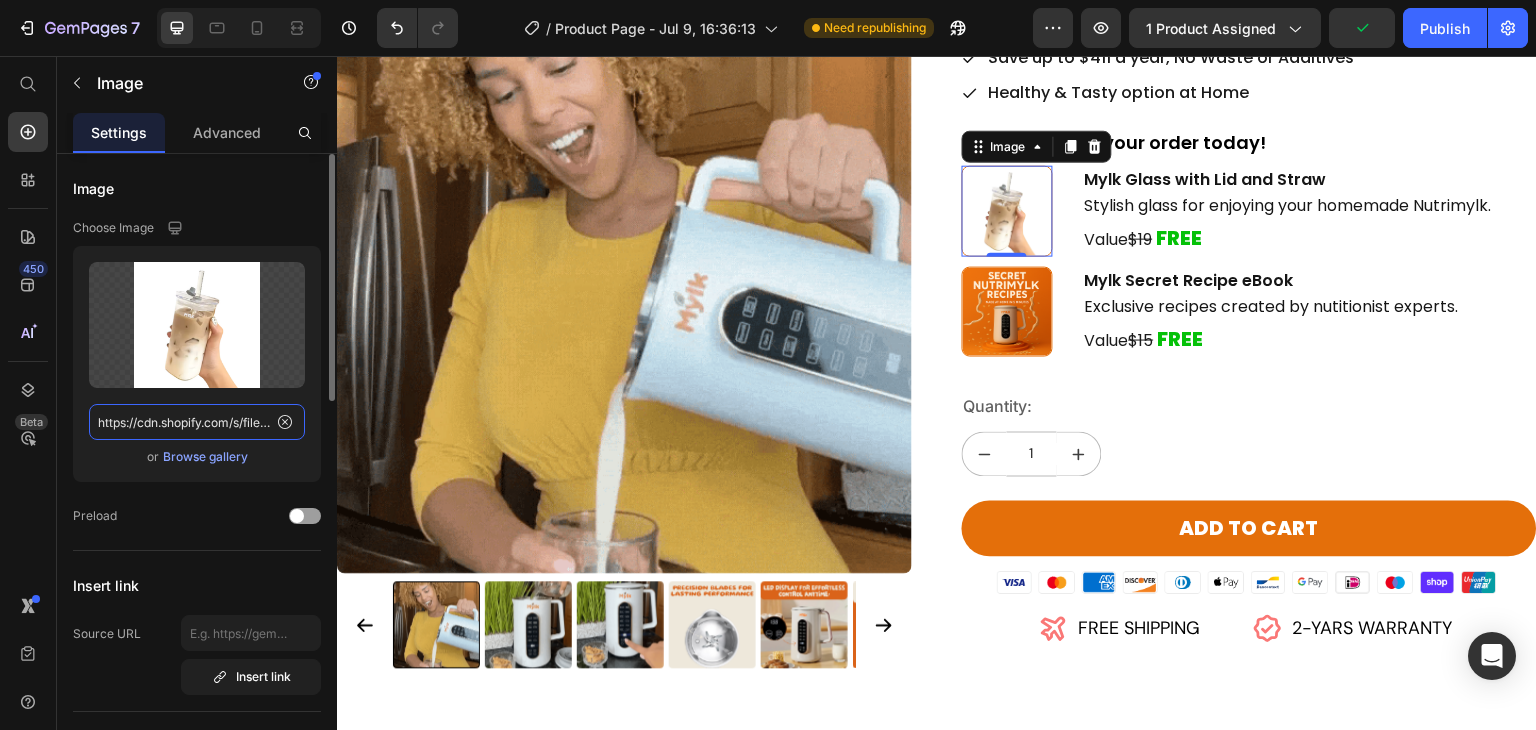 paste on "1.png?v=1750664768" 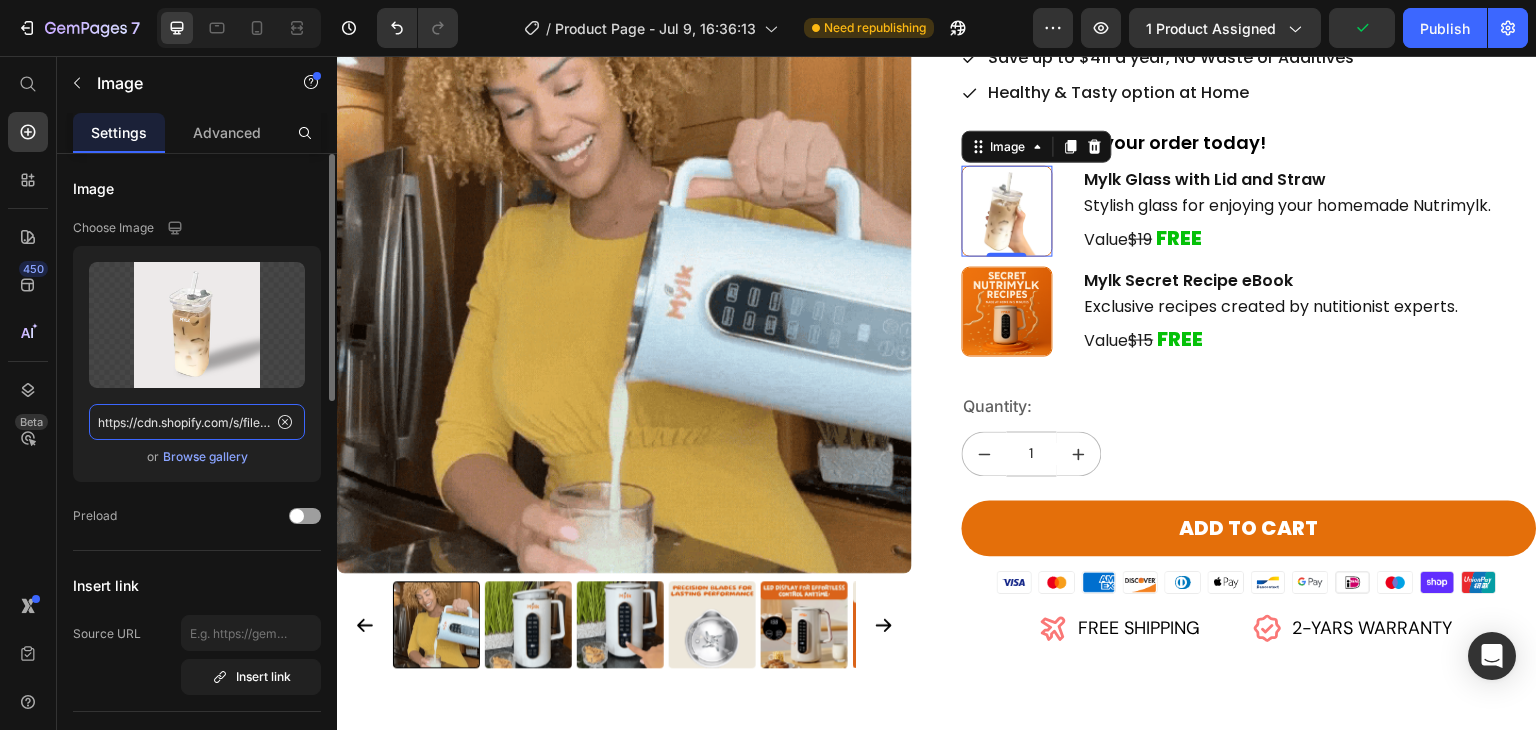 scroll, scrollTop: 0, scrollLeft: 264, axis: horizontal 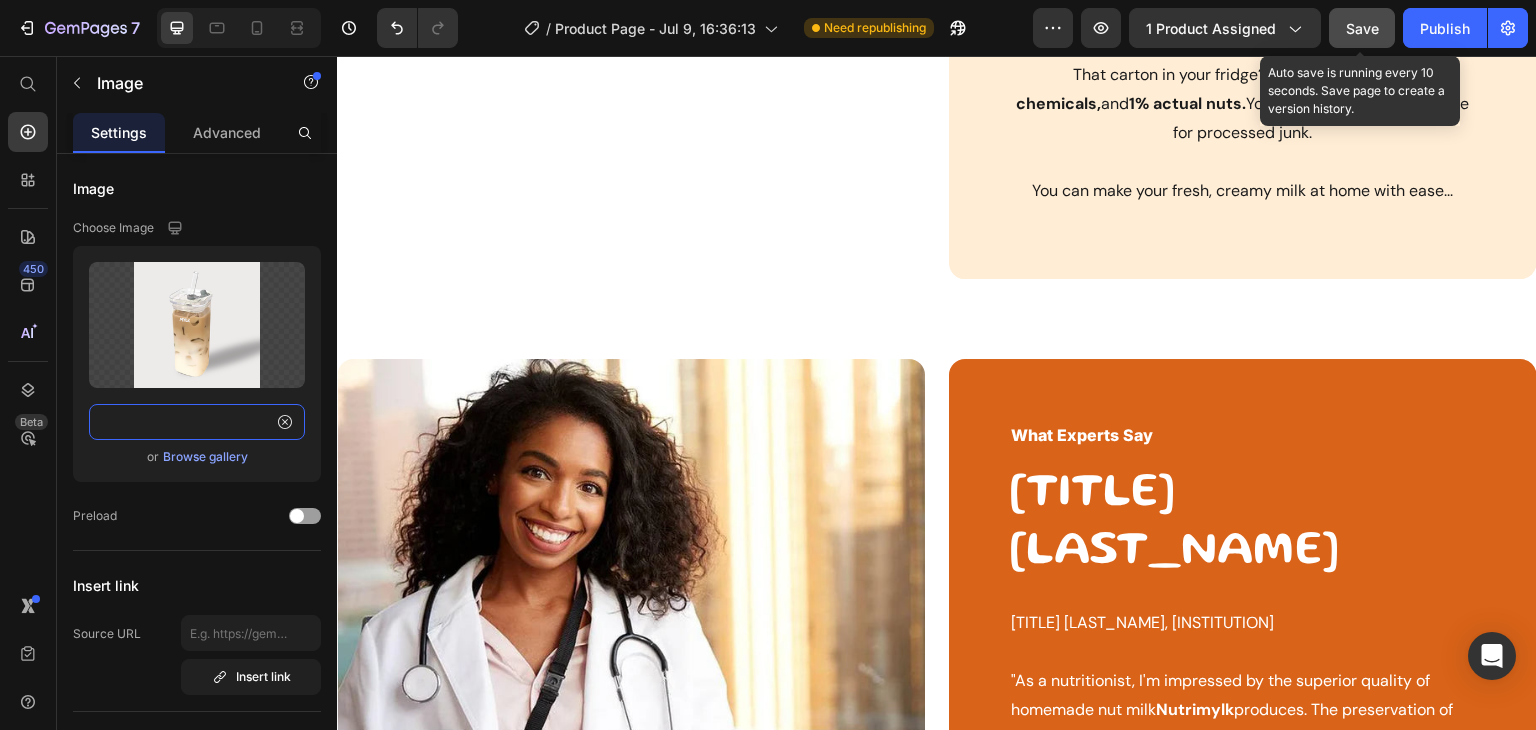 type on "https://cdn.shopify.com/s/files/1/0964/4533/3842/files/1.png?v=1750664768" 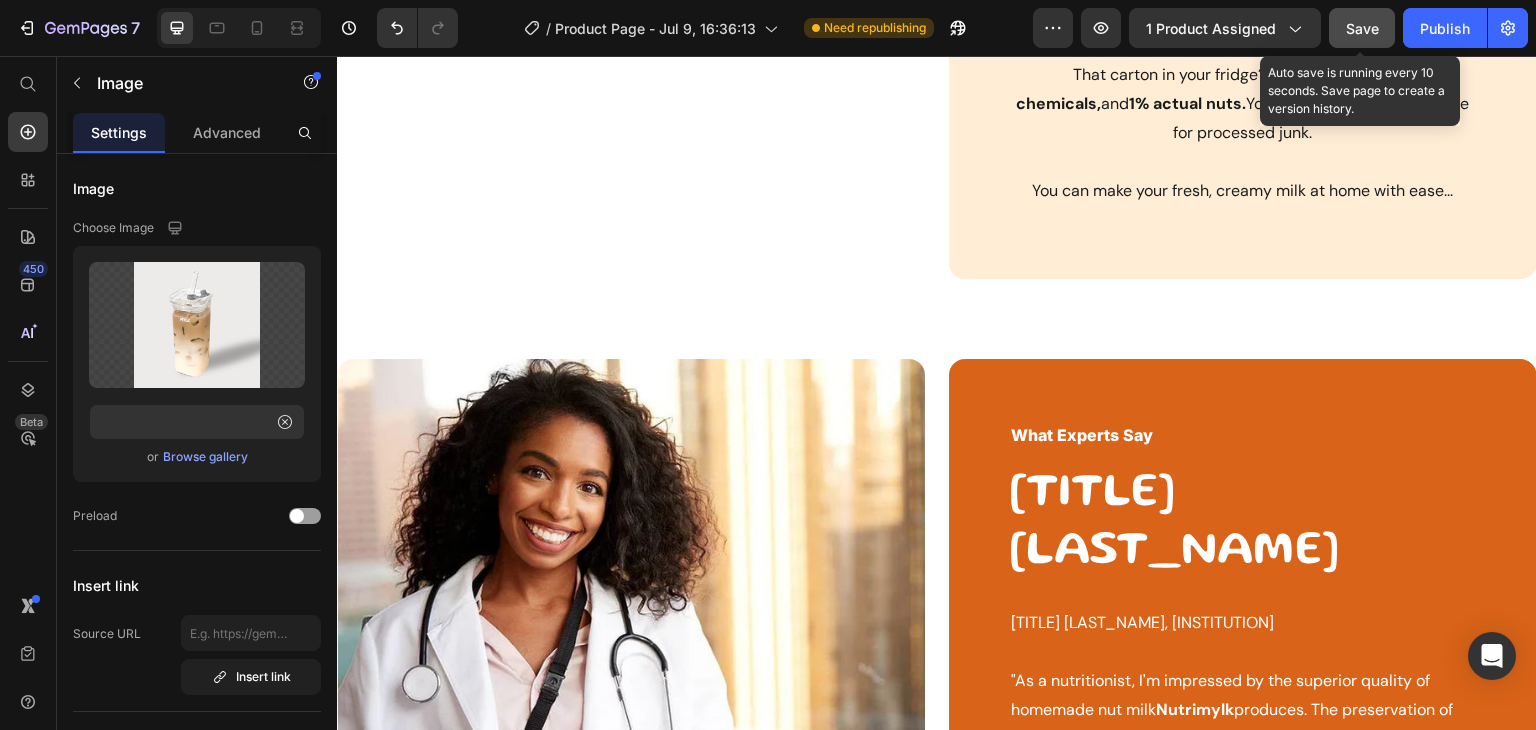 scroll, scrollTop: 0, scrollLeft: 0, axis: both 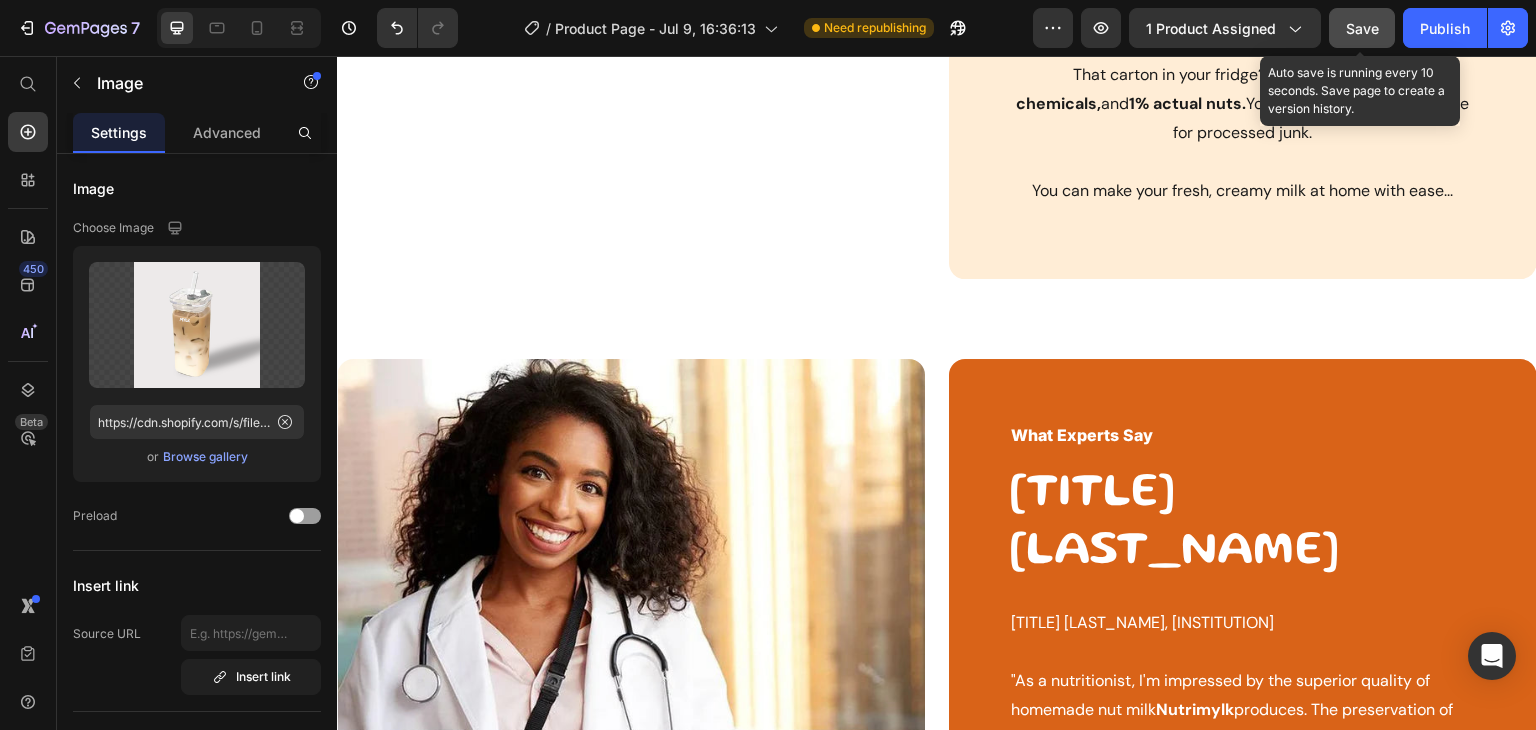 click on "Save" 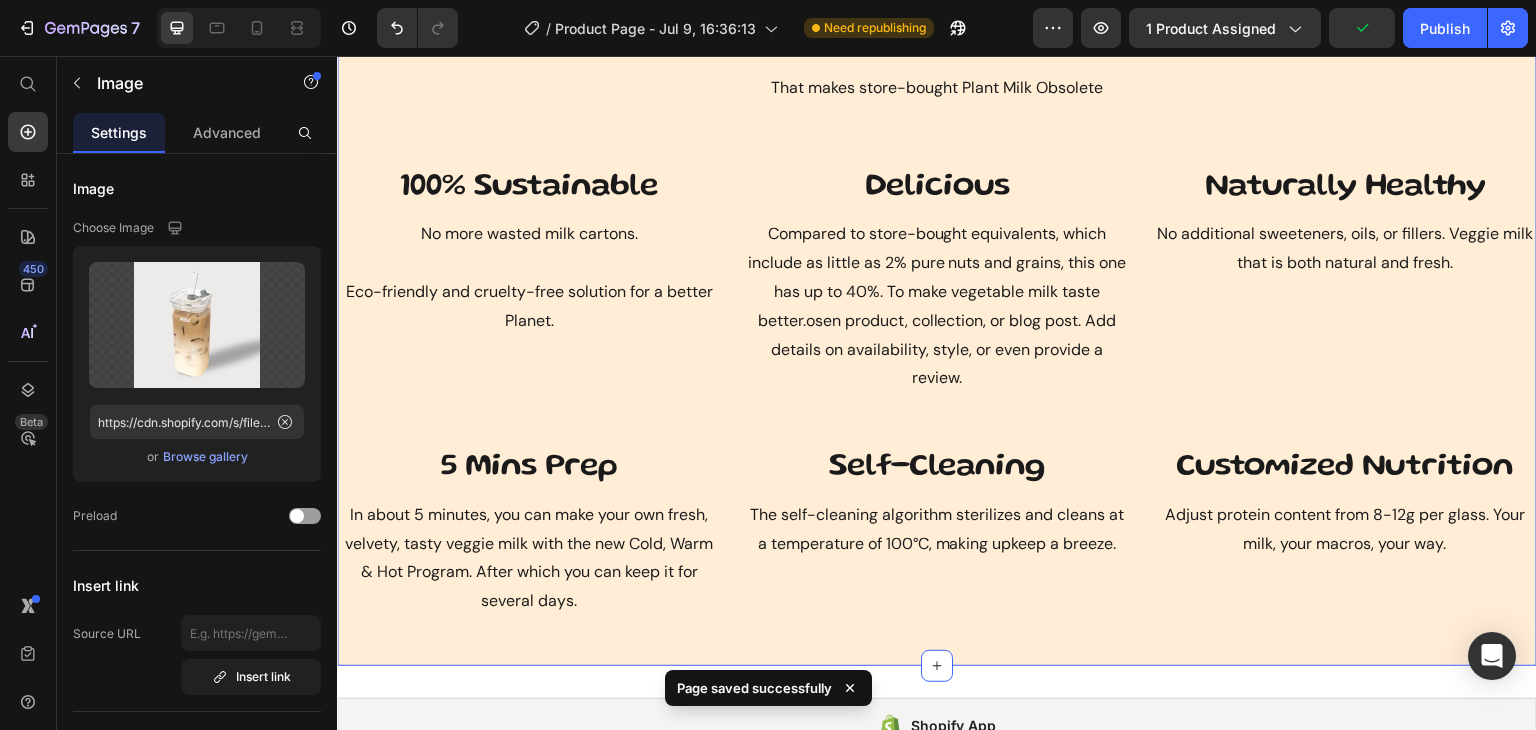 scroll, scrollTop: 5624, scrollLeft: 0, axis: vertical 